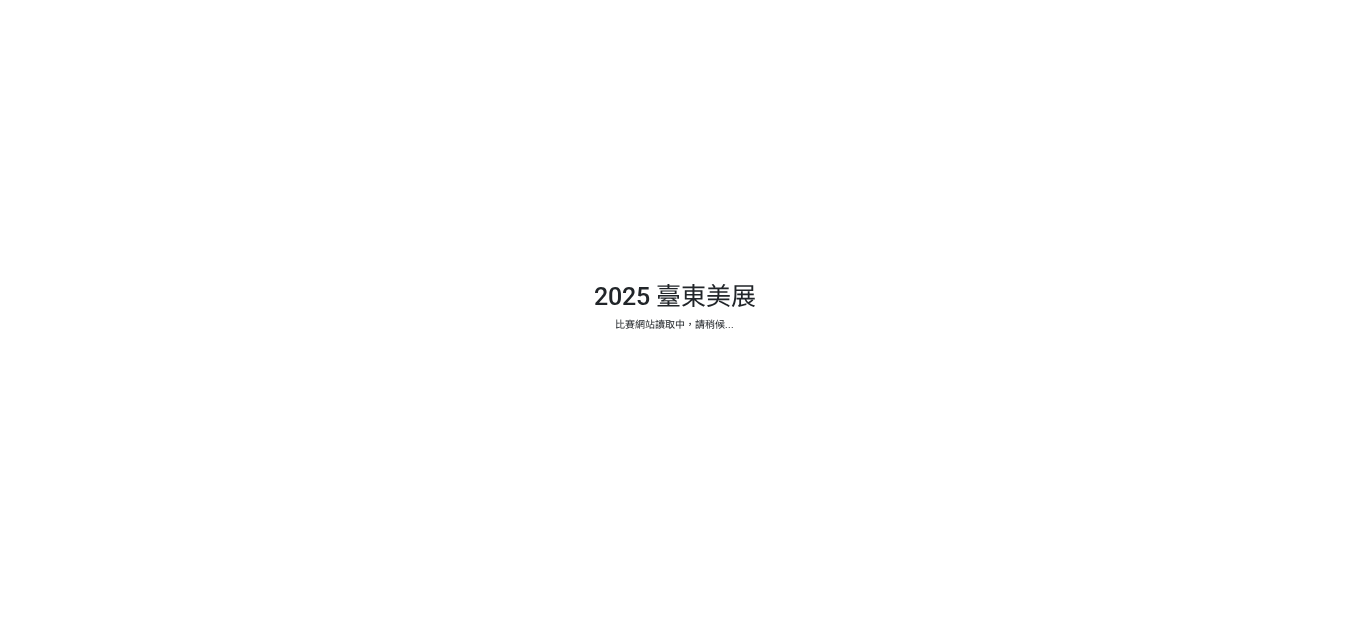 scroll, scrollTop: 0, scrollLeft: 0, axis: both 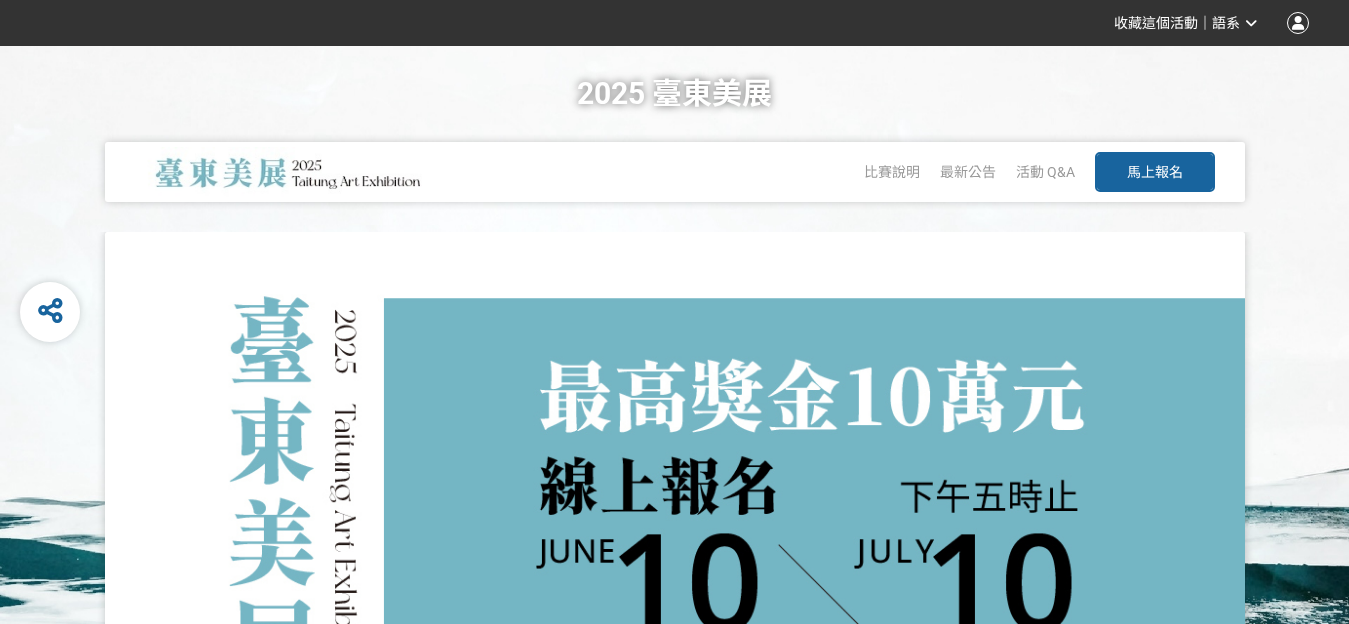 click on "馬上報名" at bounding box center (1155, 172) 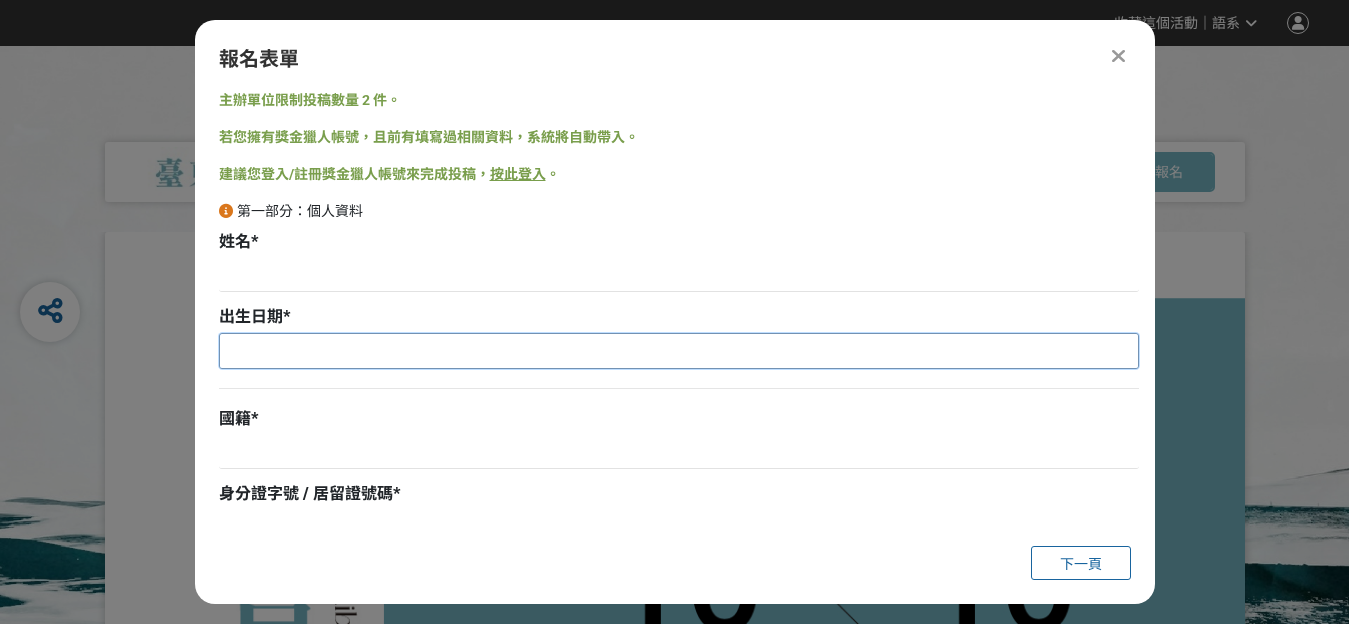 click at bounding box center [679, 351] 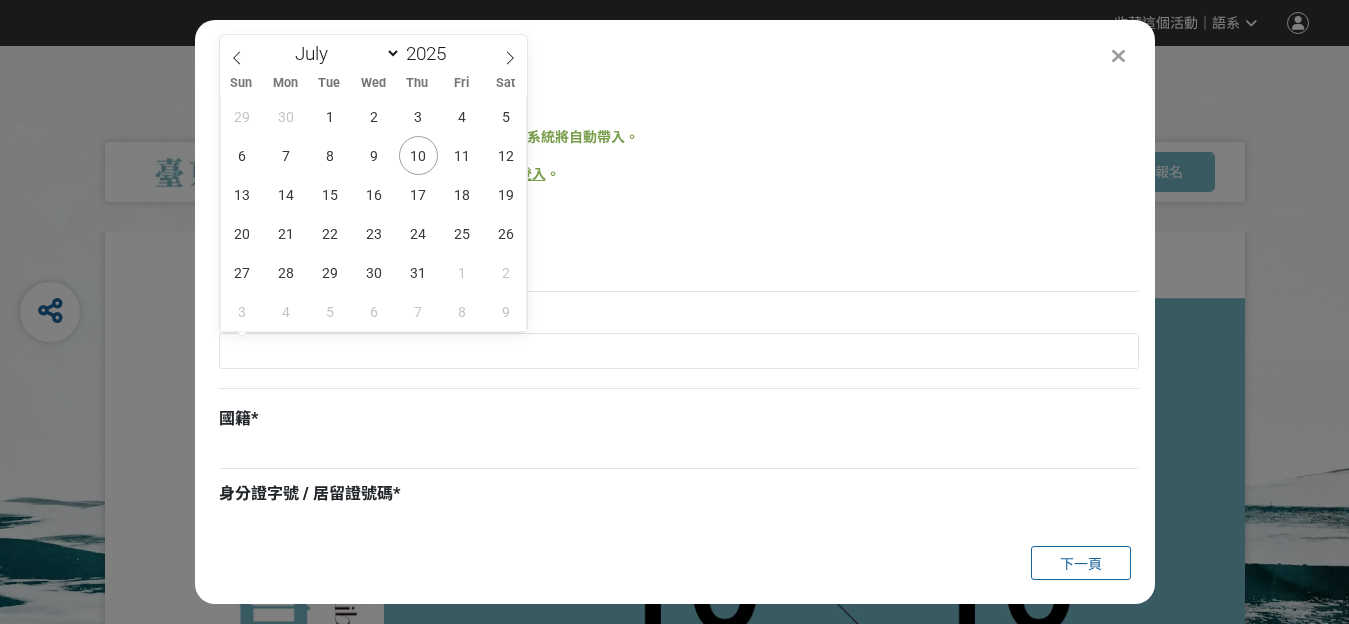 click on "若您擁有獎金獵人帳號，且前有填寫過相關資料，系統將自動帶入。" at bounding box center (679, 137) 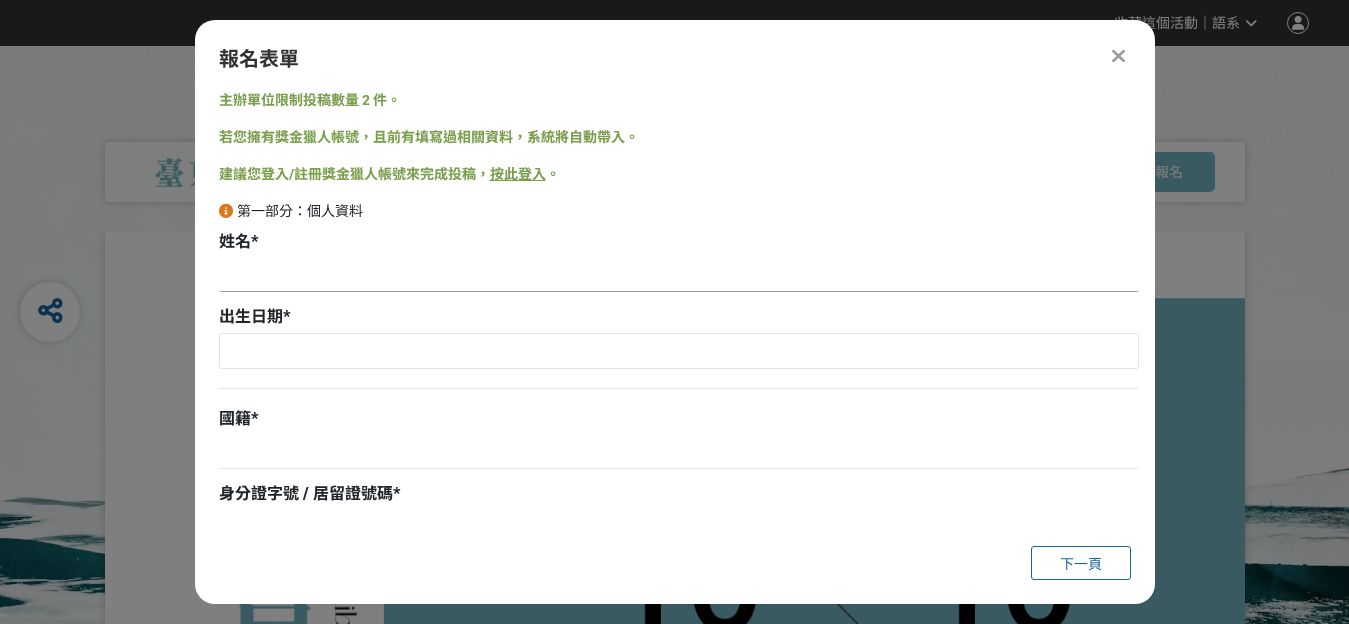 click at bounding box center (679, 275) 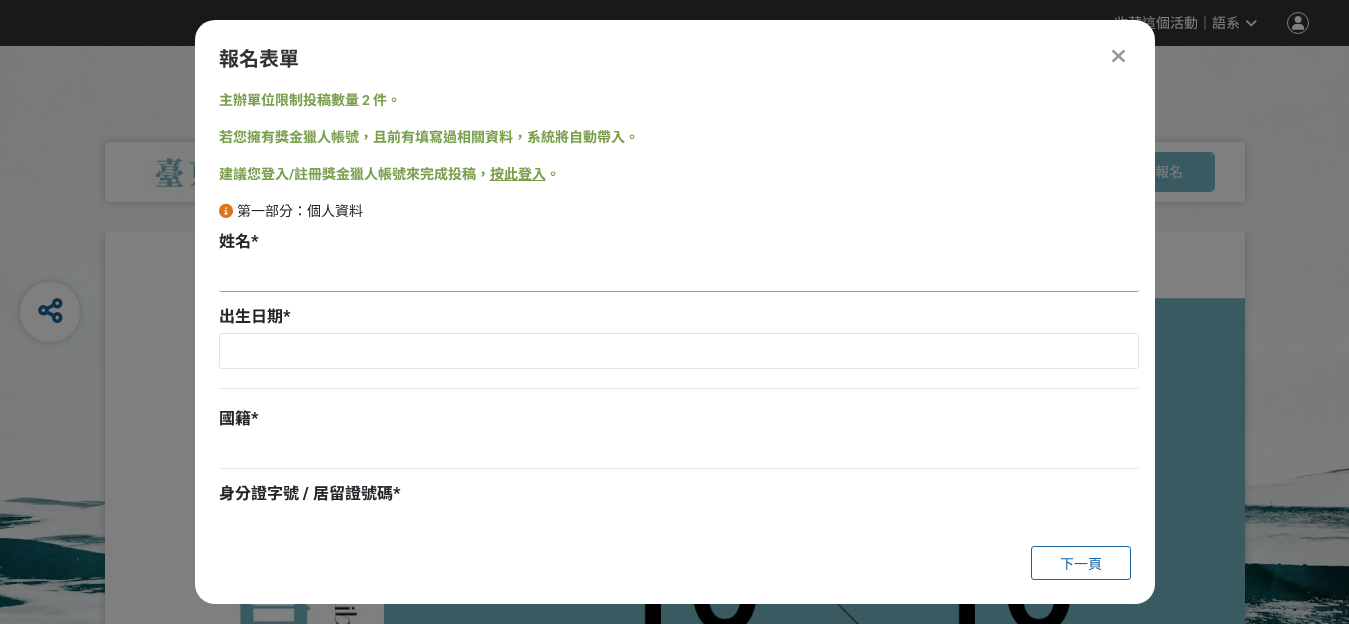 type on "[PERSON_NAME] po [PERSON_NAME]" 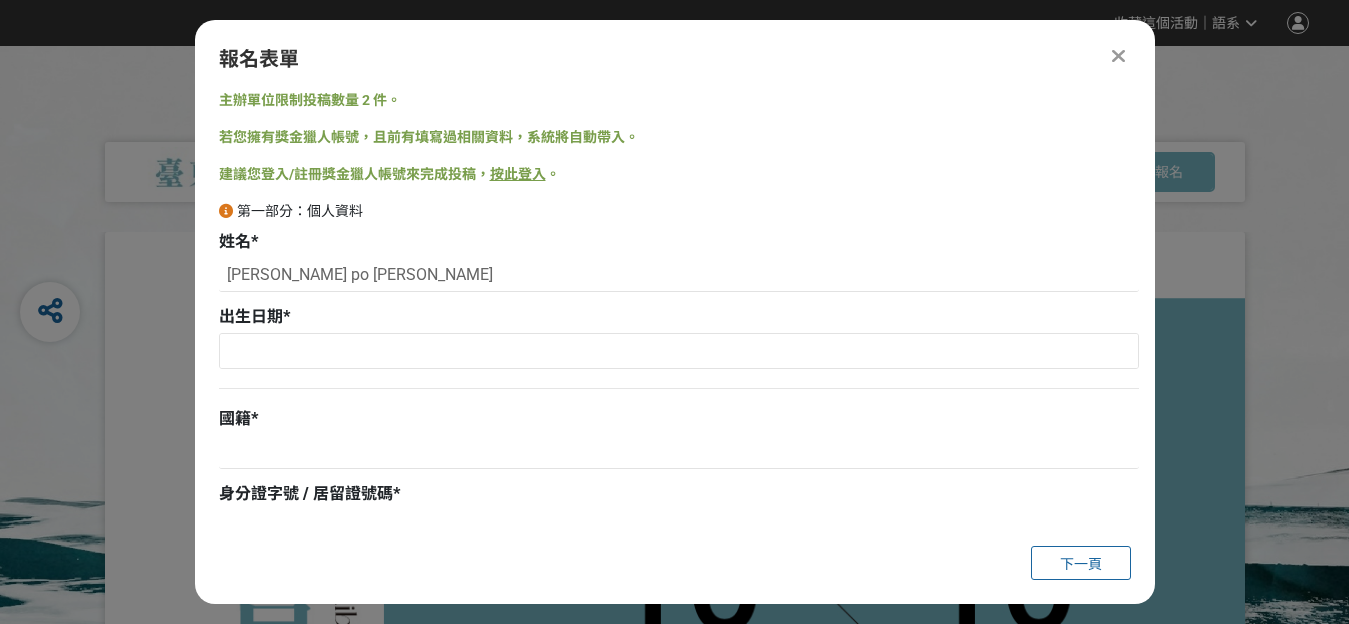 type on "0975690567" 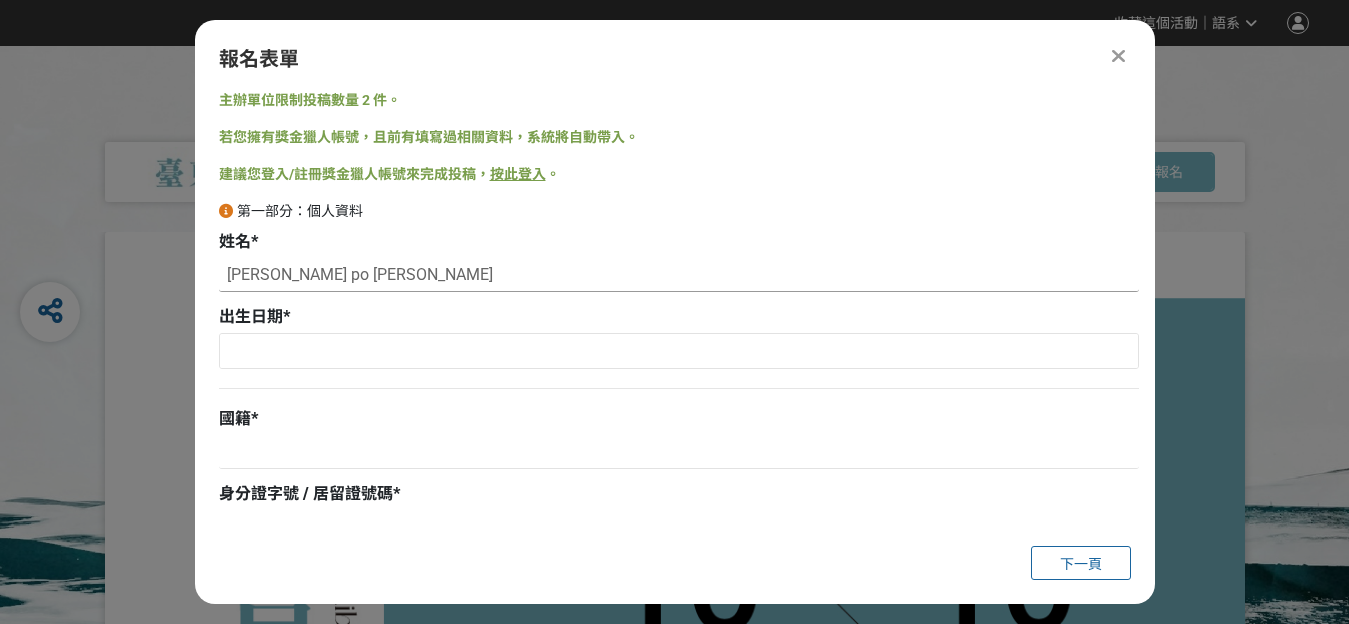 click on "[PERSON_NAME] po [PERSON_NAME]" at bounding box center (679, 275) 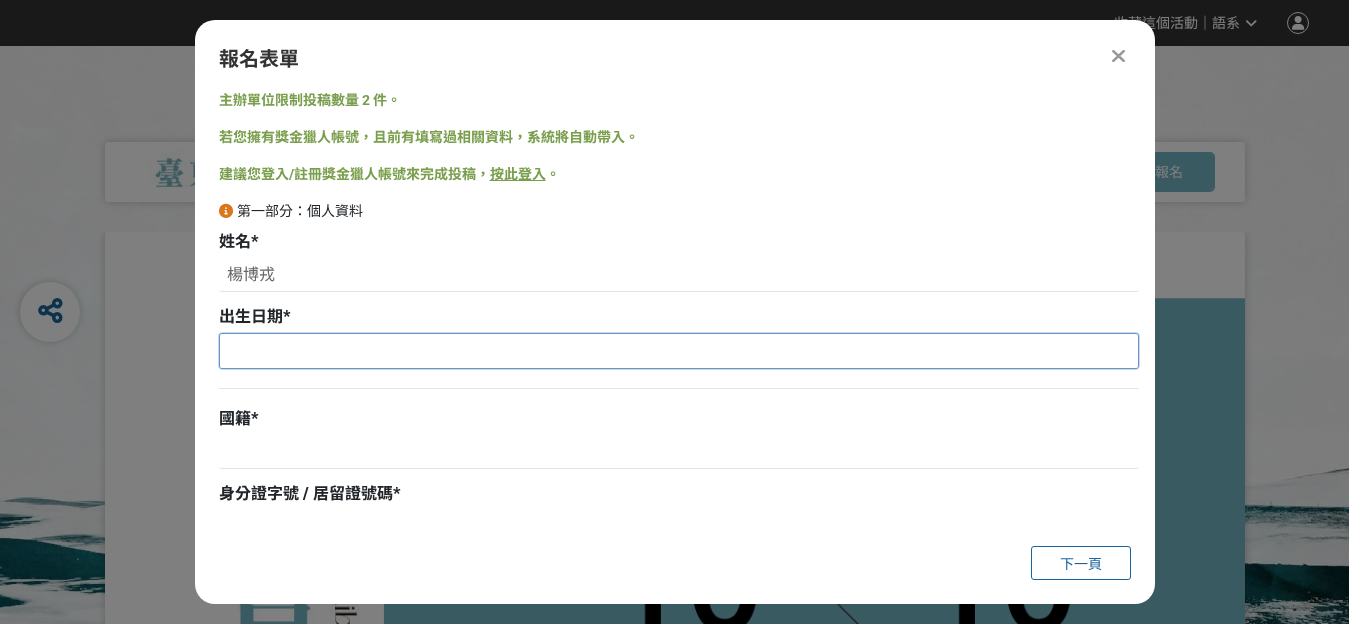 type on "楊博戎" 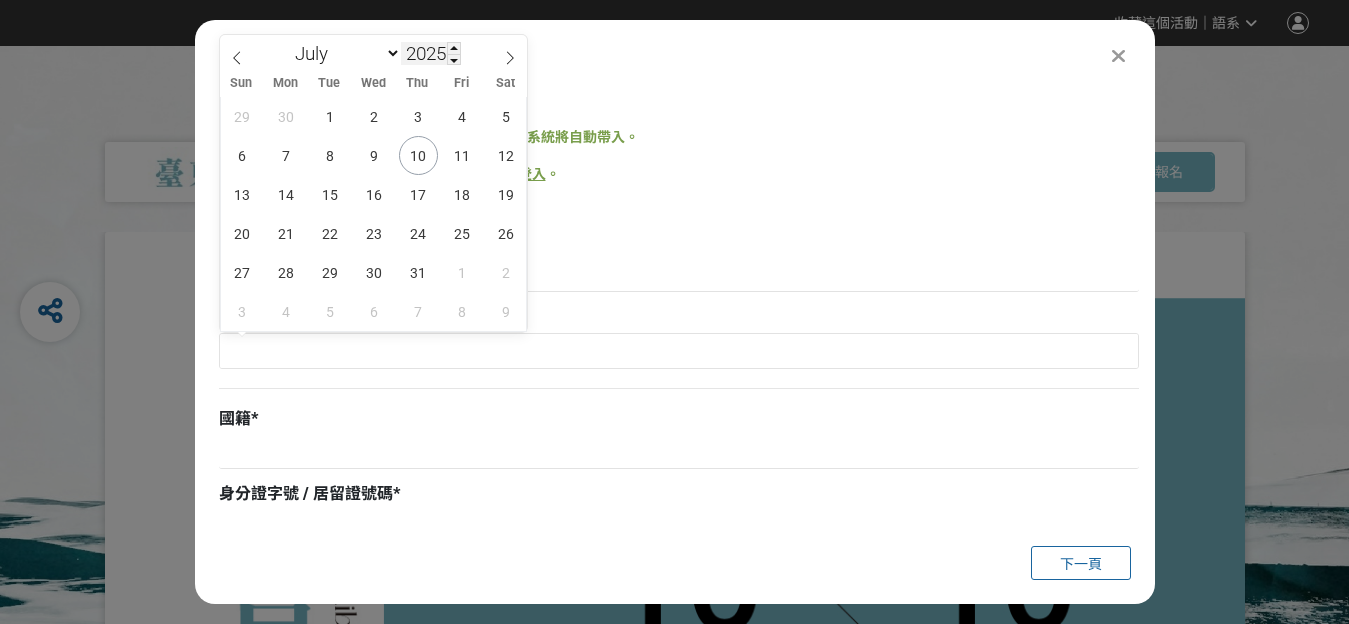 click on "2025" at bounding box center [431, 53] 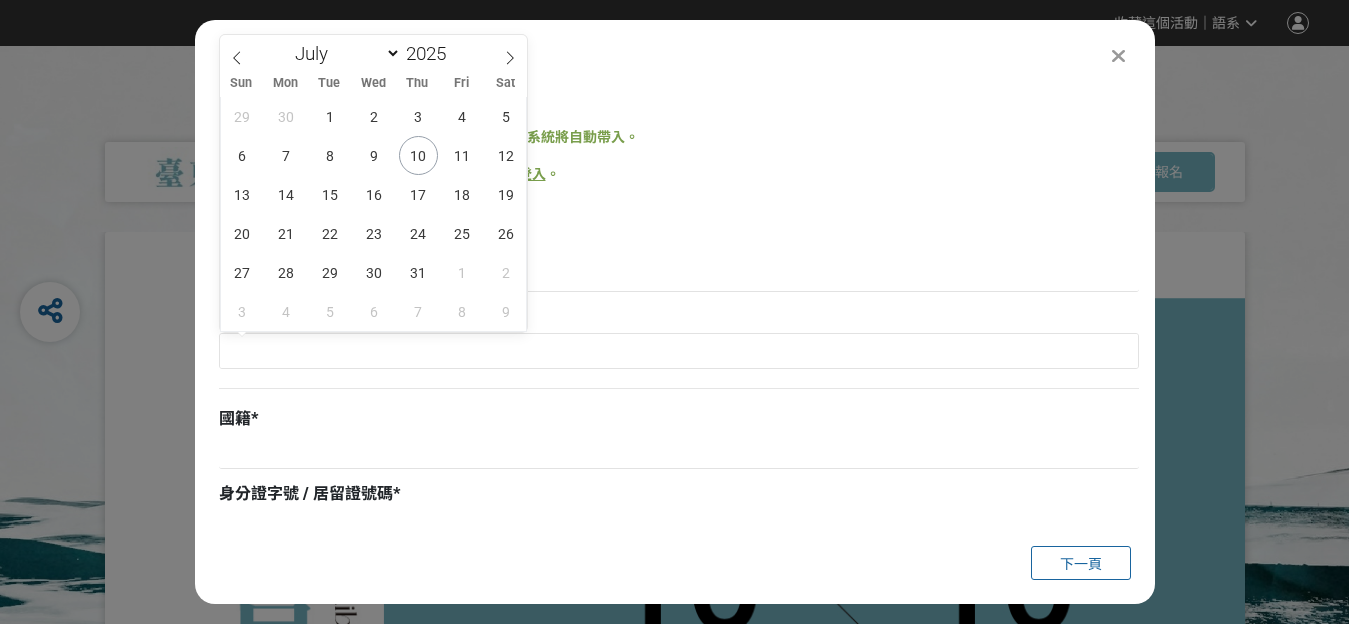 click on "January February March April May June July August September October November [DATE]" at bounding box center [374, 52] 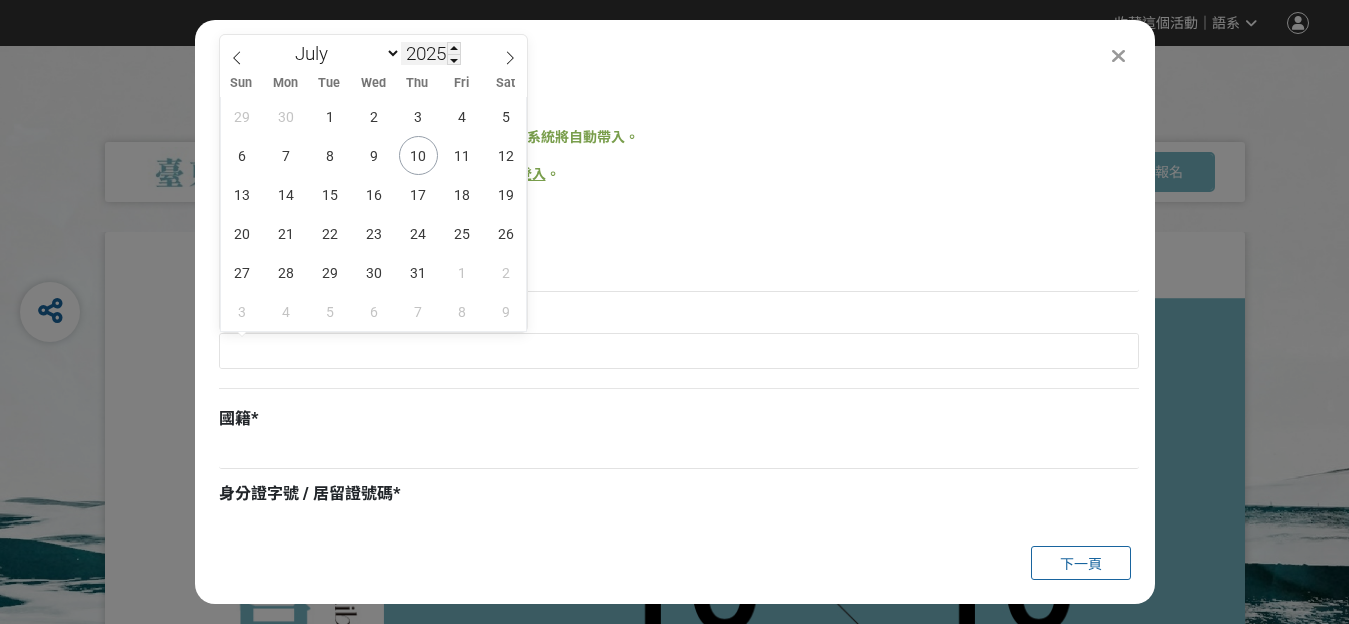 click on "2025" at bounding box center [431, 53] 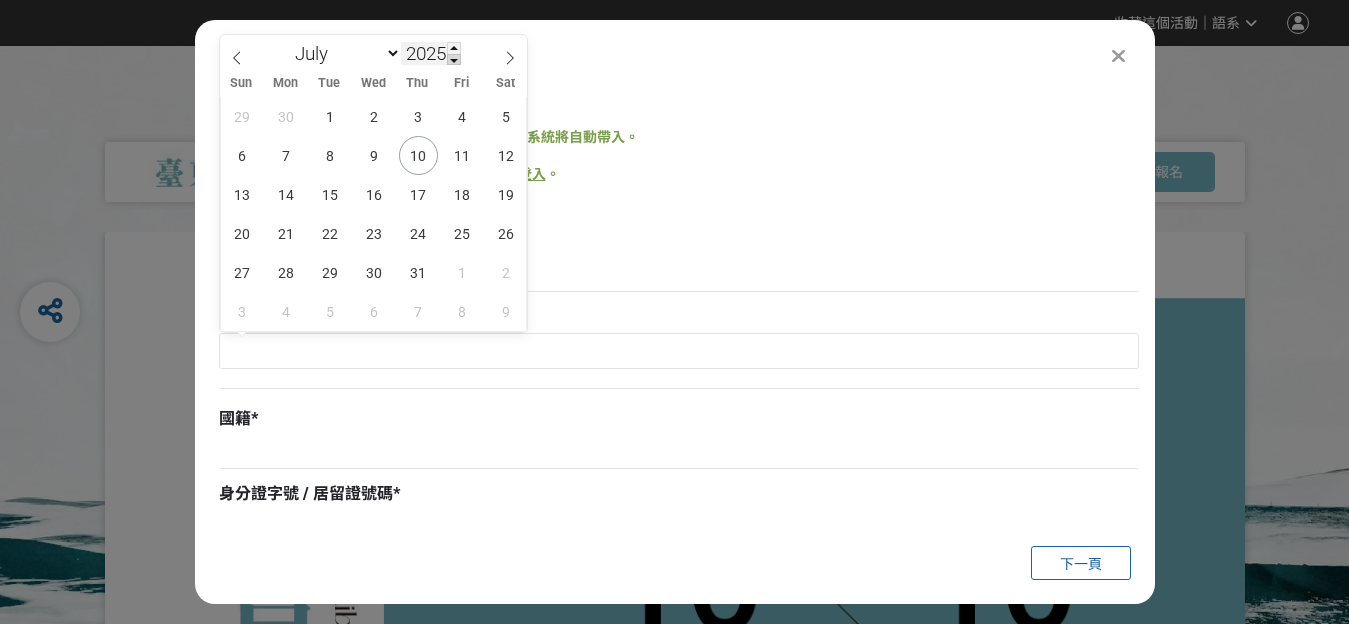 click at bounding box center (454, 60) 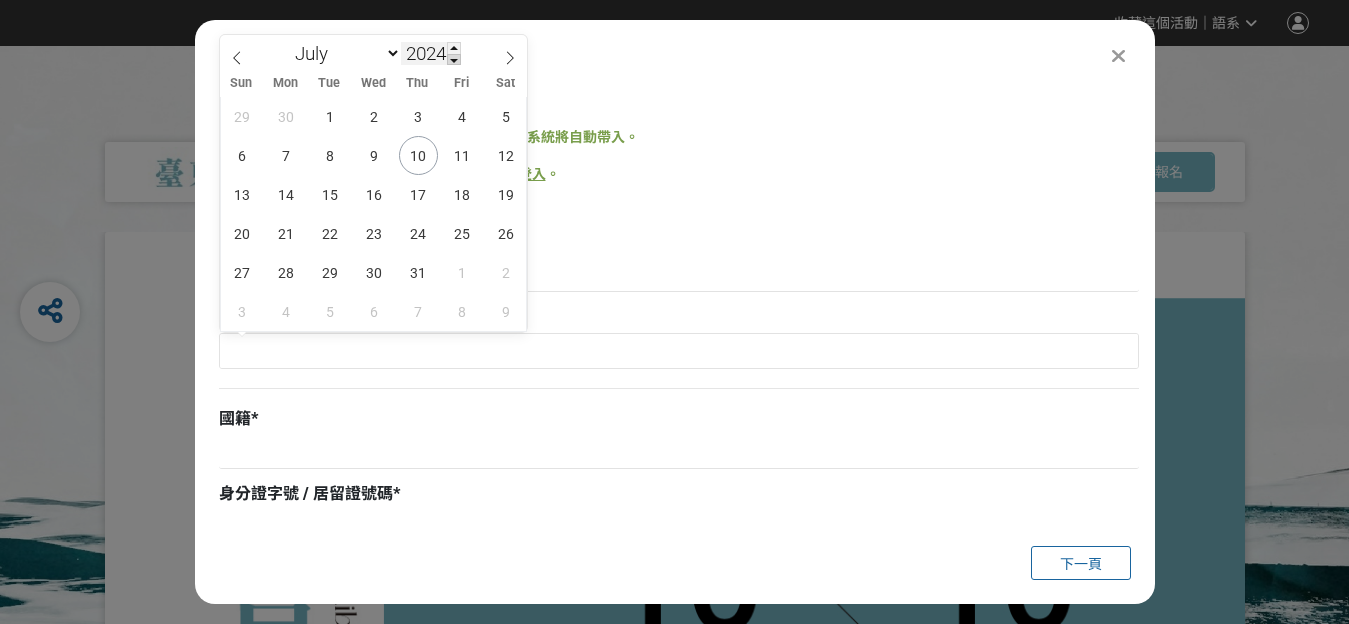 click at bounding box center [454, 60] 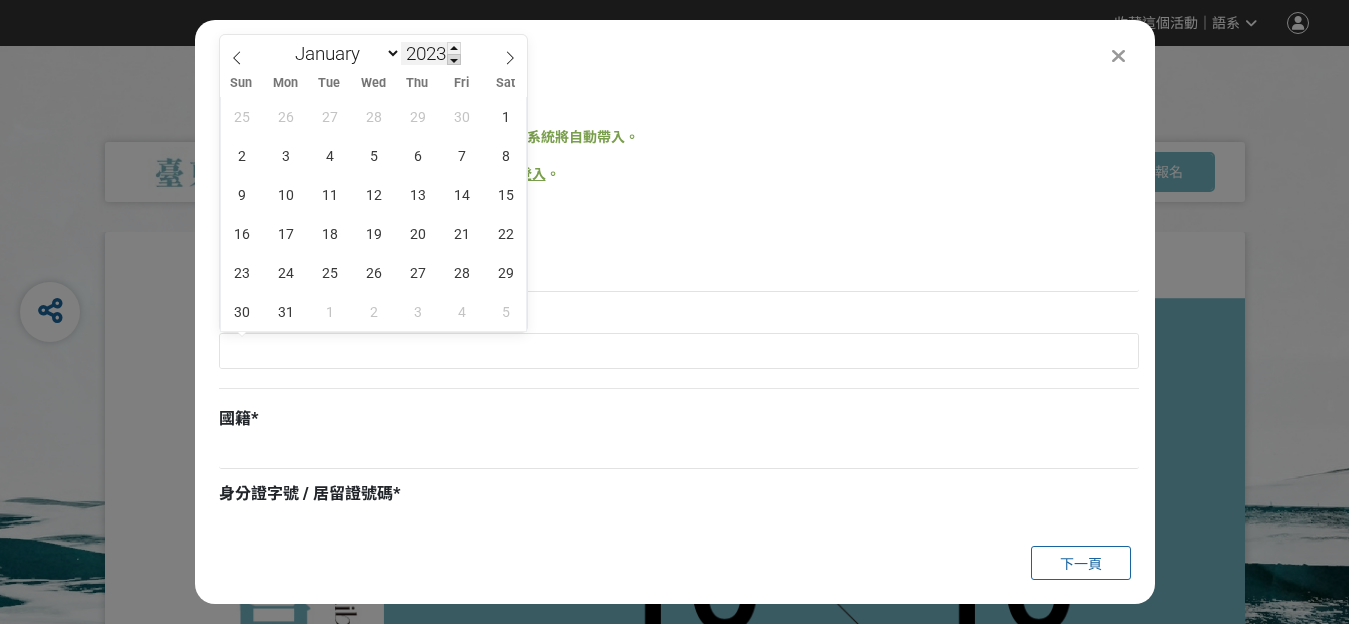 click at bounding box center [454, 60] 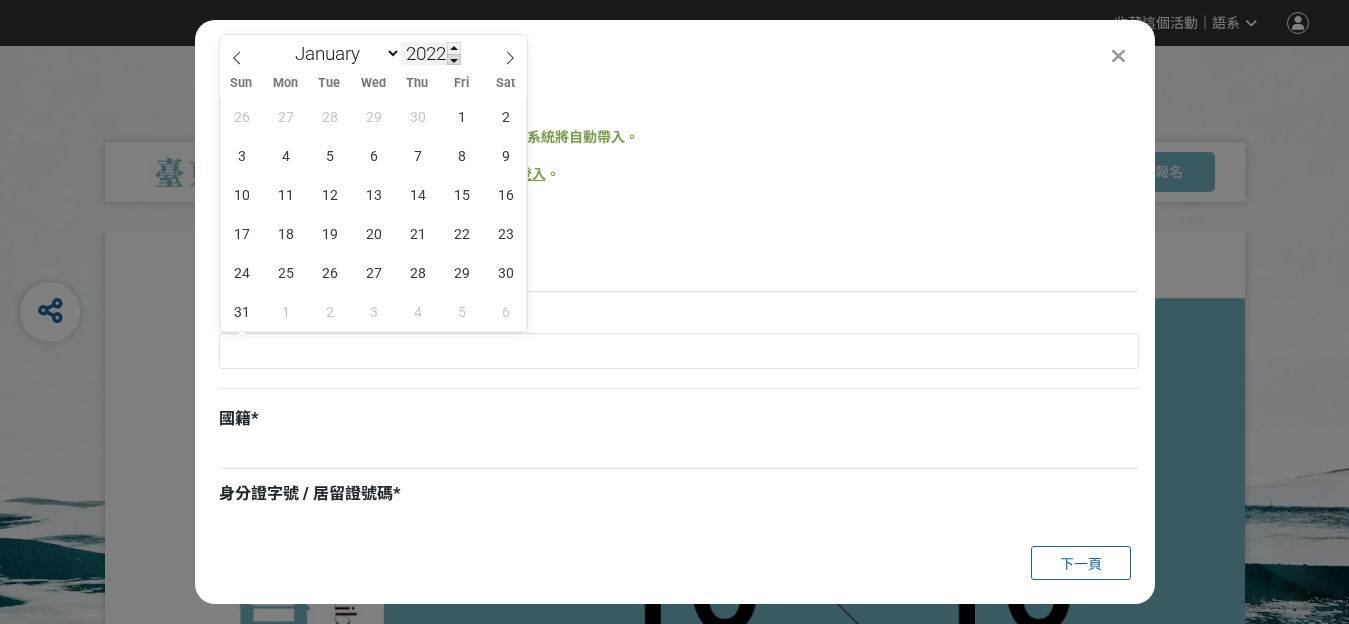 click at bounding box center [454, 60] 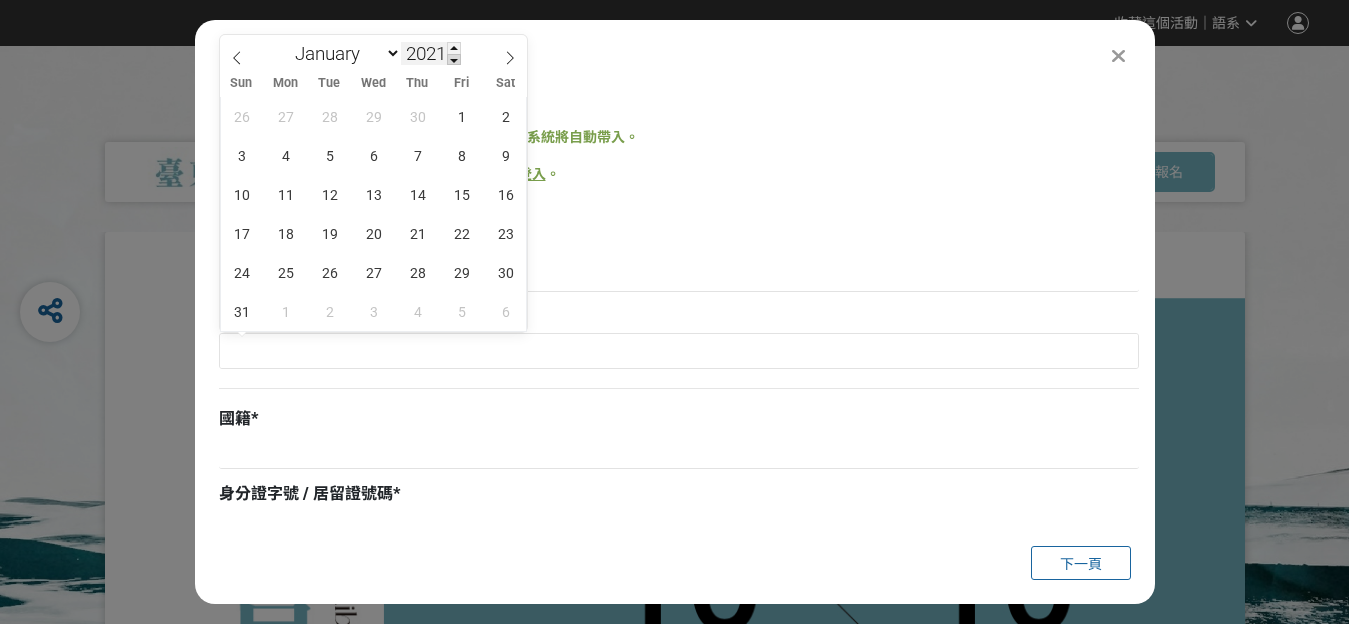 click at bounding box center [454, 60] 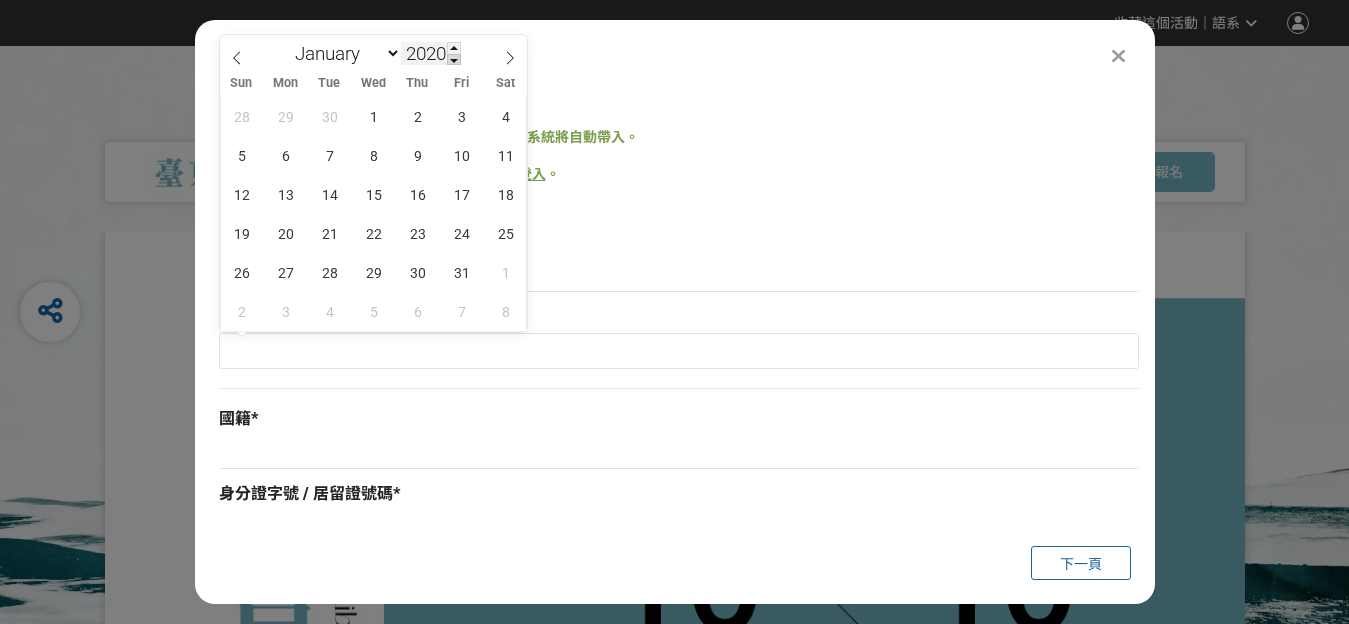 click at bounding box center [454, 60] 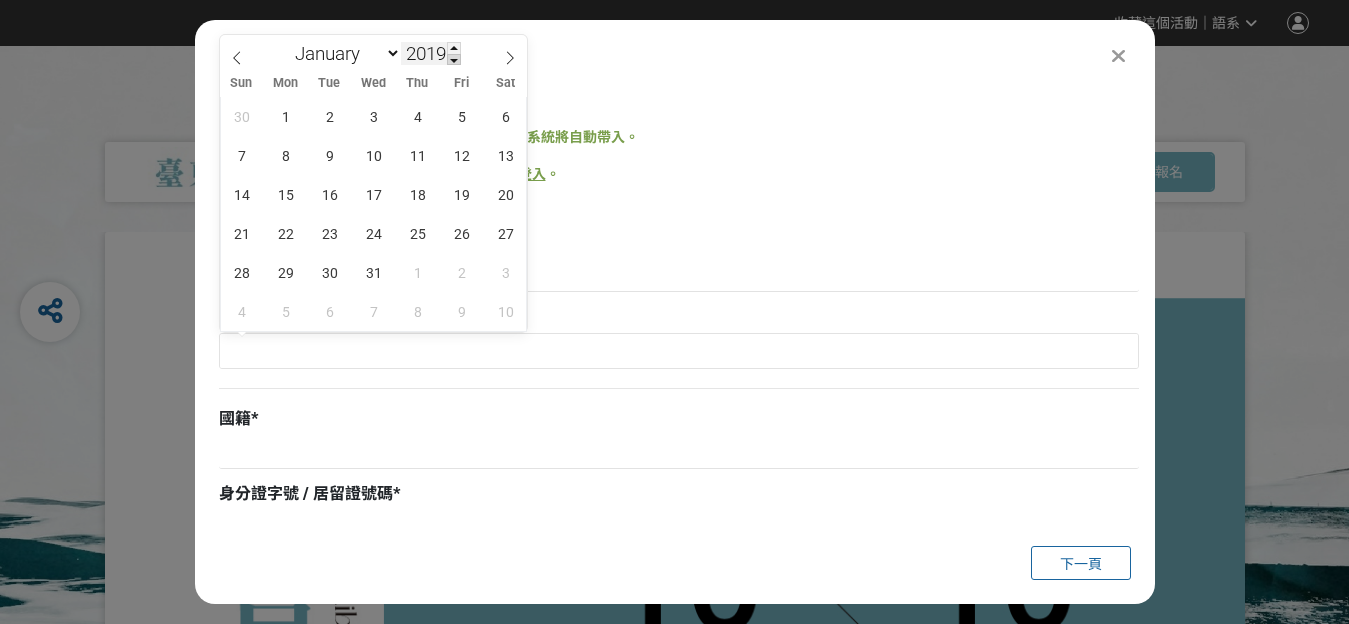 click at bounding box center [454, 60] 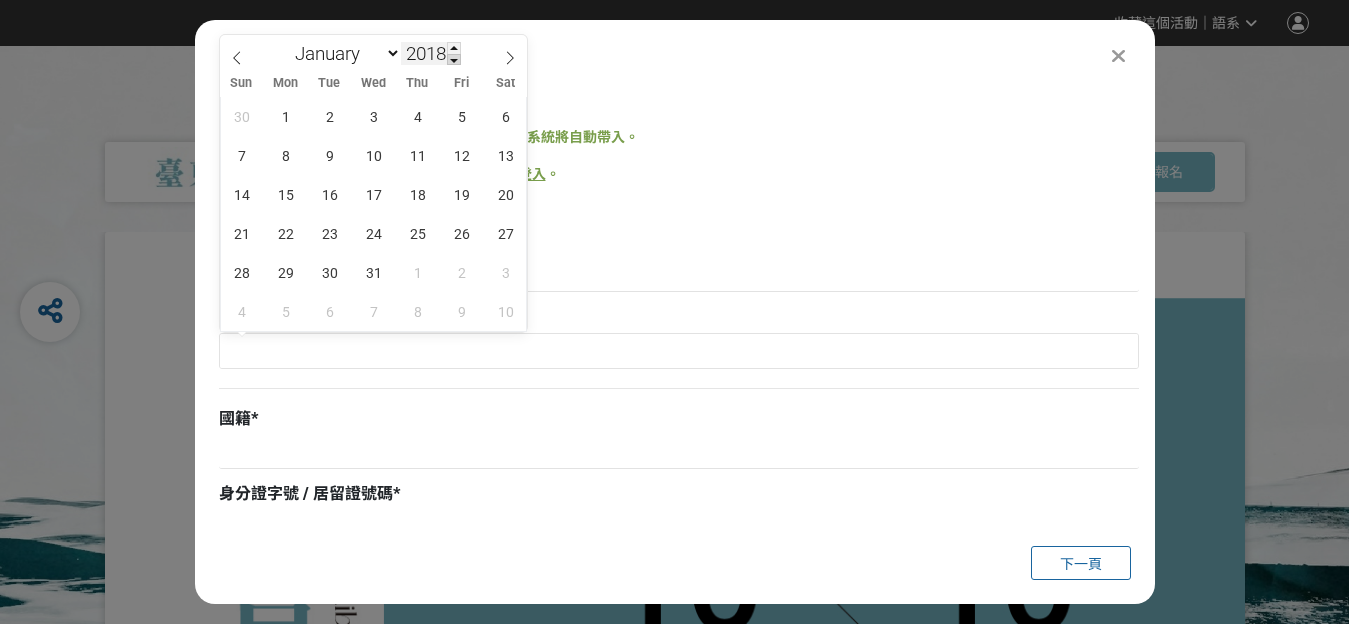 click at bounding box center [454, 60] 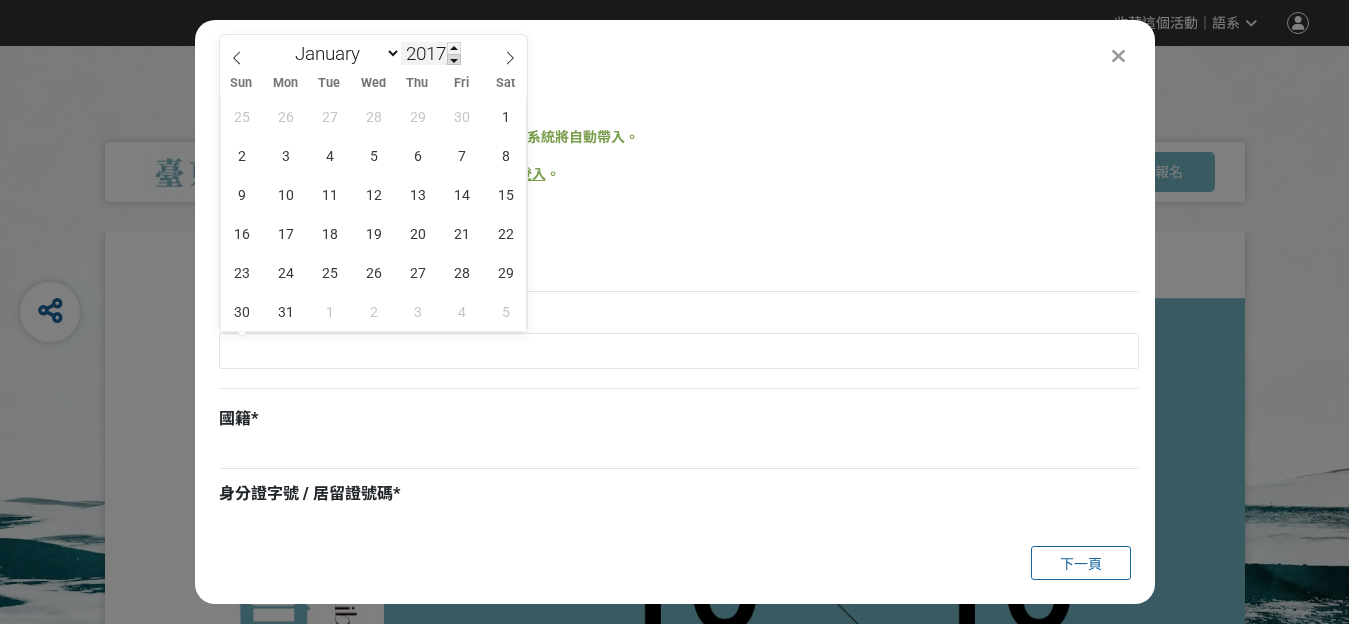 click at bounding box center [454, 60] 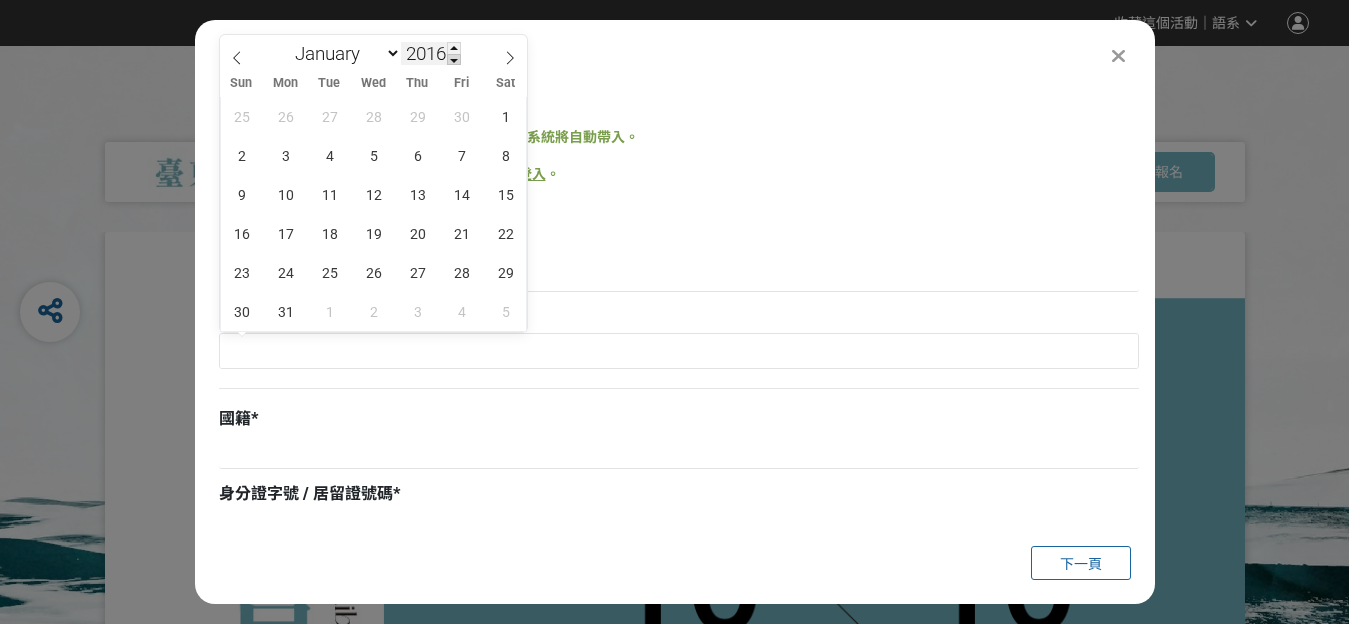 click at bounding box center (454, 60) 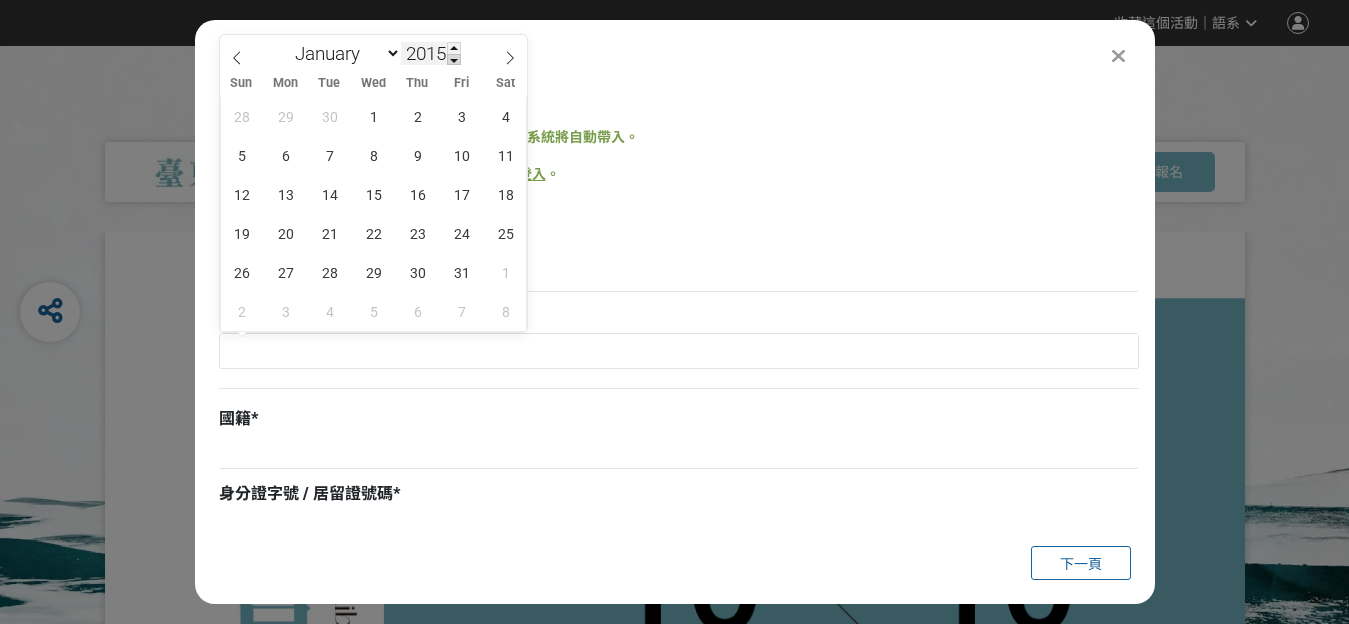 click at bounding box center [454, 60] 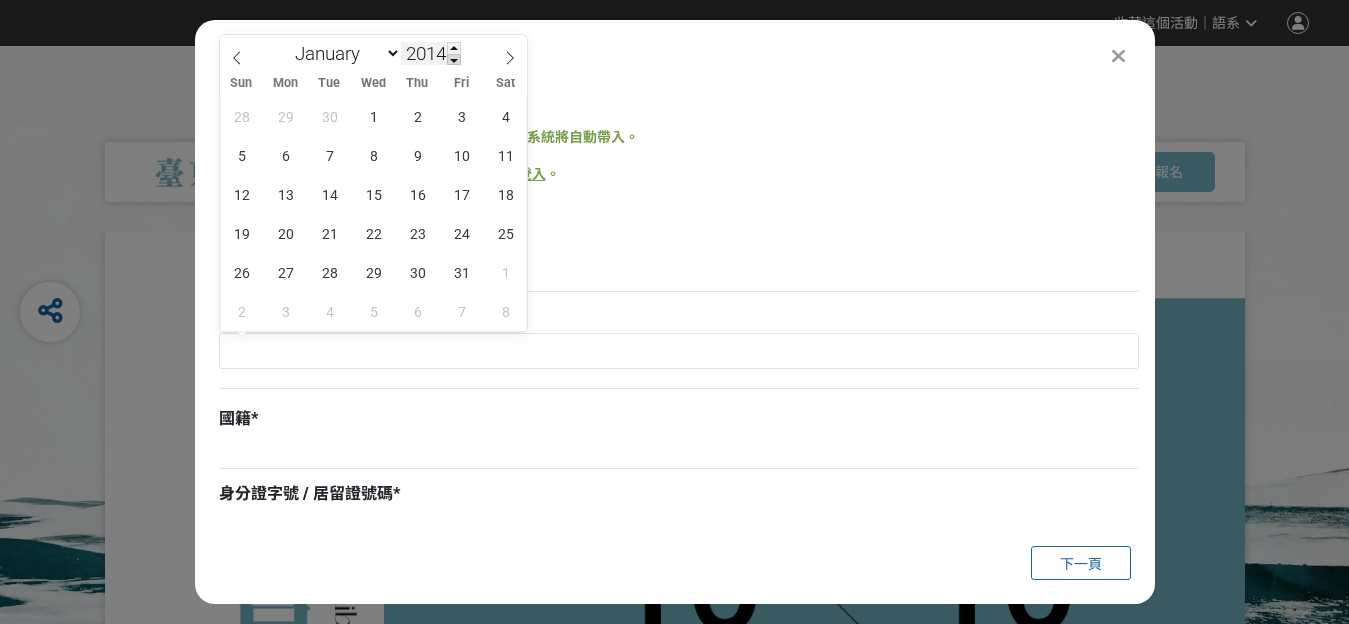 click at bounding box center (454, 60) 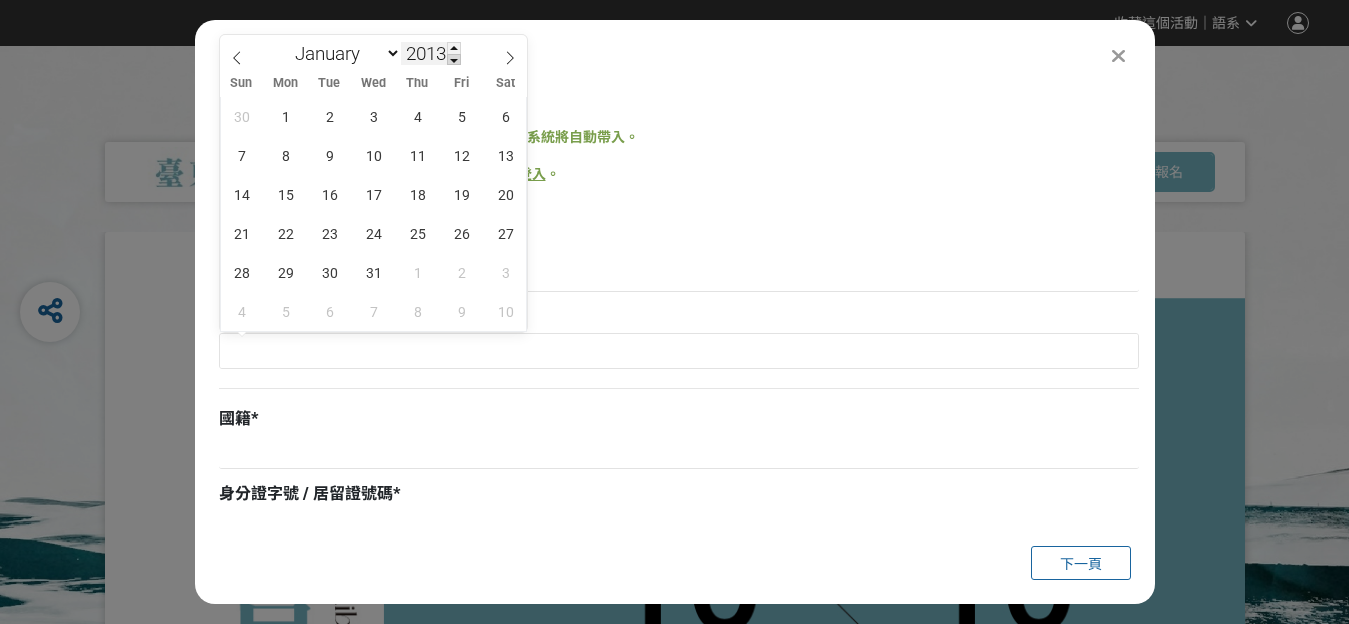 click at bounding box center [454, 60] 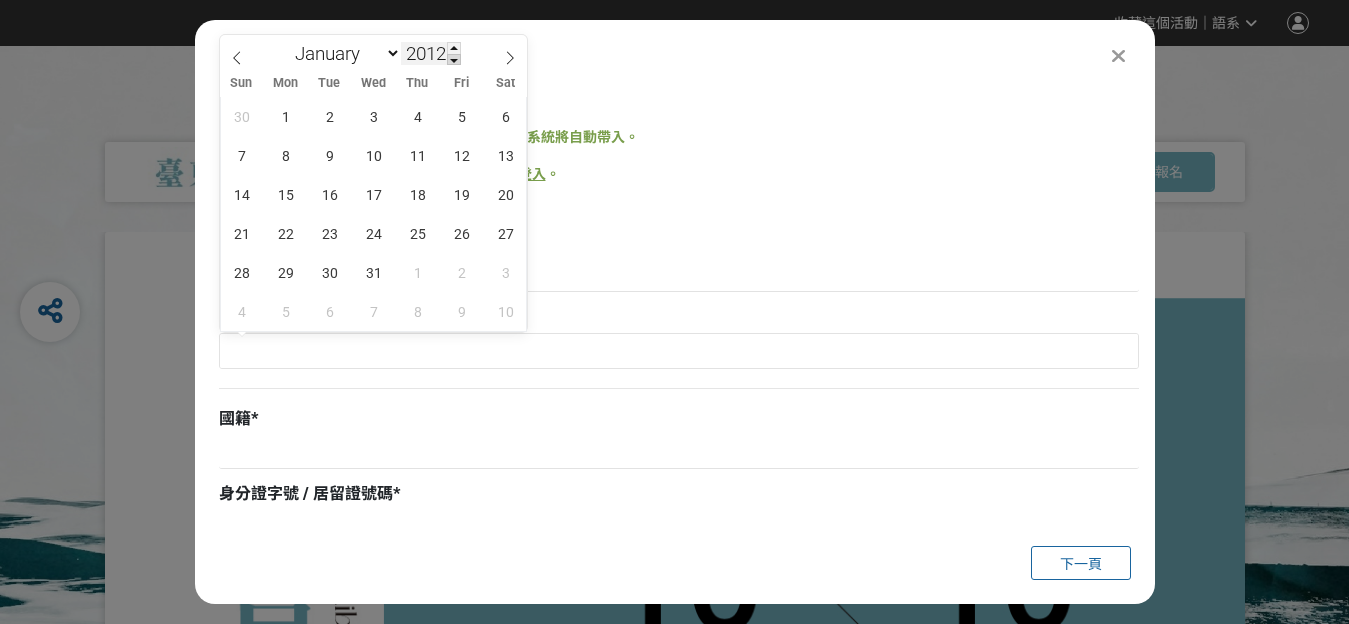 click at bounding box center [454, 60] 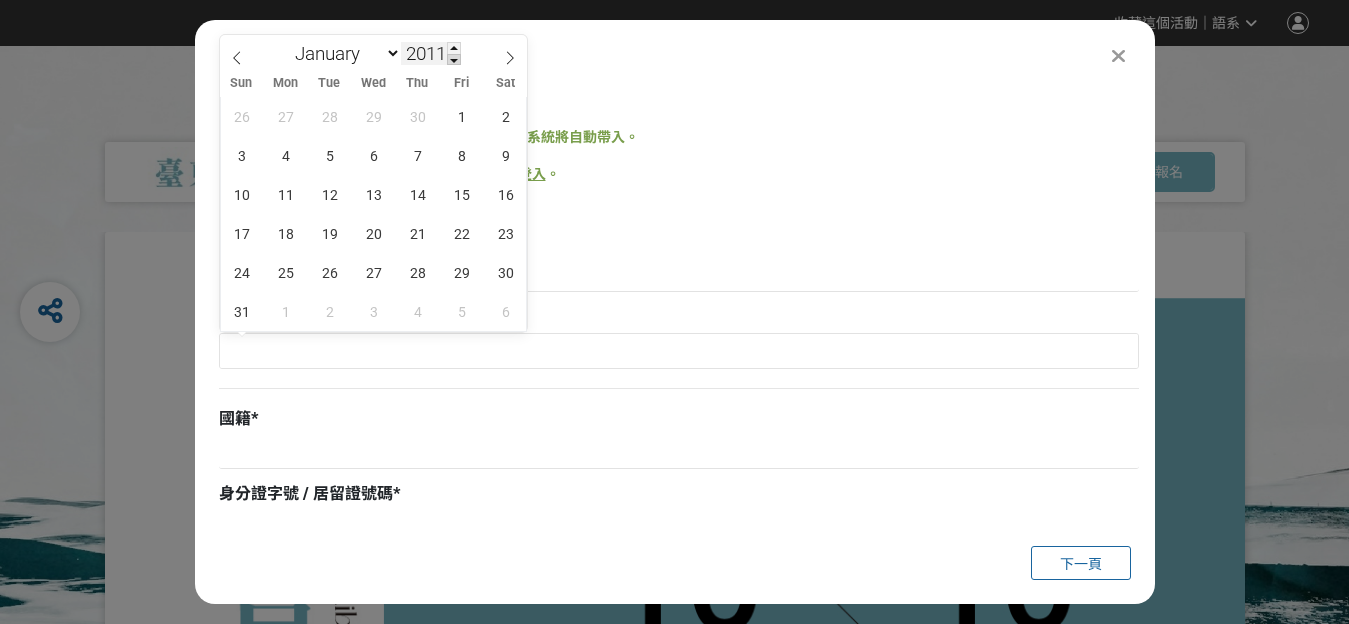 click at bounding box center [454, 60] 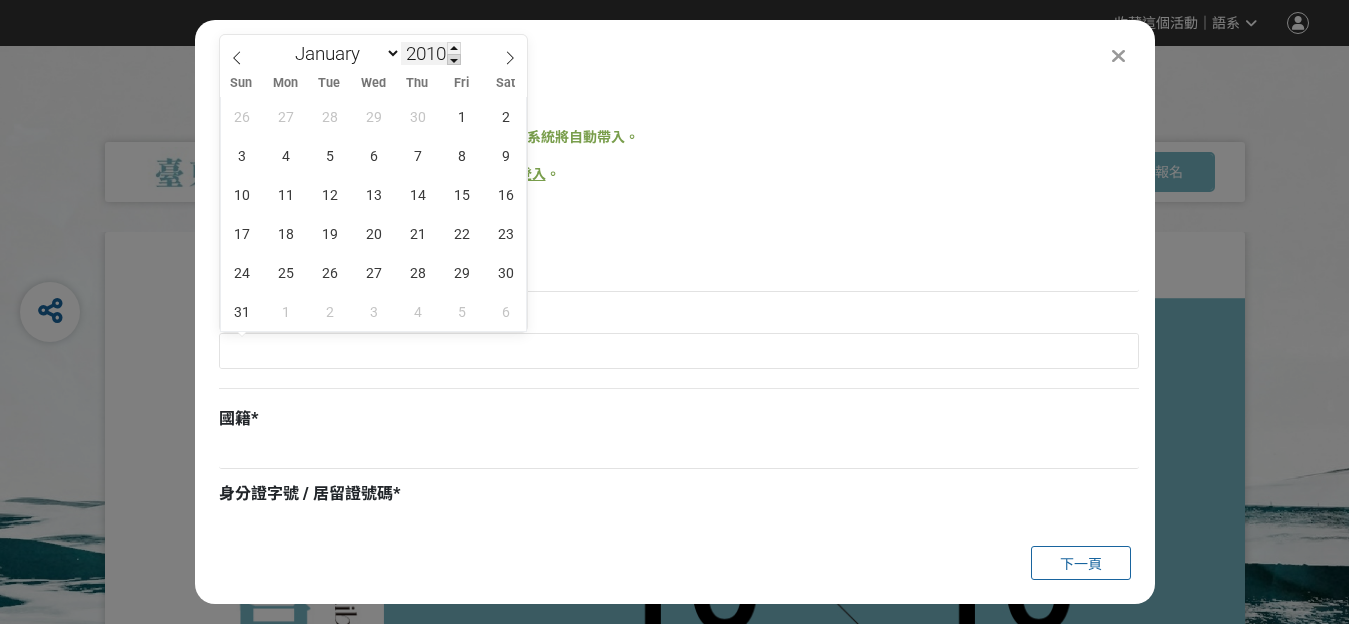 click at bounding box center (454, 60) 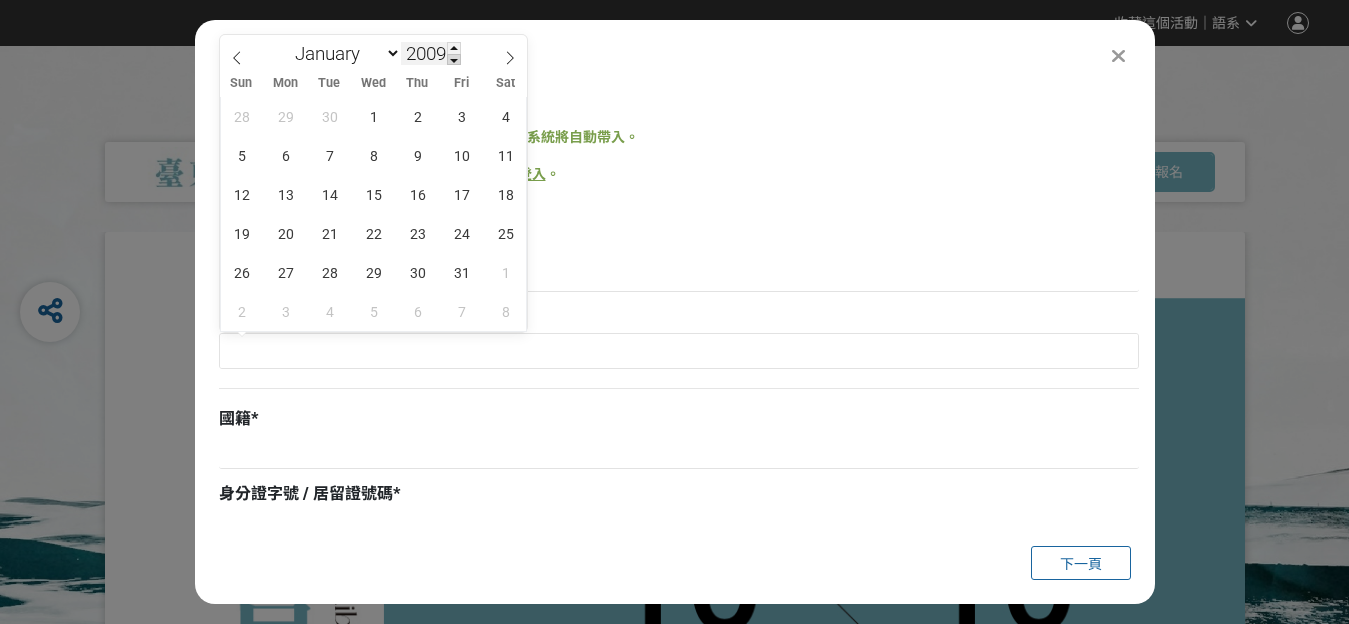click at bounding box center (454, 60) 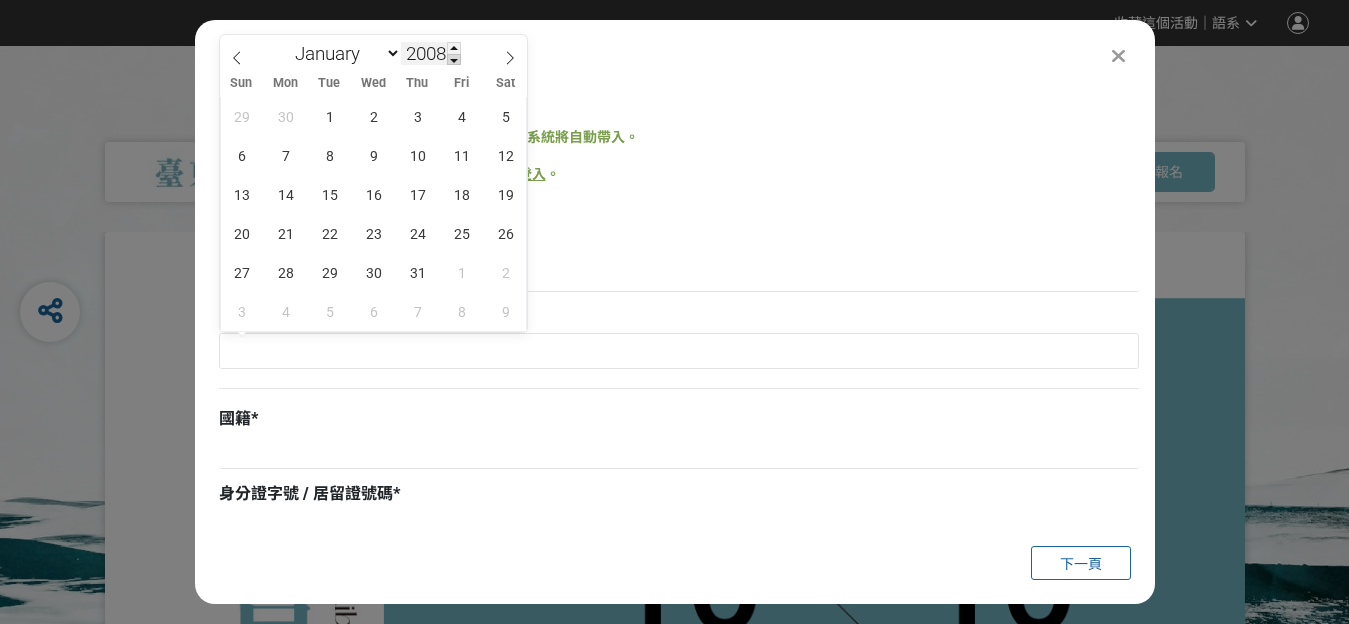 click at bounding box center (454, 60) 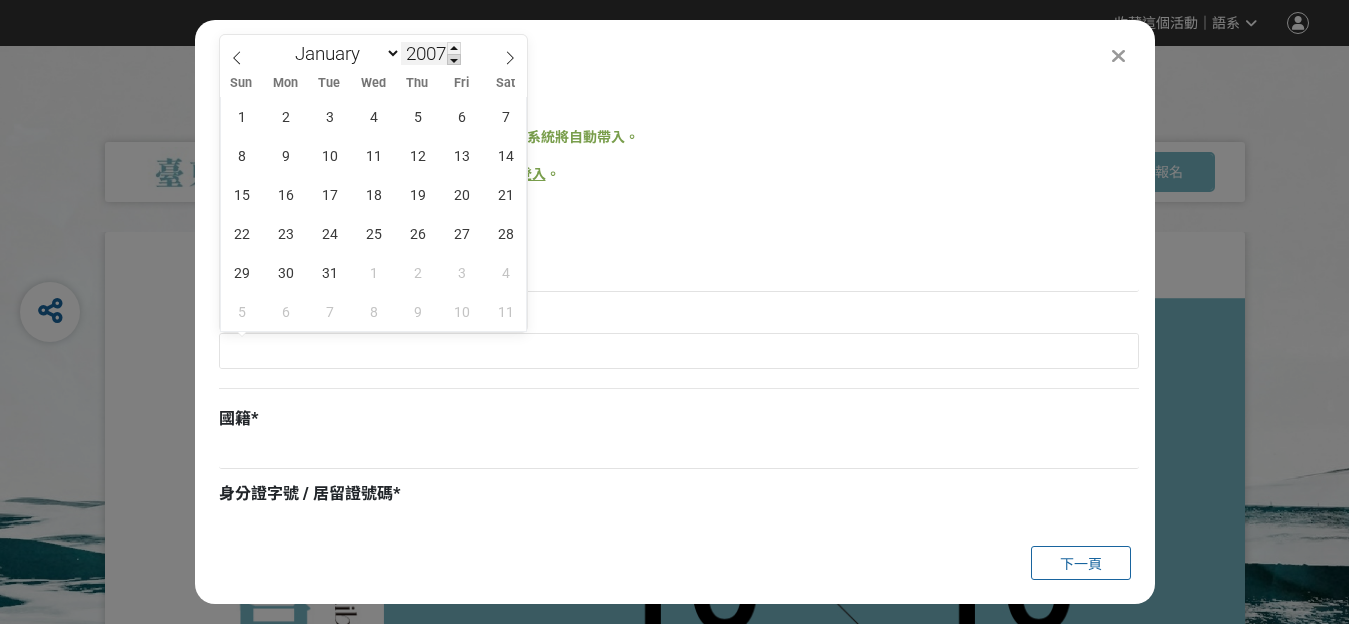 click at bounding box center [454, 60] 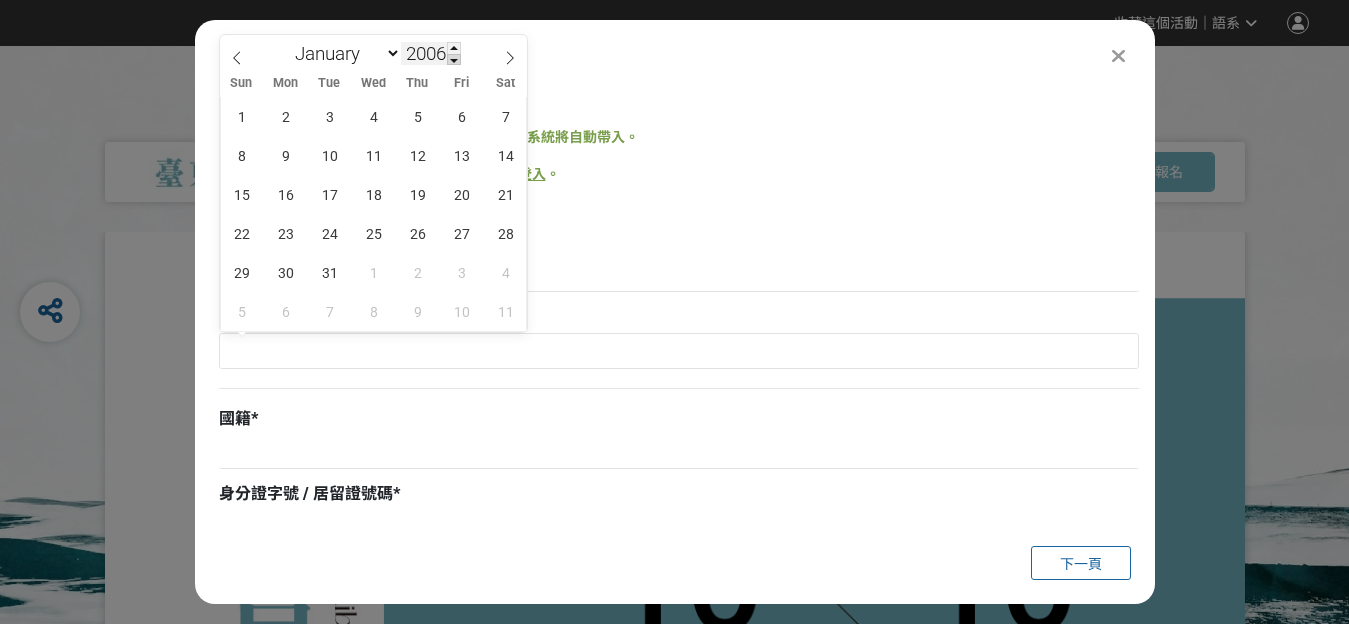 click at bounding box center (454, 60) 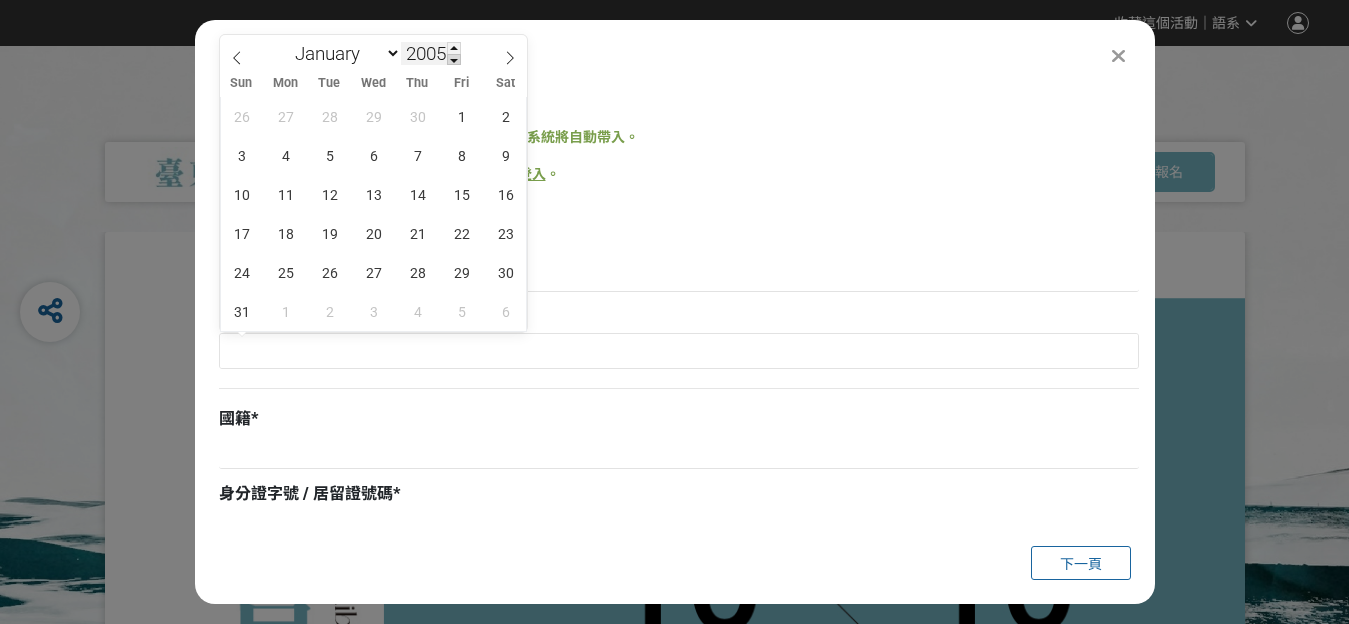 click at bounding box center [454, 60] 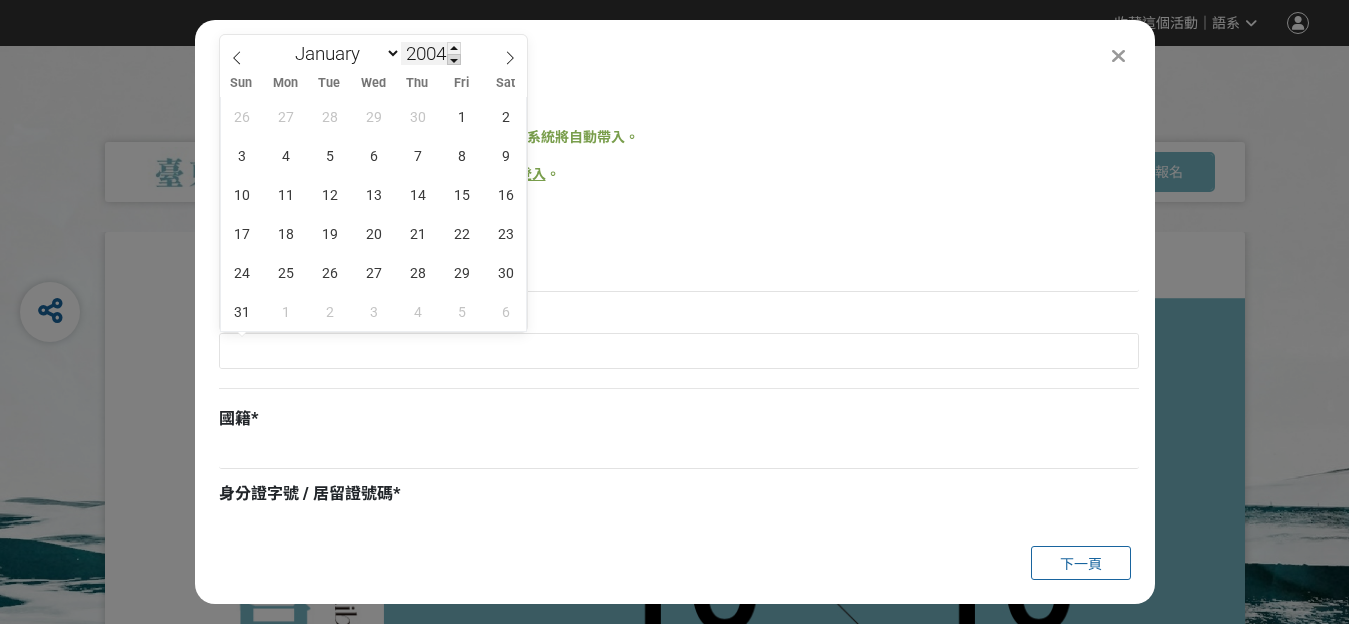 click at bounding box center (454, 60) 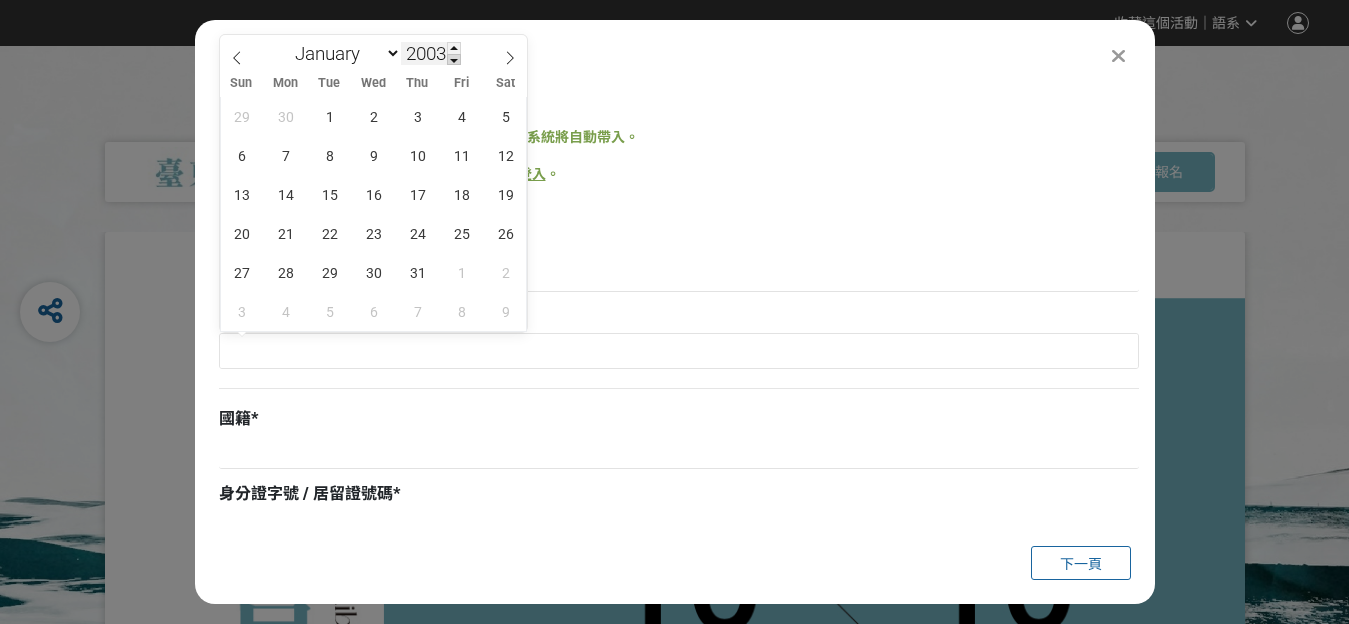 click at bounding box center (454, 60) 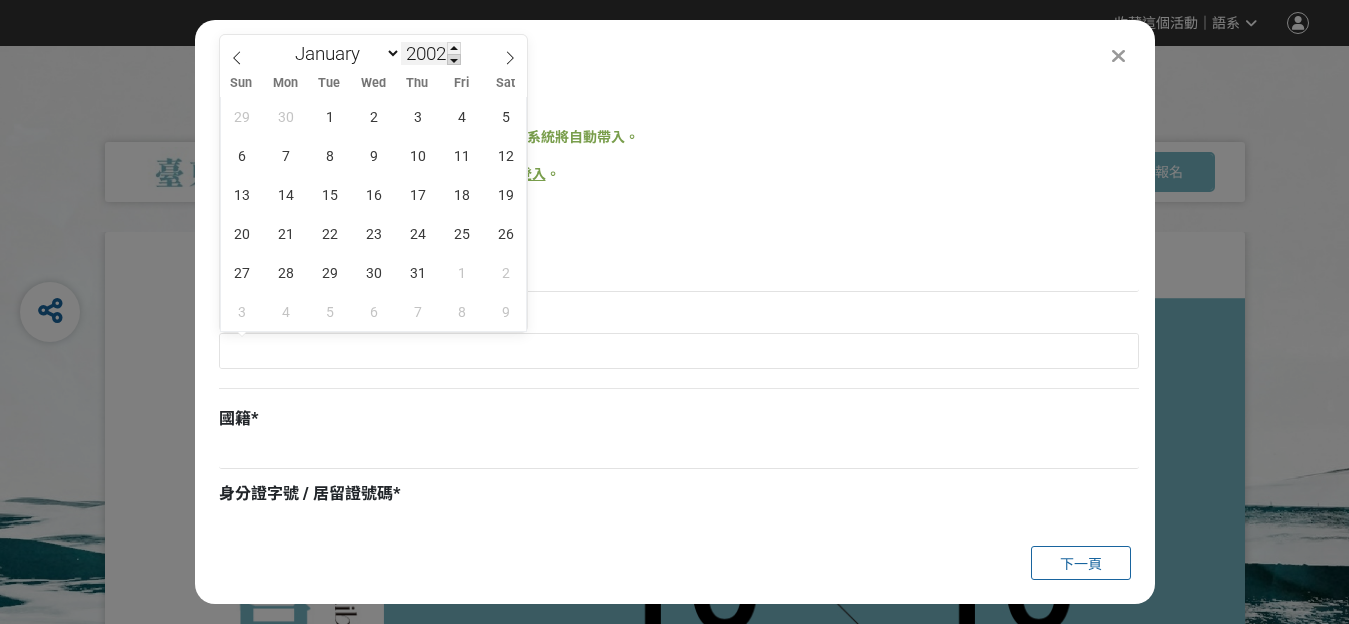 click at bounding box center (454, 60) 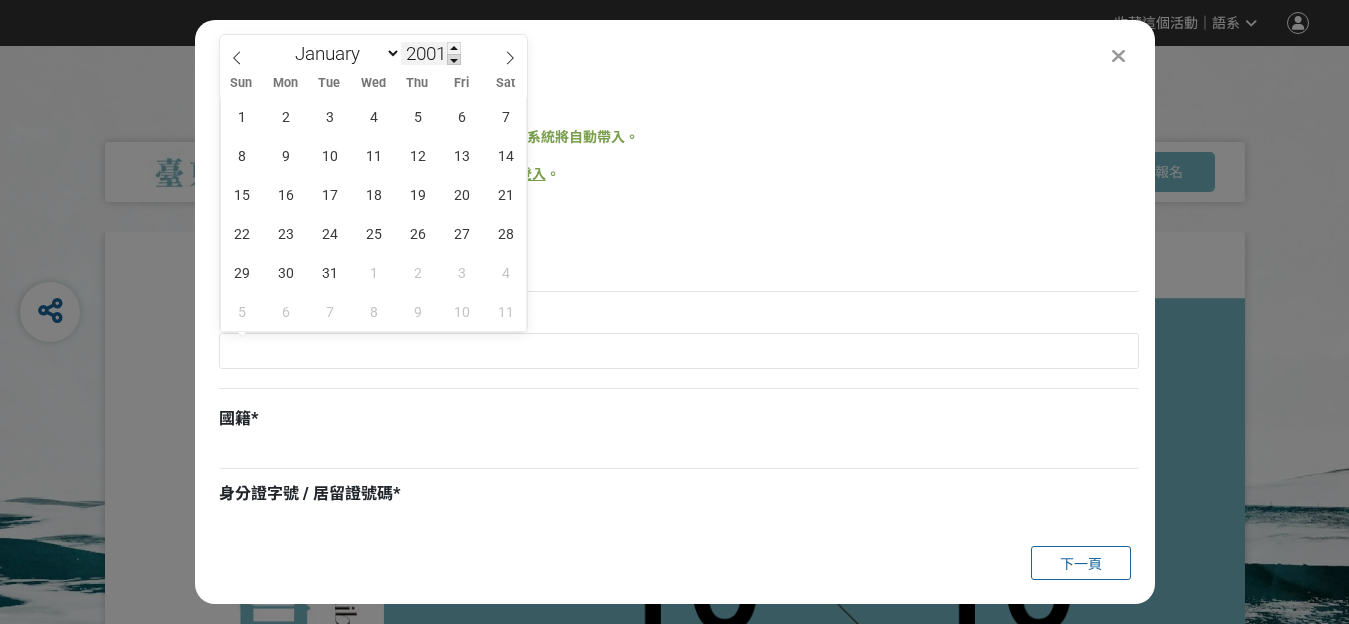 click at bounding box center (454, 60) 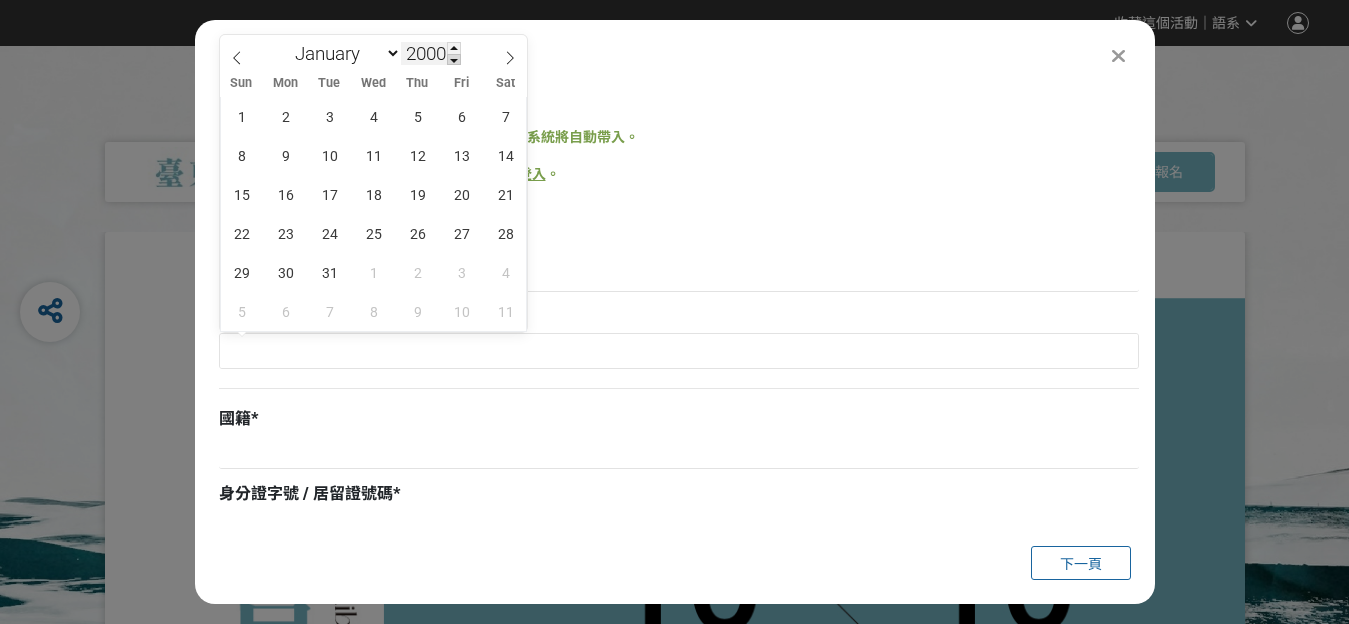 click at bounding box center (454, 60) 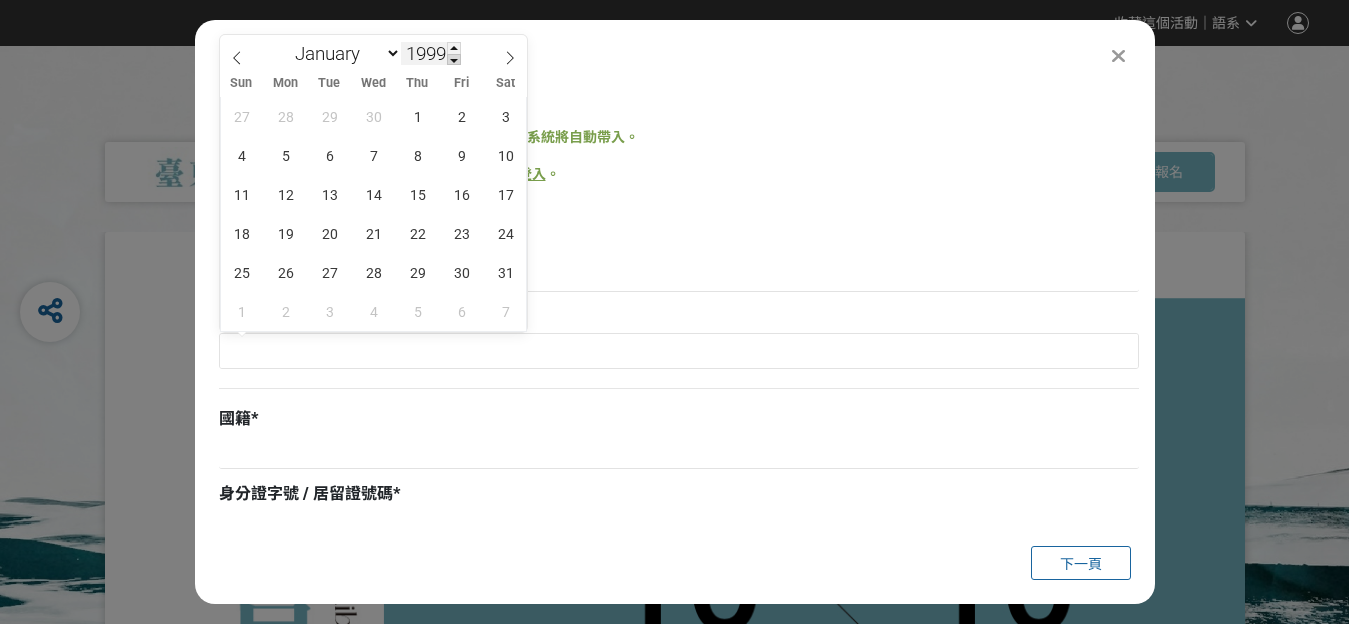 click at bounding box center [454, 60] 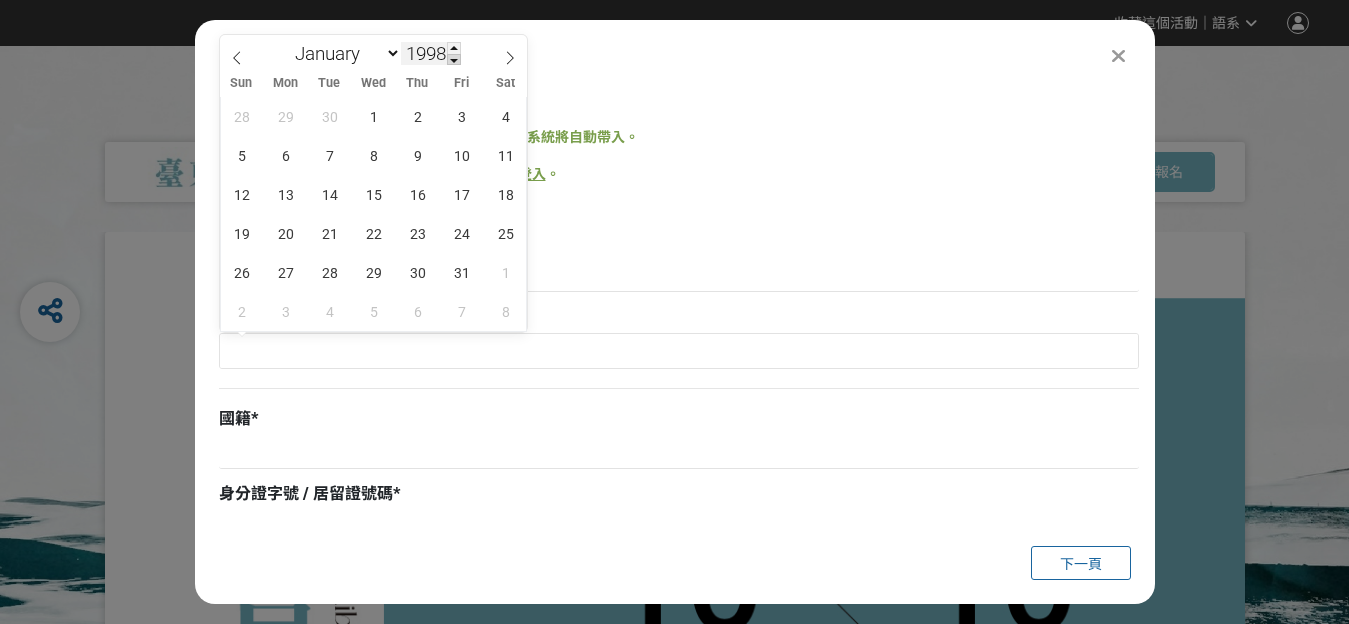 click at bounding box center [454, 60] 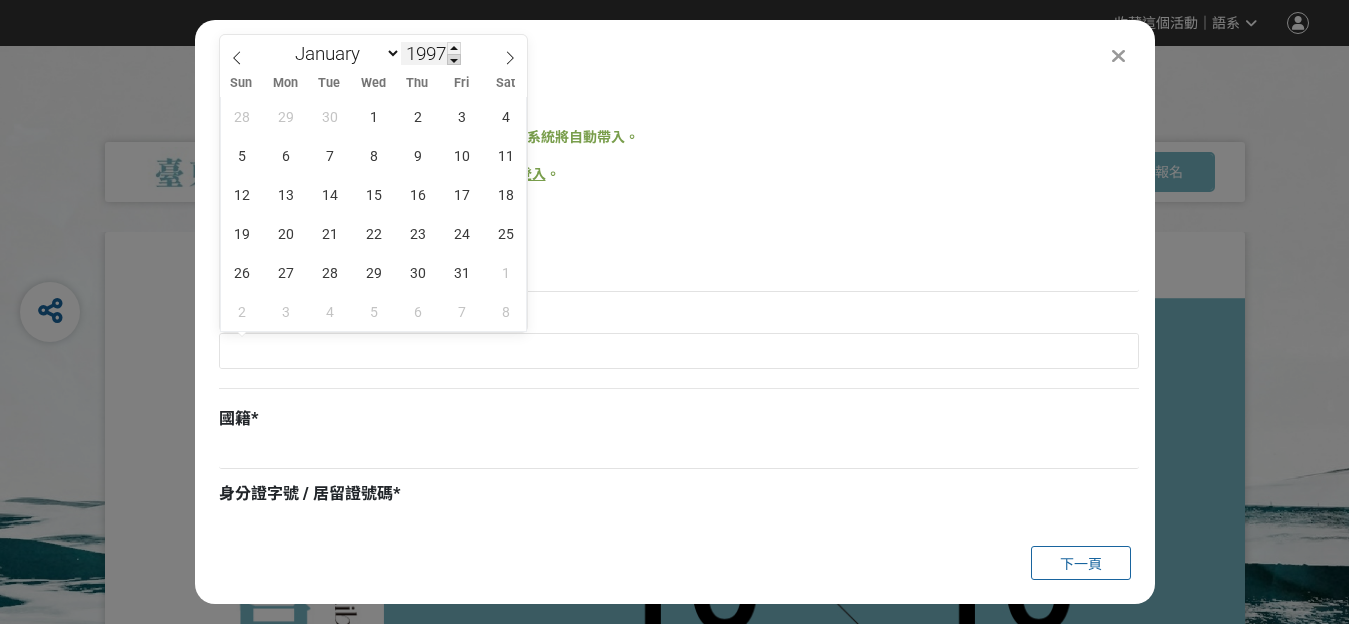 click at bounding box center [454, 60] 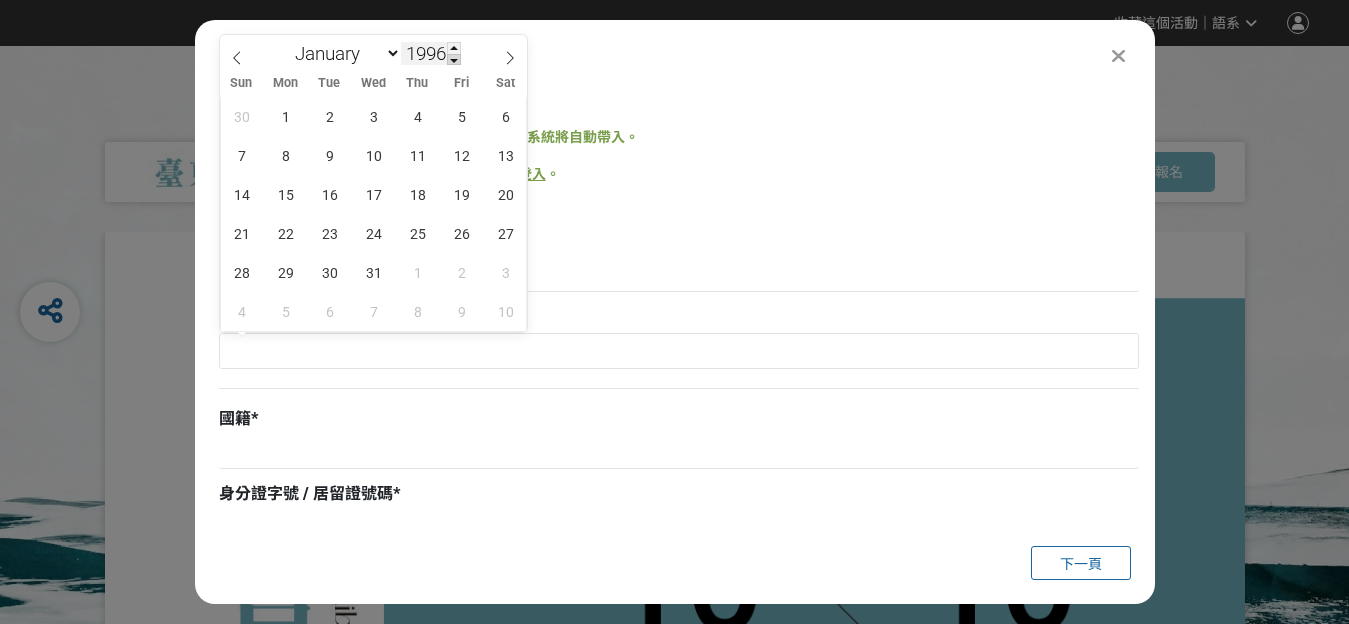 click at bounding box center [454, 60] 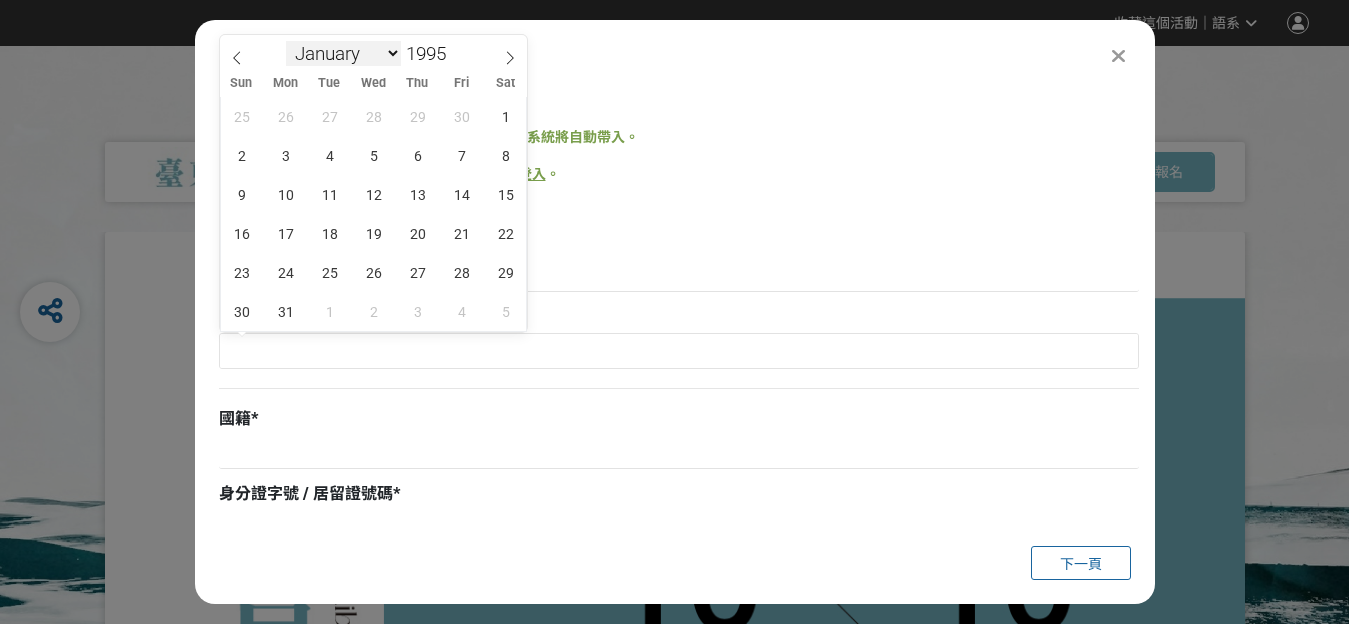 click on "January February March April May June July August September October November December" at bounding box center (343, 53) 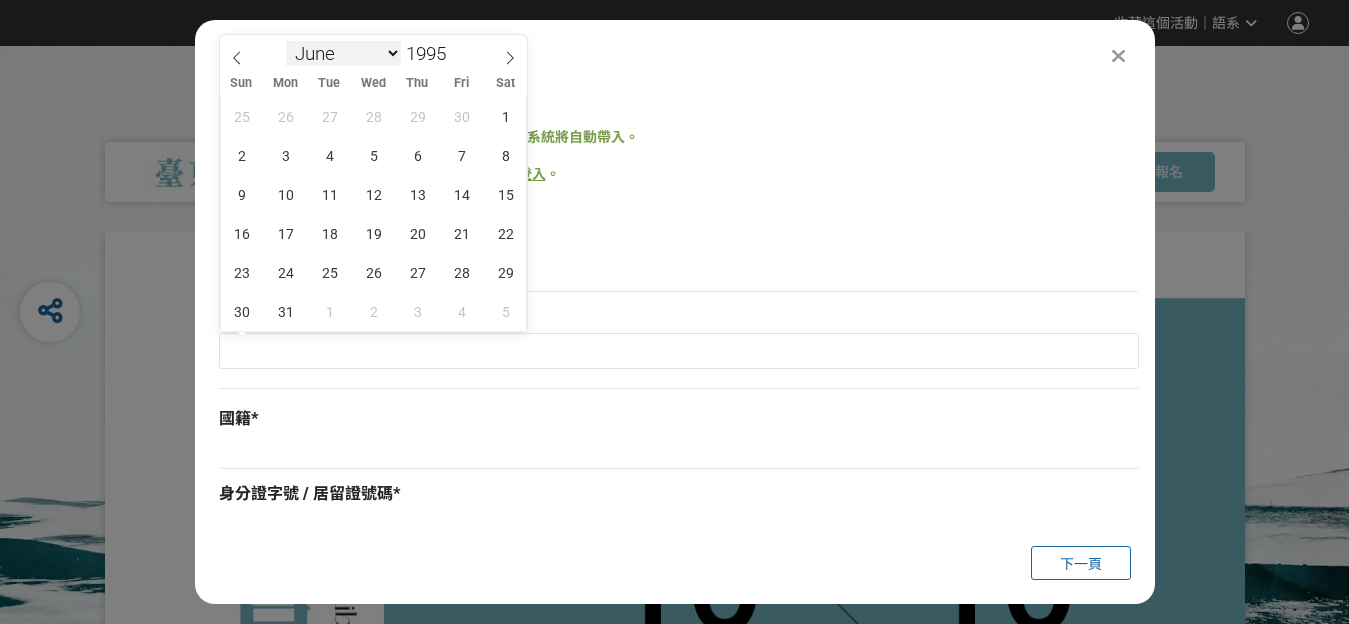 click on "January February March April May June July August September October November December" at bounding box center [343, 53] 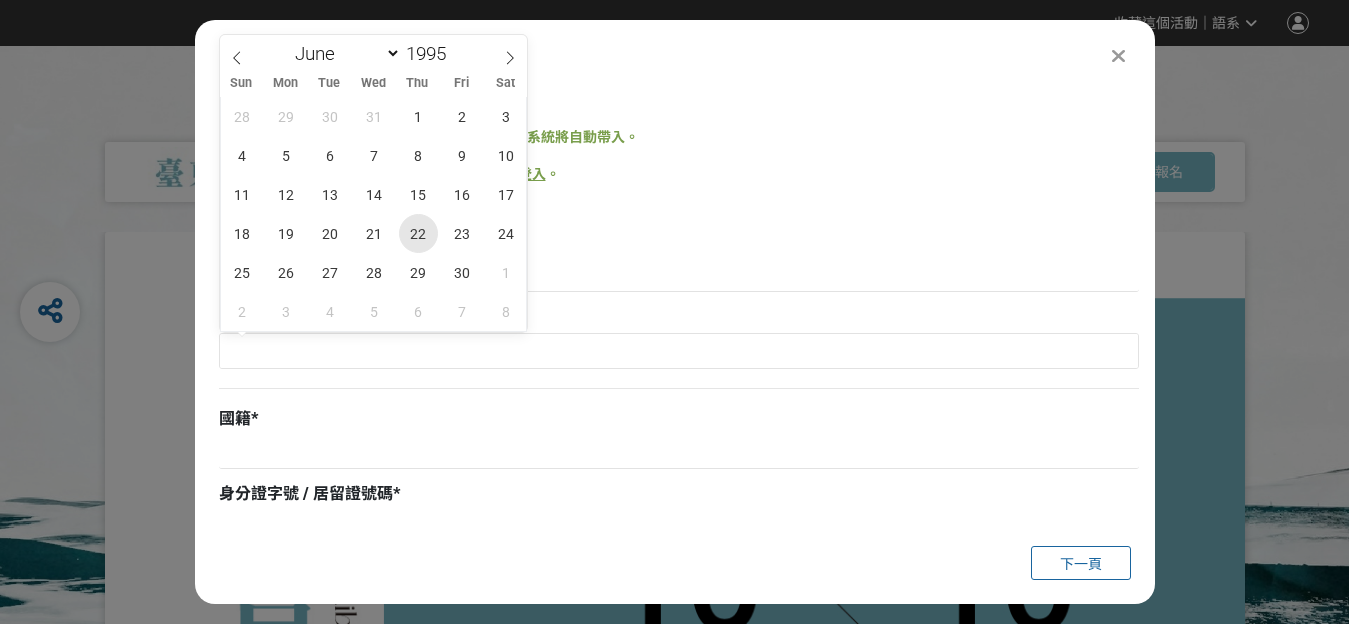click on "22" at bounding box center [418, 233] 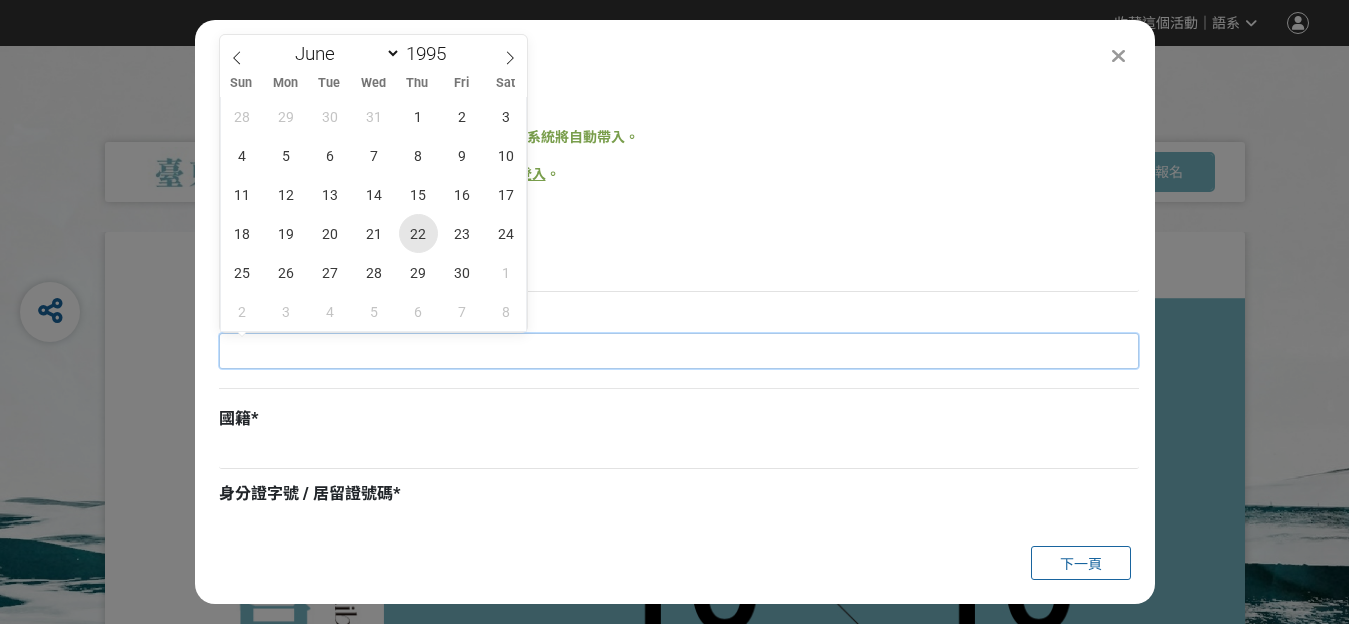 type on "[DATE]" 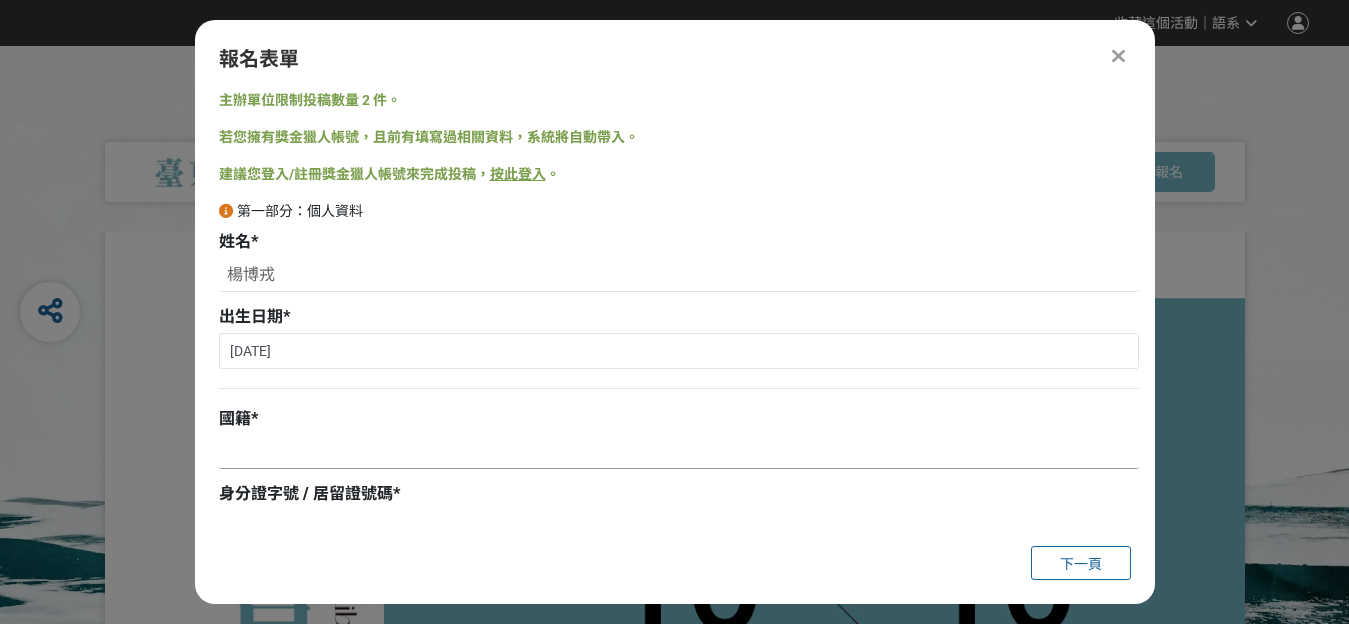 click at bounding box center (679, 452) 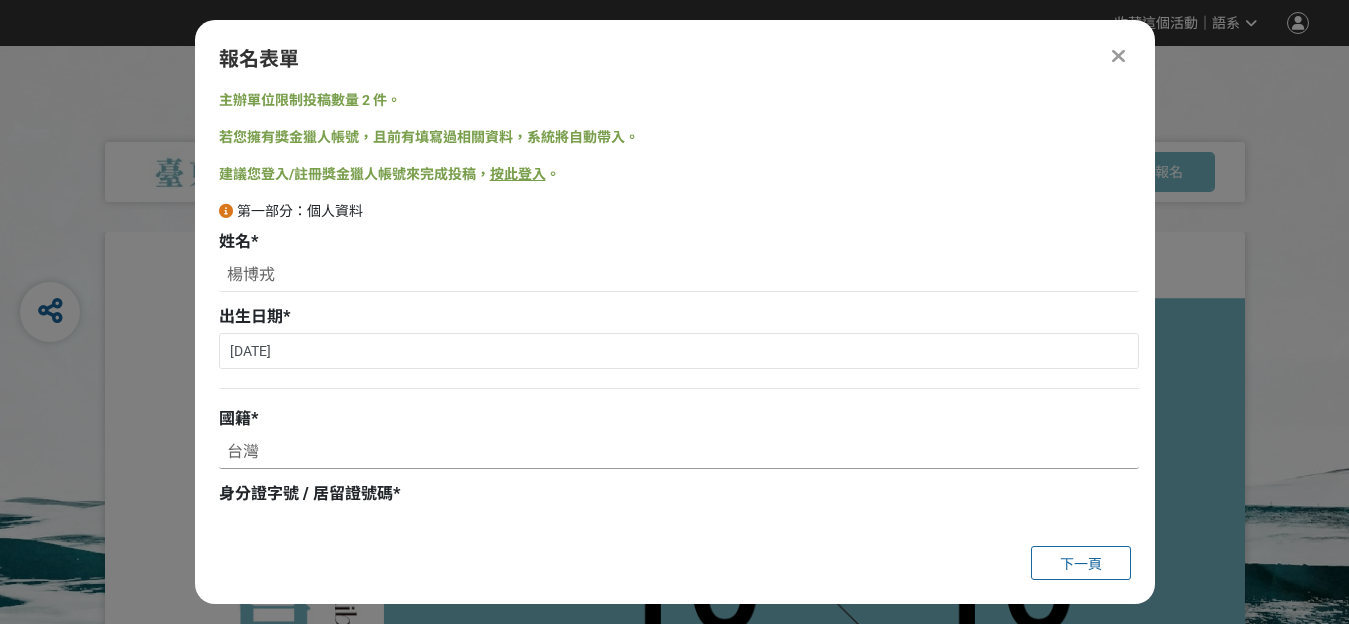 scroll, scrollTop: 200, scrollLeft: 0, axis: vertical 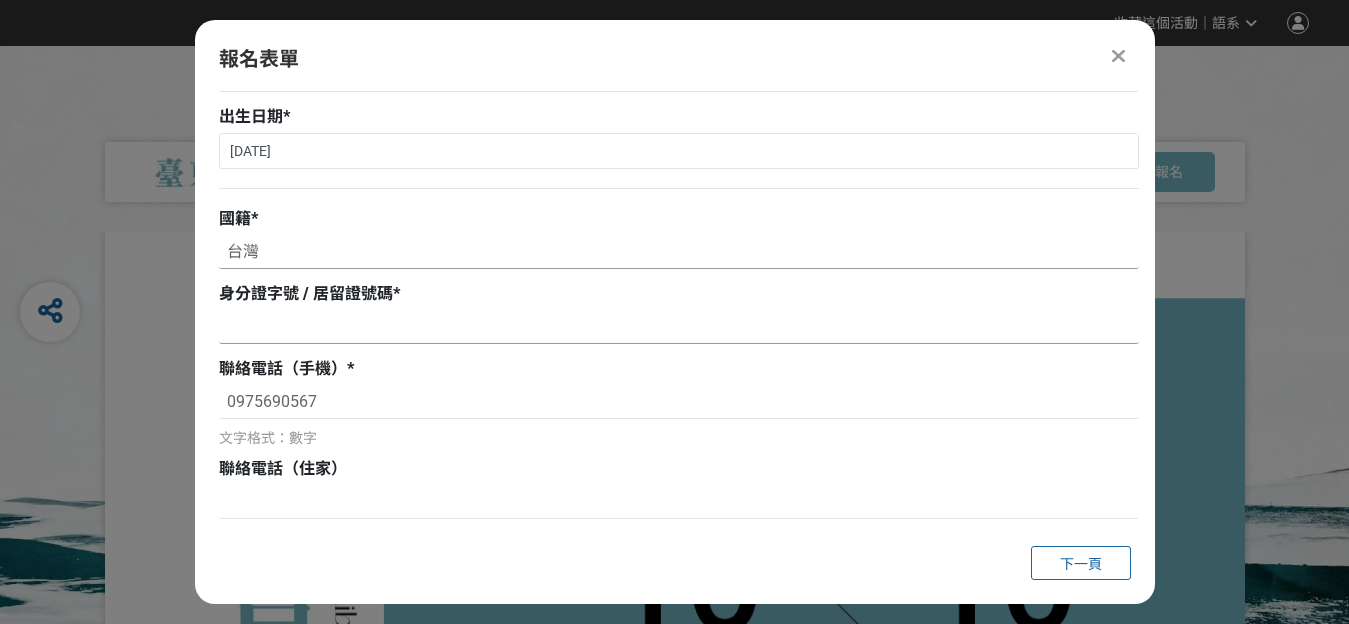 type on "台灣" 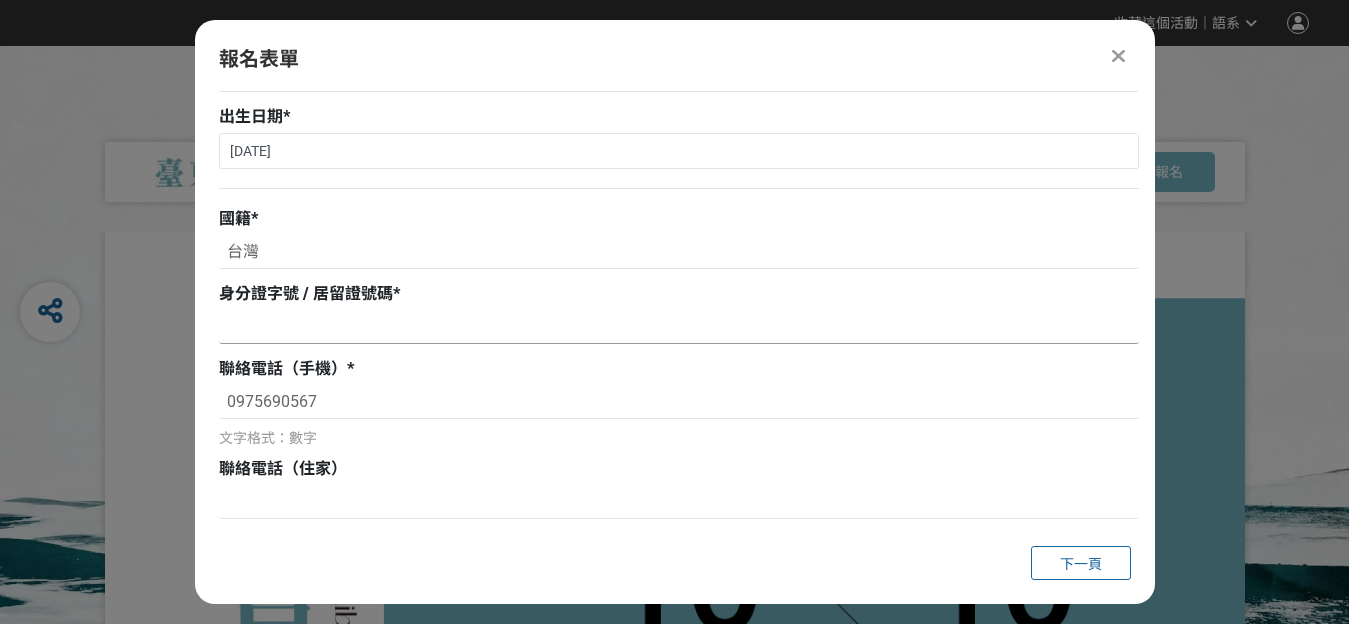 click at bounding box center (679, 327) 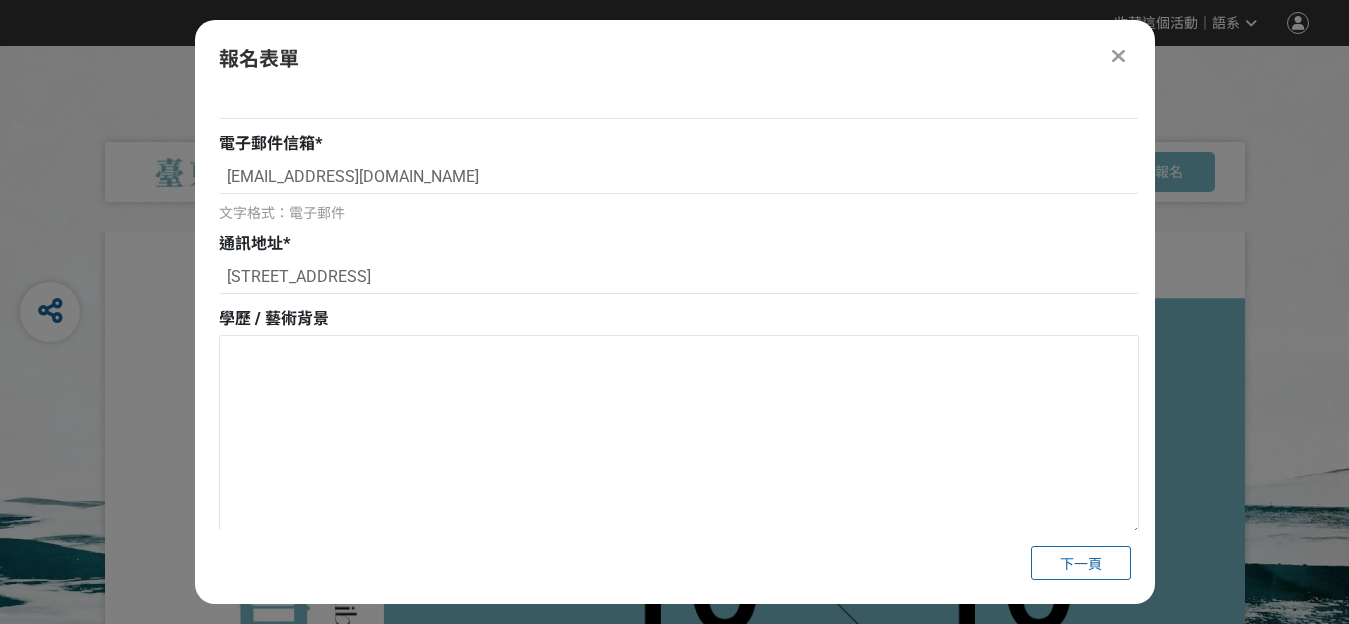 scroll, scrollTop: 793, scrollLeft: 0, axis: vertical 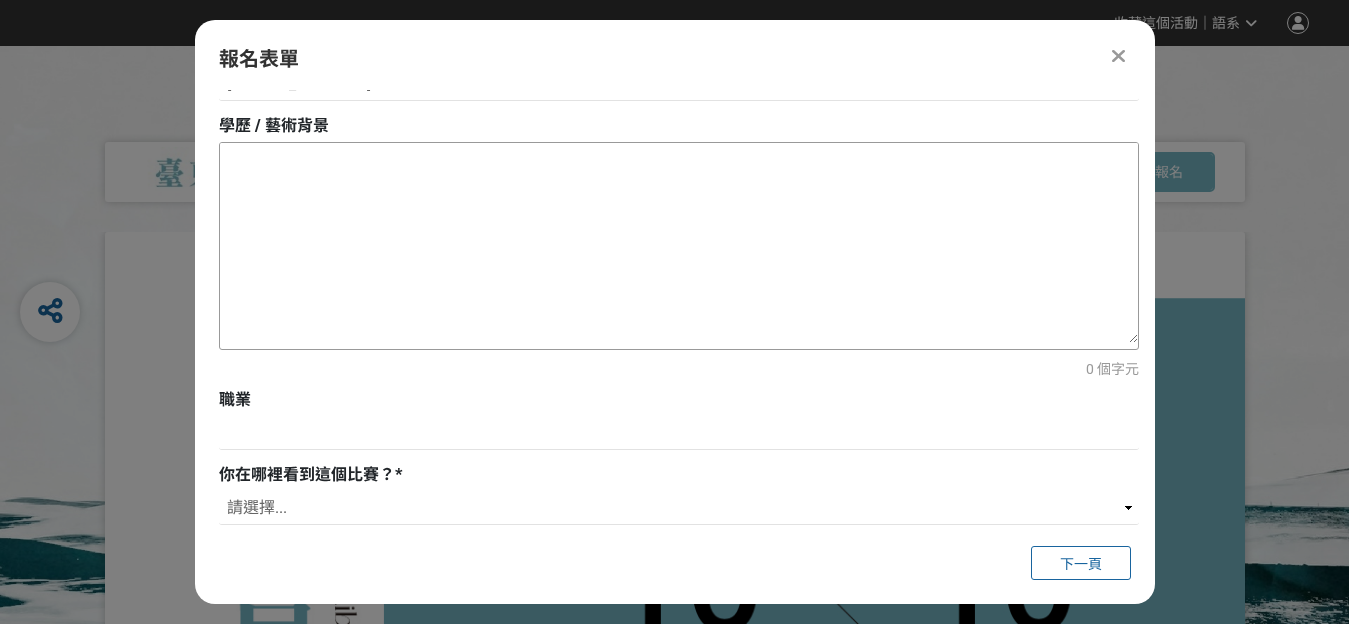 type on "L124548052" 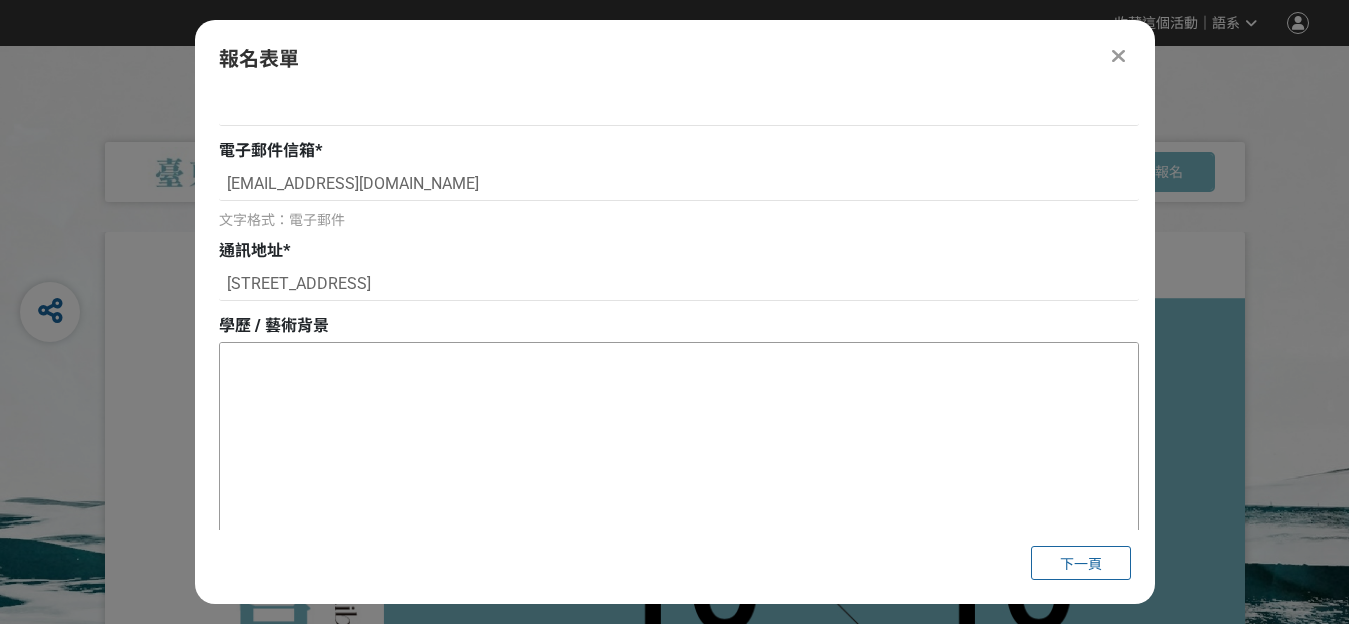 scroll, scrollTop: 793, scrollLeft: 0, axis: vertical 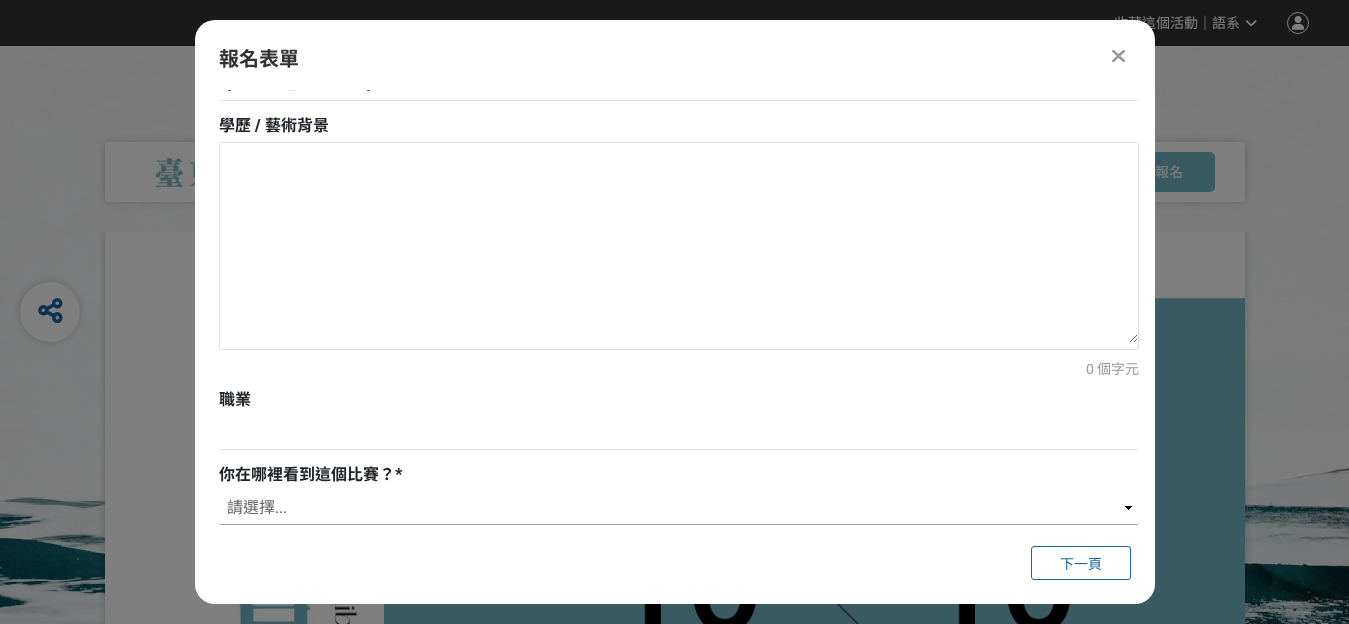 click on "請選擇... 獎金獵人網站 Facebook / Instagram 校園講座 / 老師系上推薦 電子郵件 海報 其他" at bounding box center [679, 508] 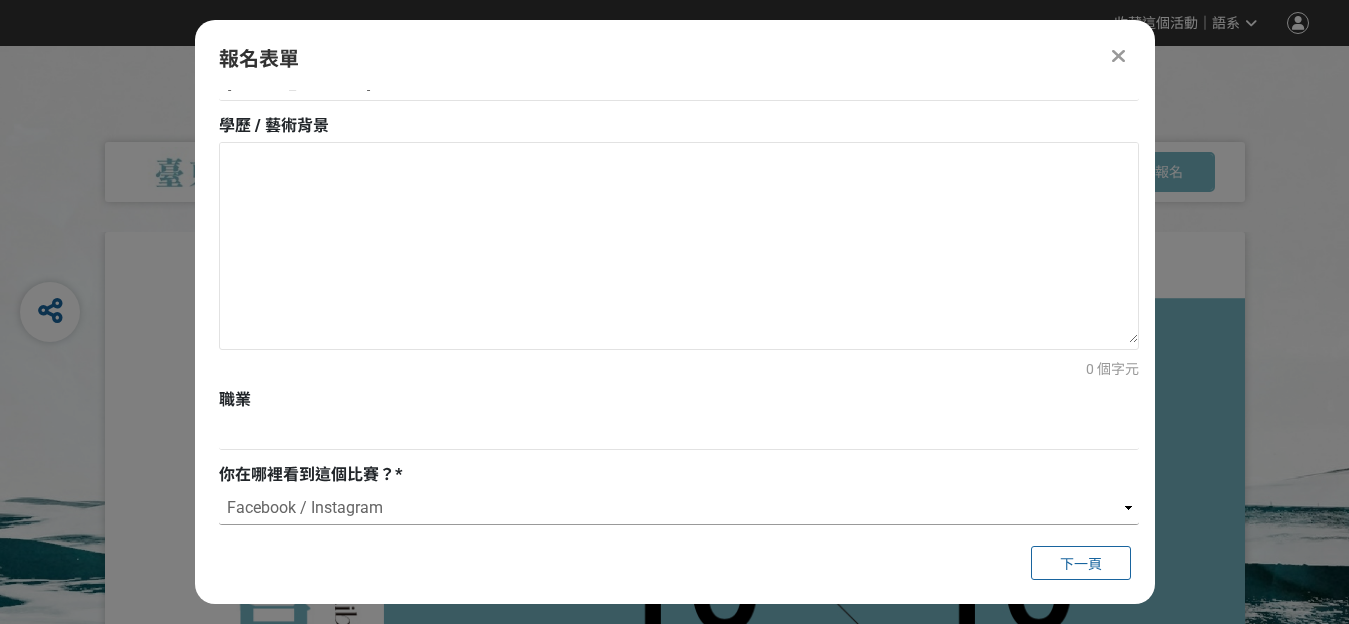 click on "請選擇... 獎金獵人網站 Facebook / Instagram 校園講座 / 老師系上推薦 電子郵件 海報 其他" at bounding box center (679, 508) 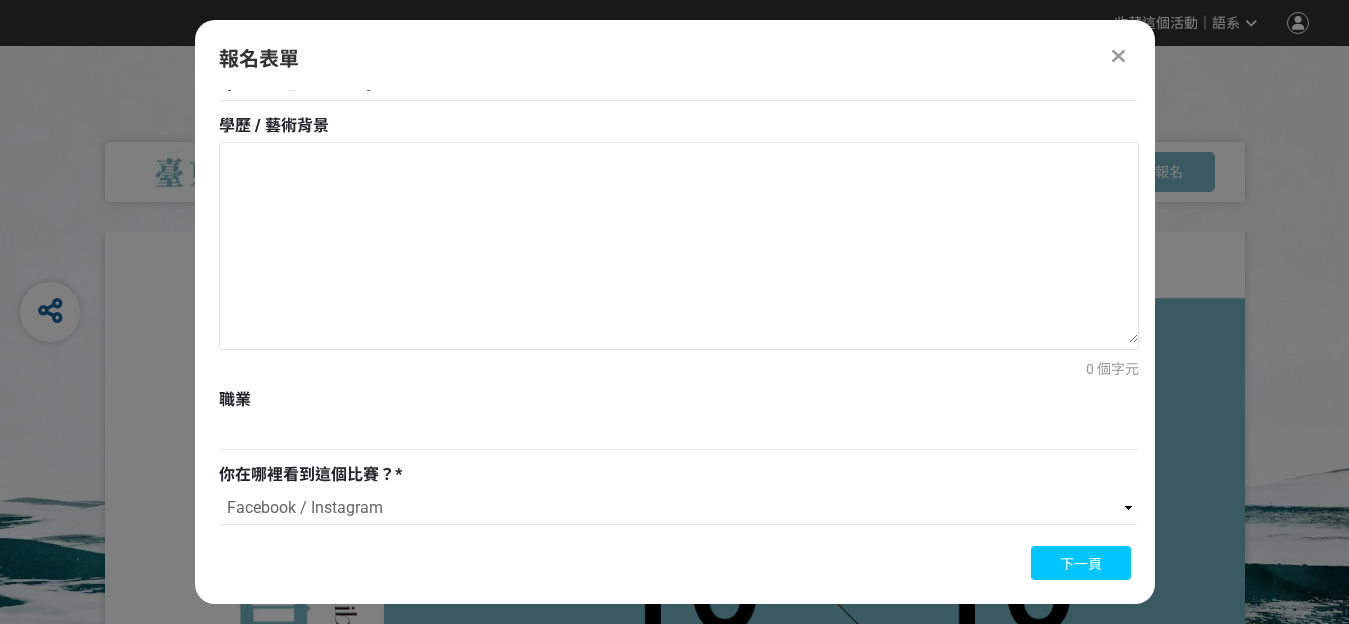 click on "下一頁" at bounding box center [1081, 563] 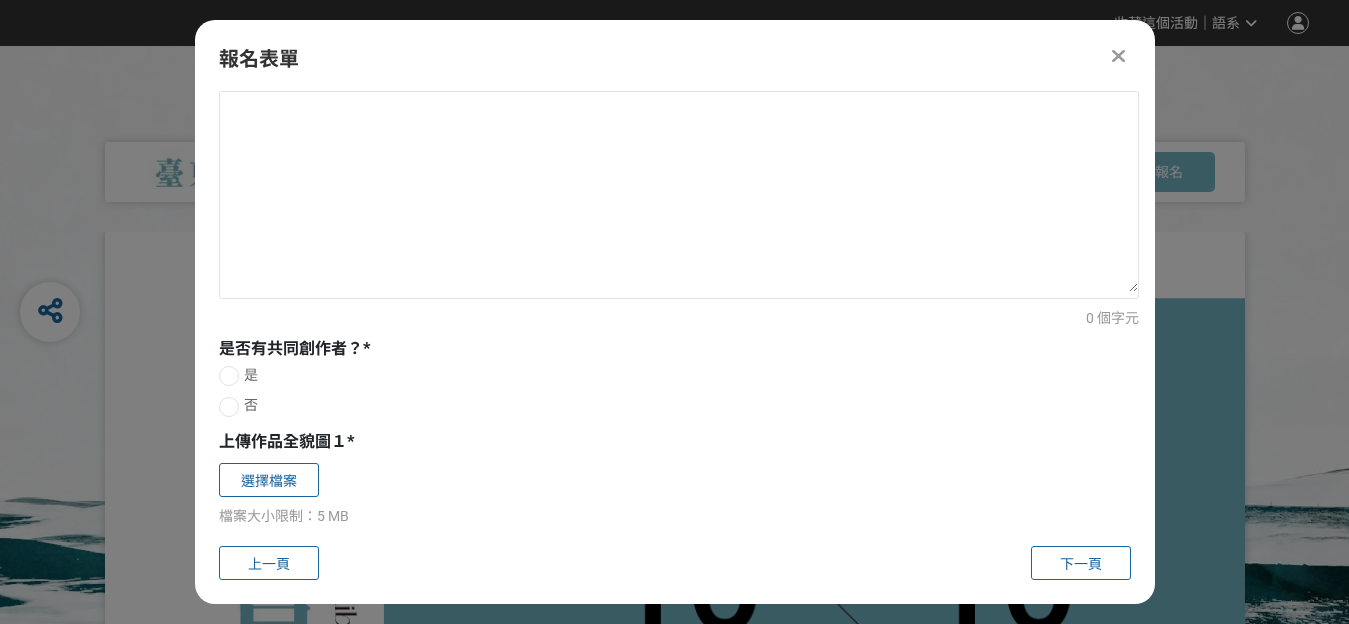 click on "否" at bounding box center (251, 405) 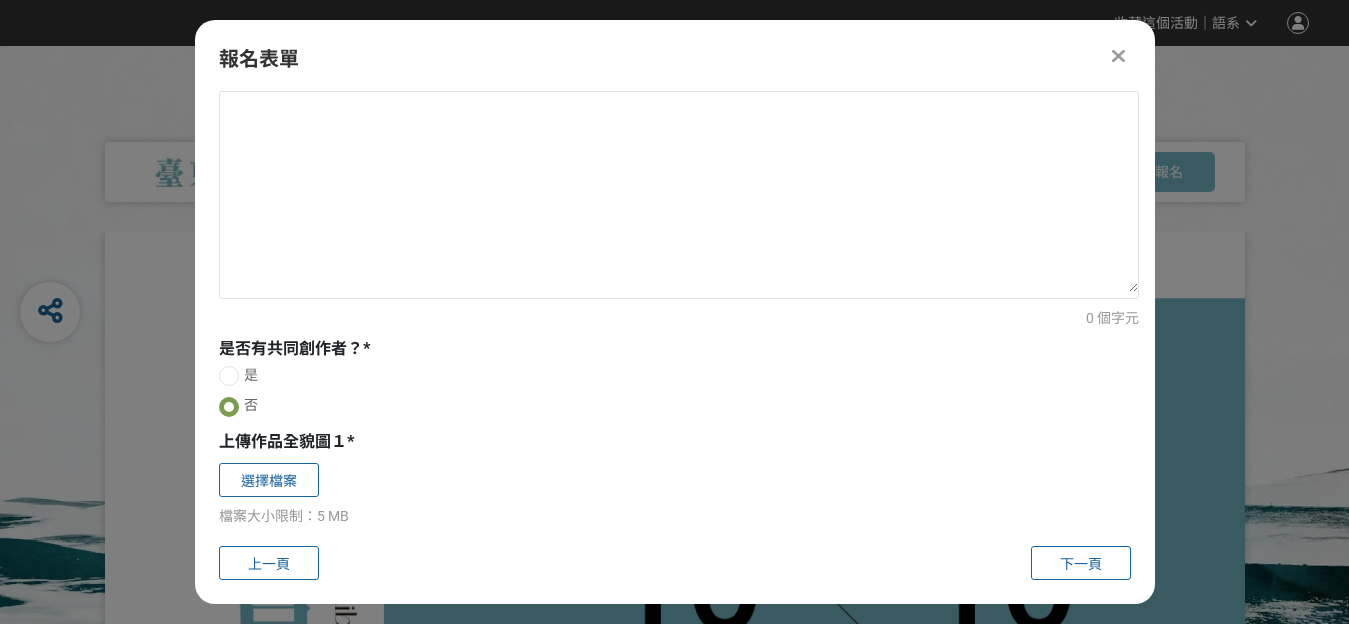 click at bounding box center [229, 407] 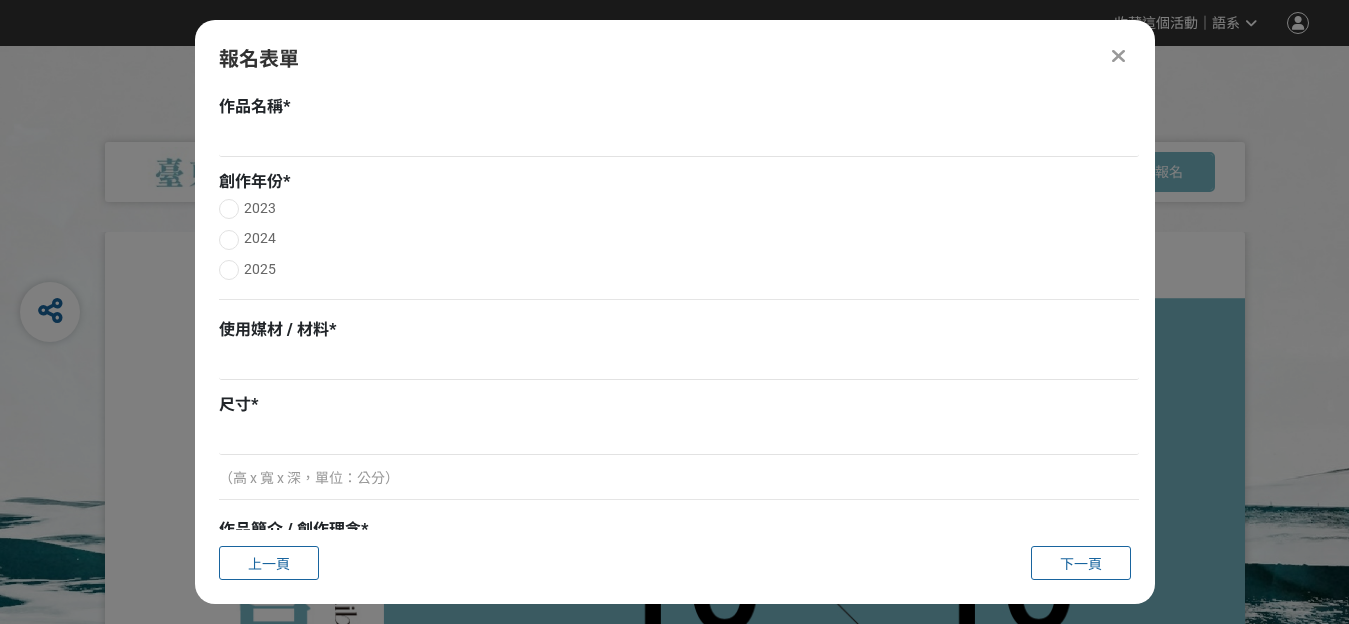 scroll, scrollTop: 0, scrollLeft: 0, axis: both 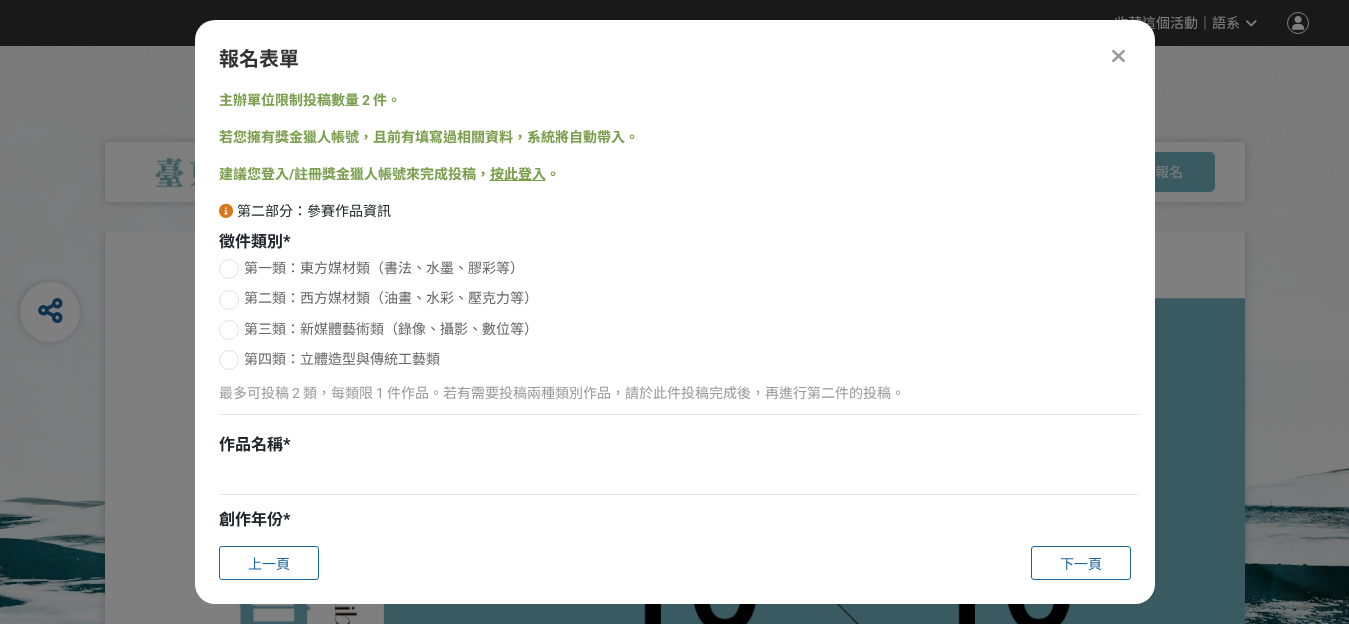 click on "第四類：立體造型與傳統工藝類" at bounding box center [679, 359] 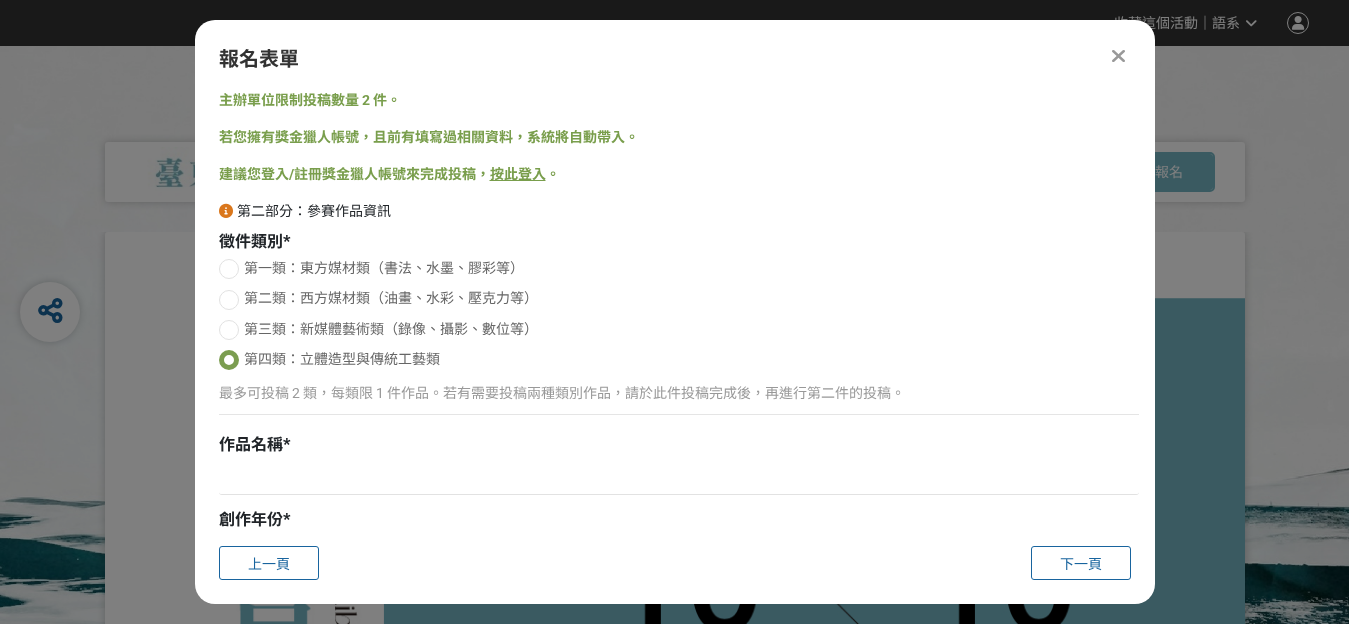 scroll, scrollTop: 200, scrollLeft: 0, axis: vertical 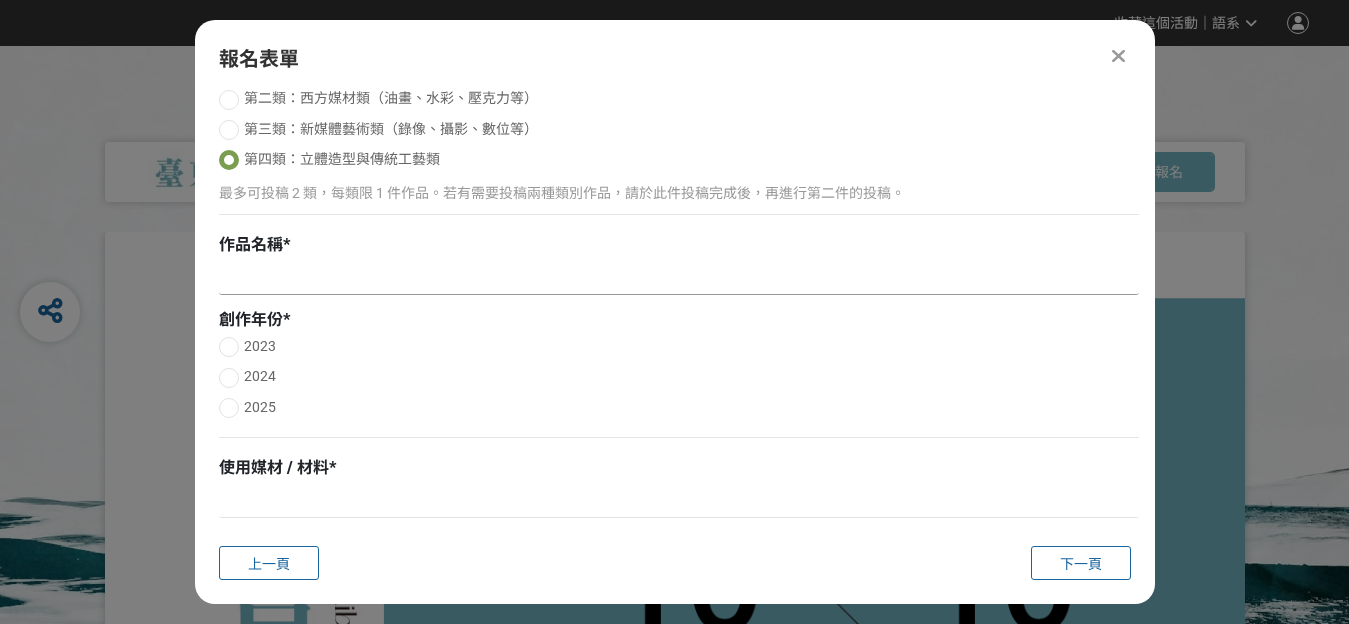click at bounding box center (679, 278) 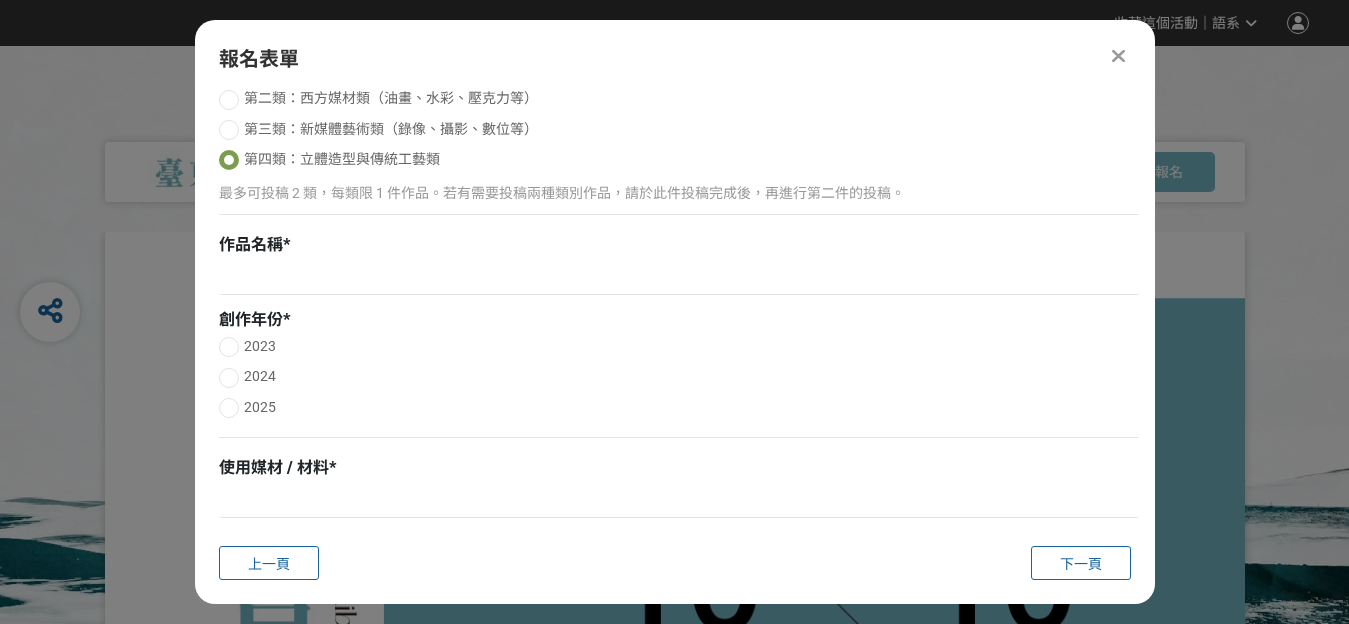 click at bounding box center [229, 408] 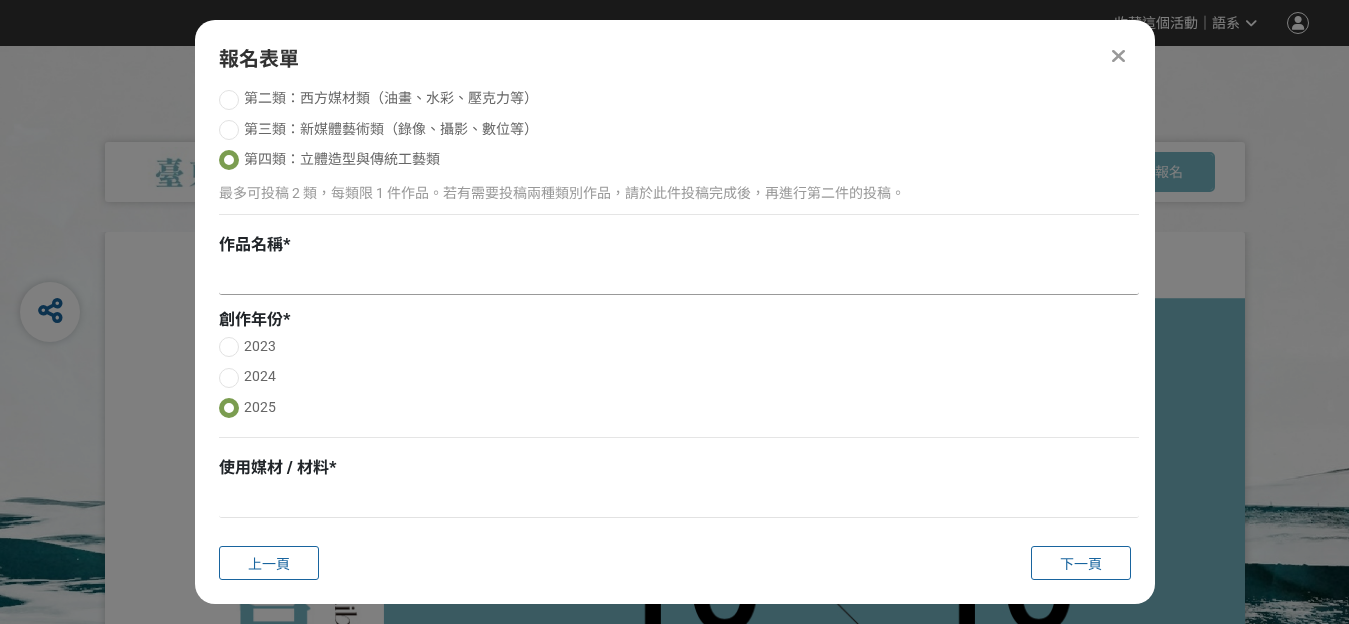 click at bounding box center [679, 278] 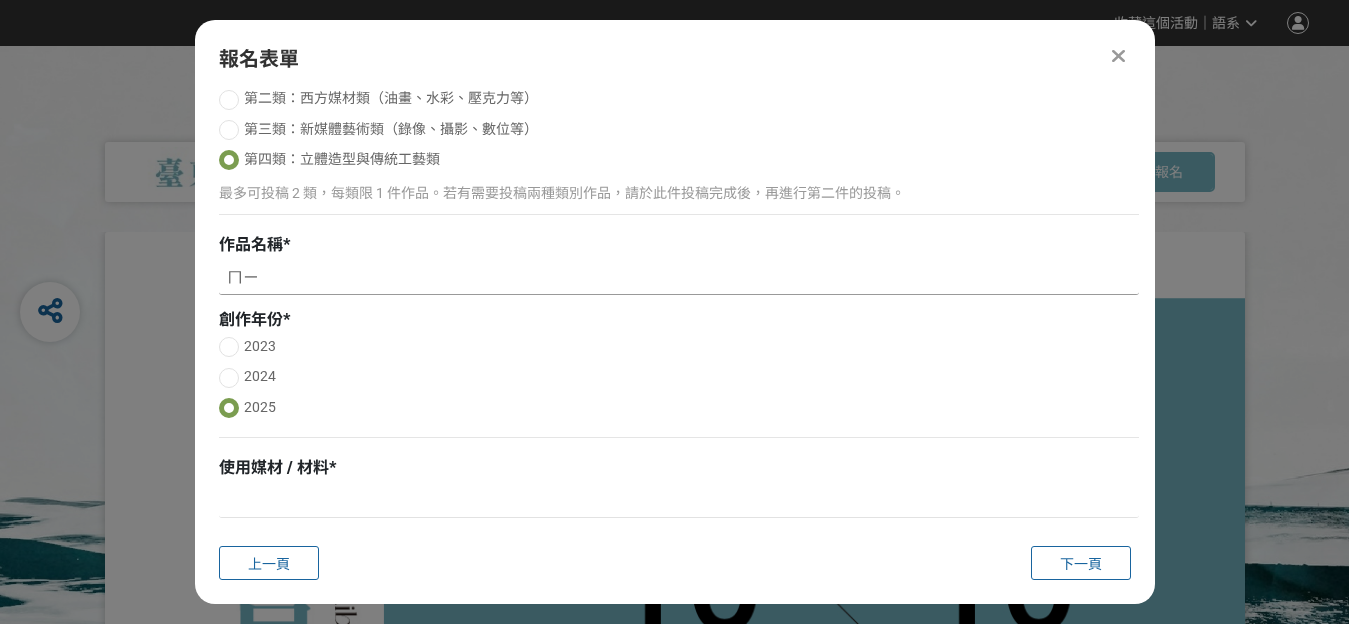 type on "ㄇ" 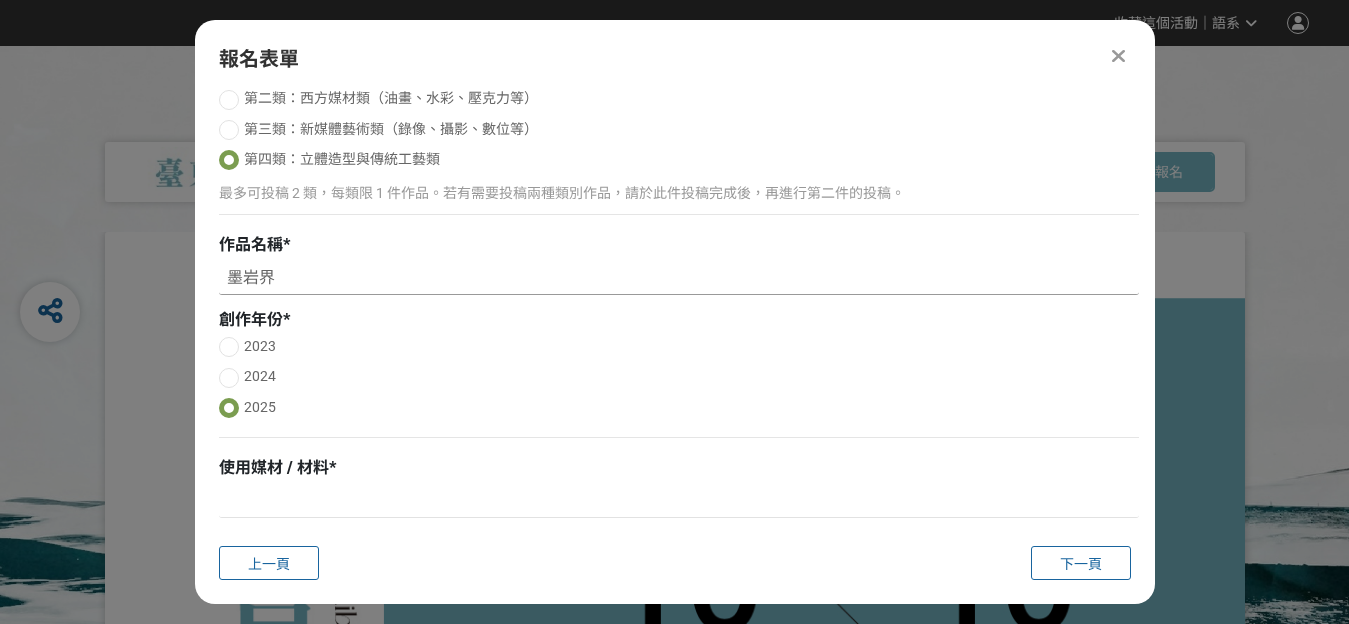 type on "墨岩界" 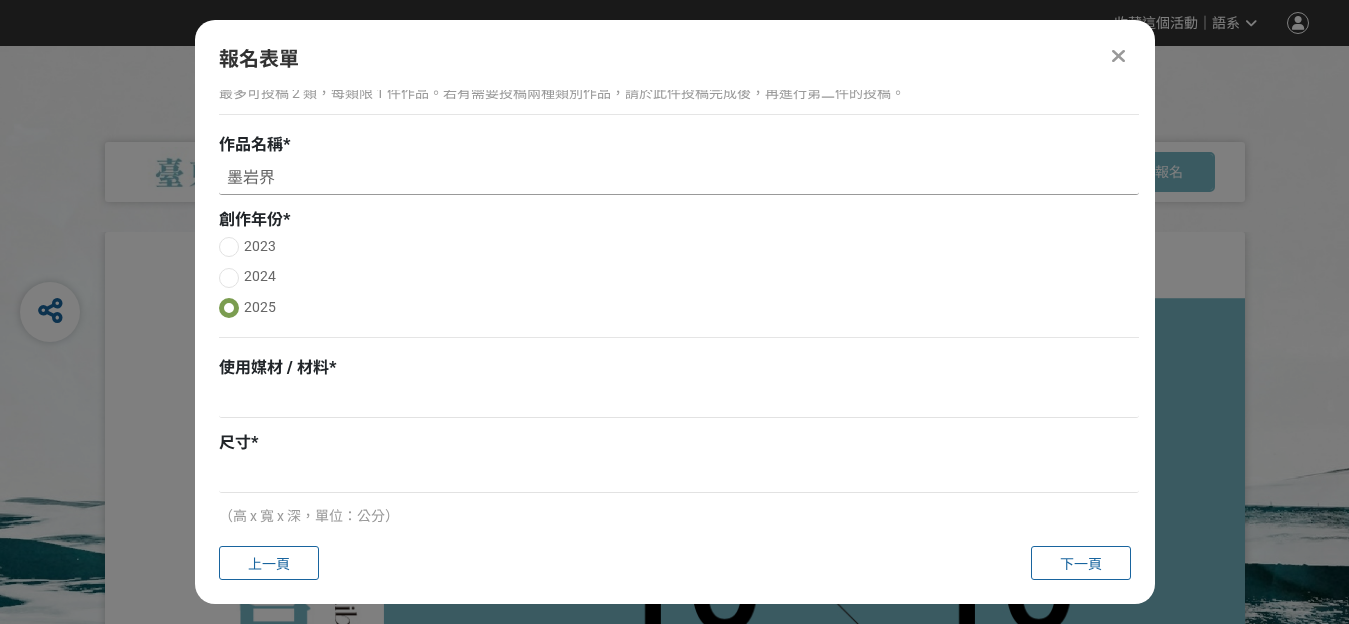 scroll, scrollTop: 400, scrollLeft: 0, axis: vertical 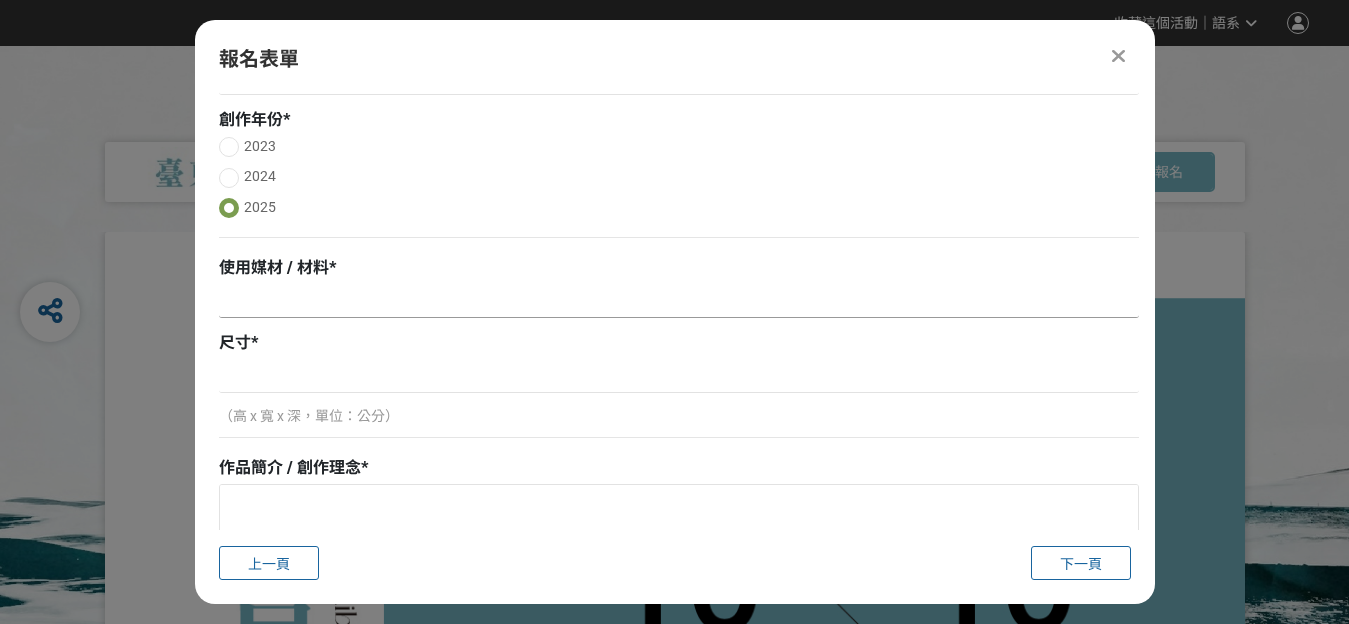 click at bounding box center [679, 301] 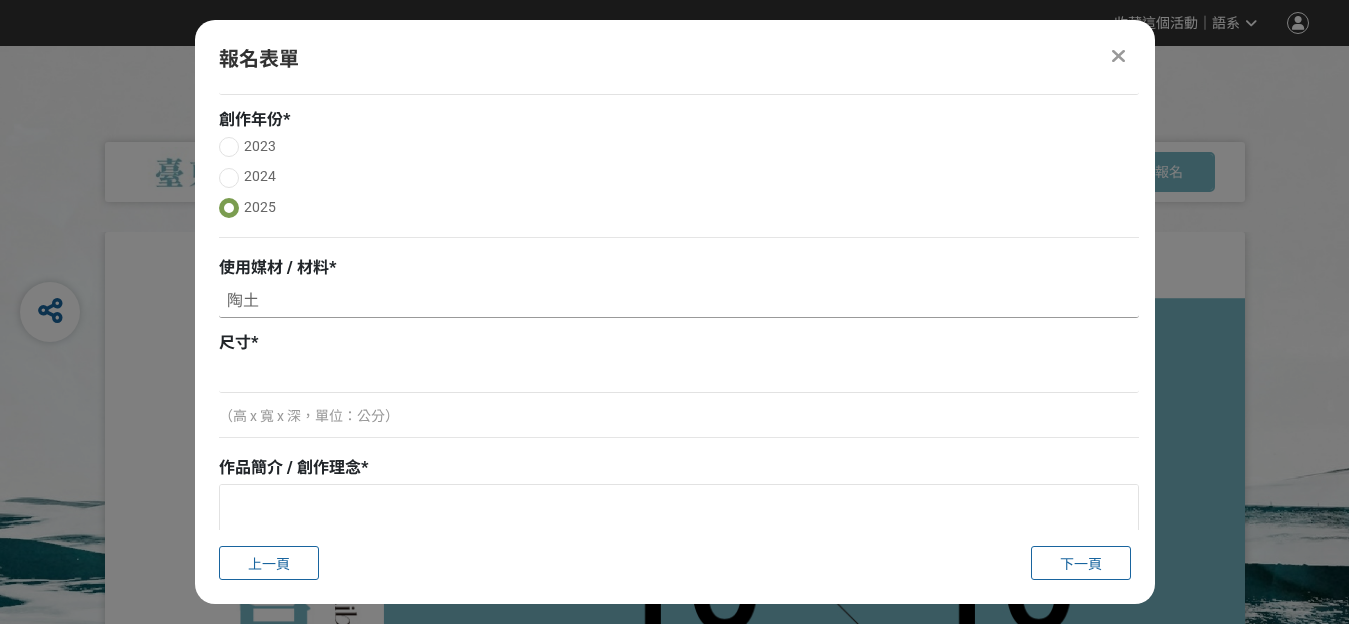 scroll, scrollTop: 200, scrollLeft: 0, axis: vertical 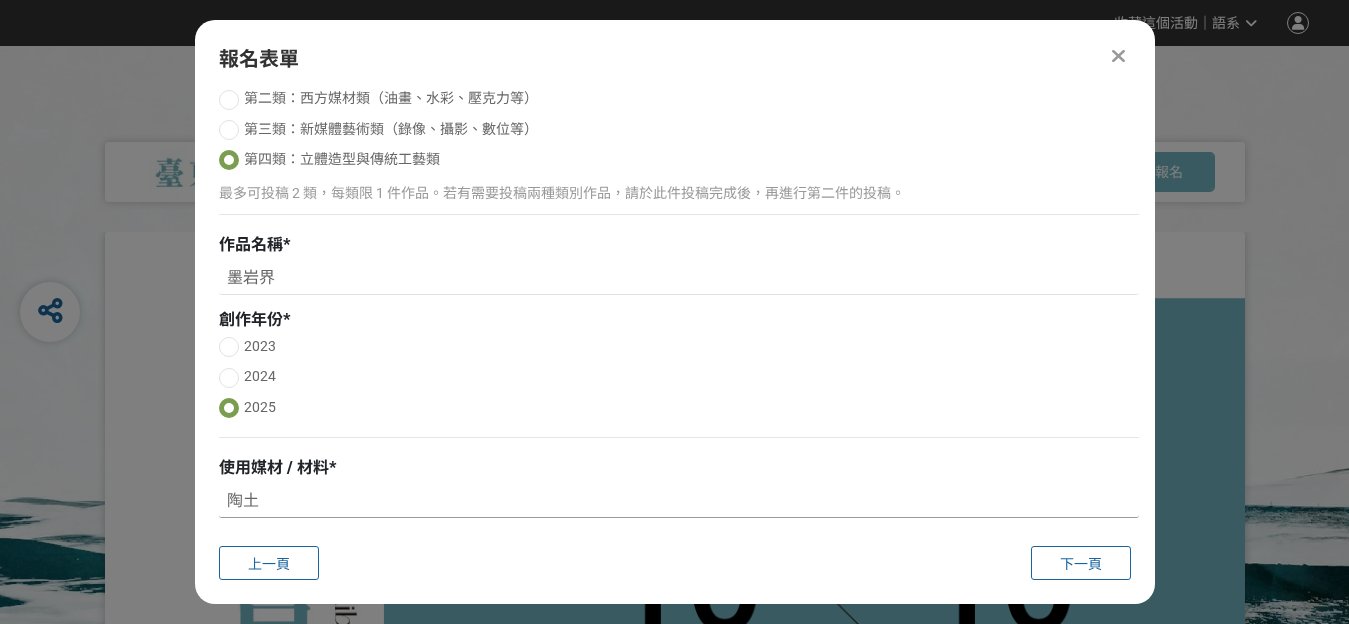 type on "陶土" 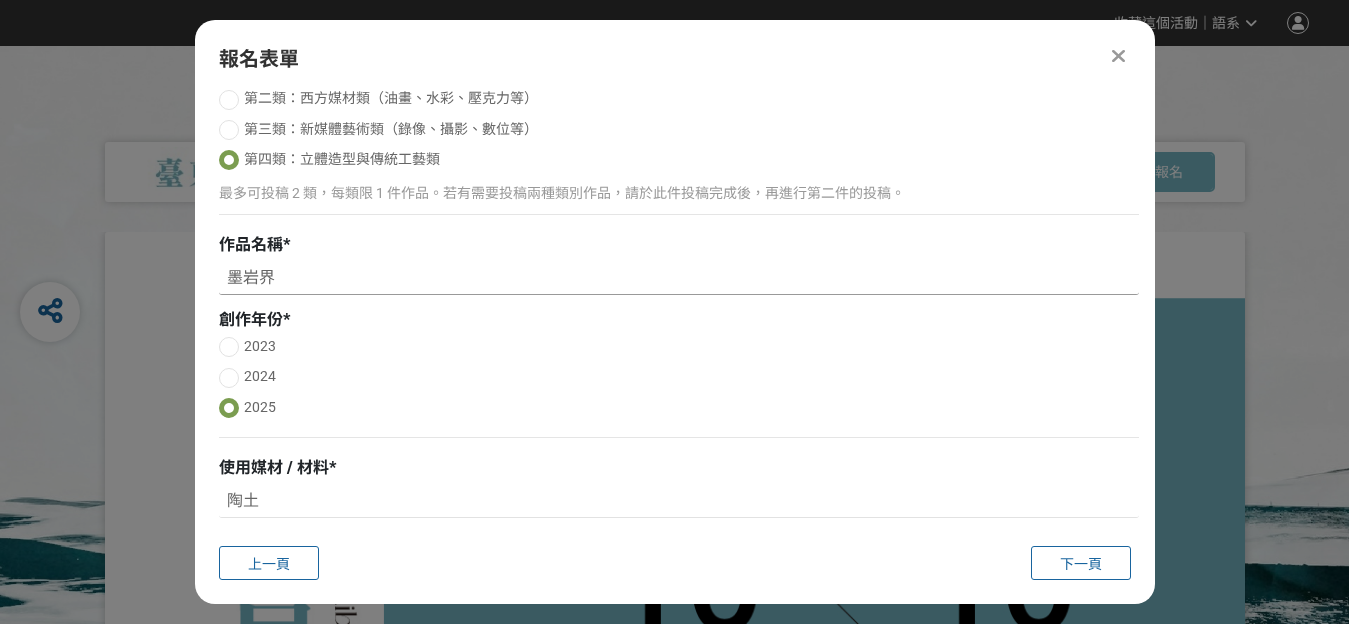 click on "墨岩界" at bounding box center [679, 278] 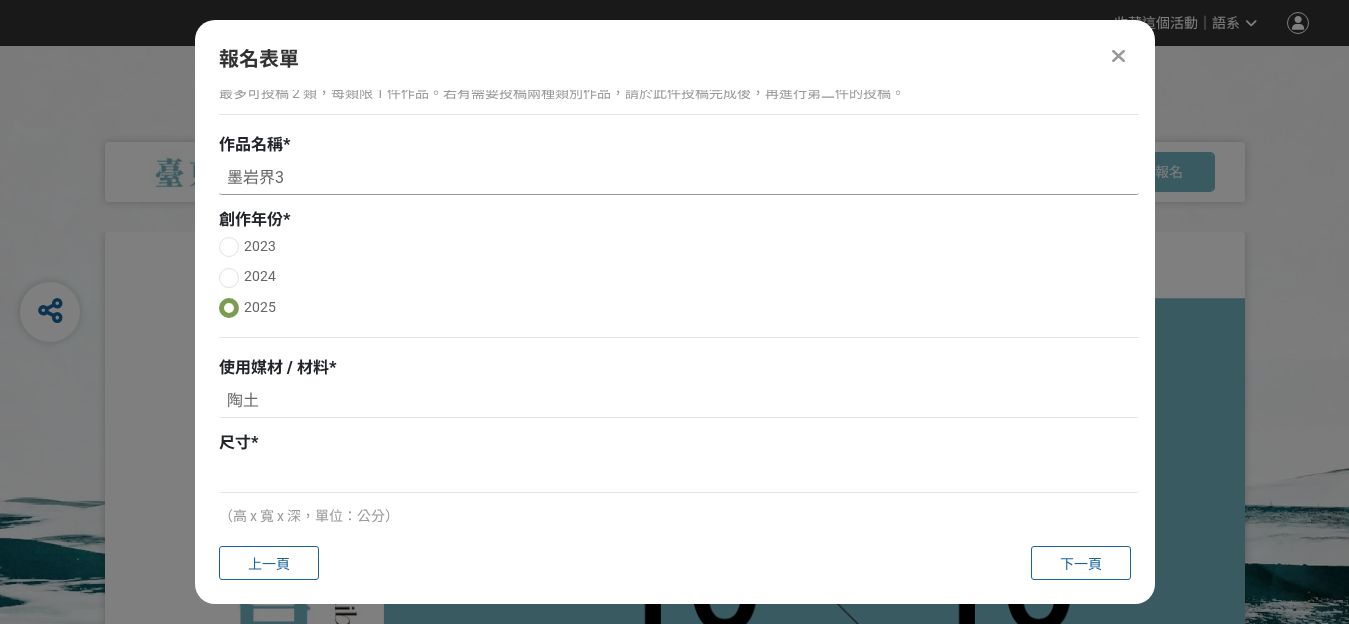 scroll, scrollTop: 400, scrollLeft: 0, axis: vertical 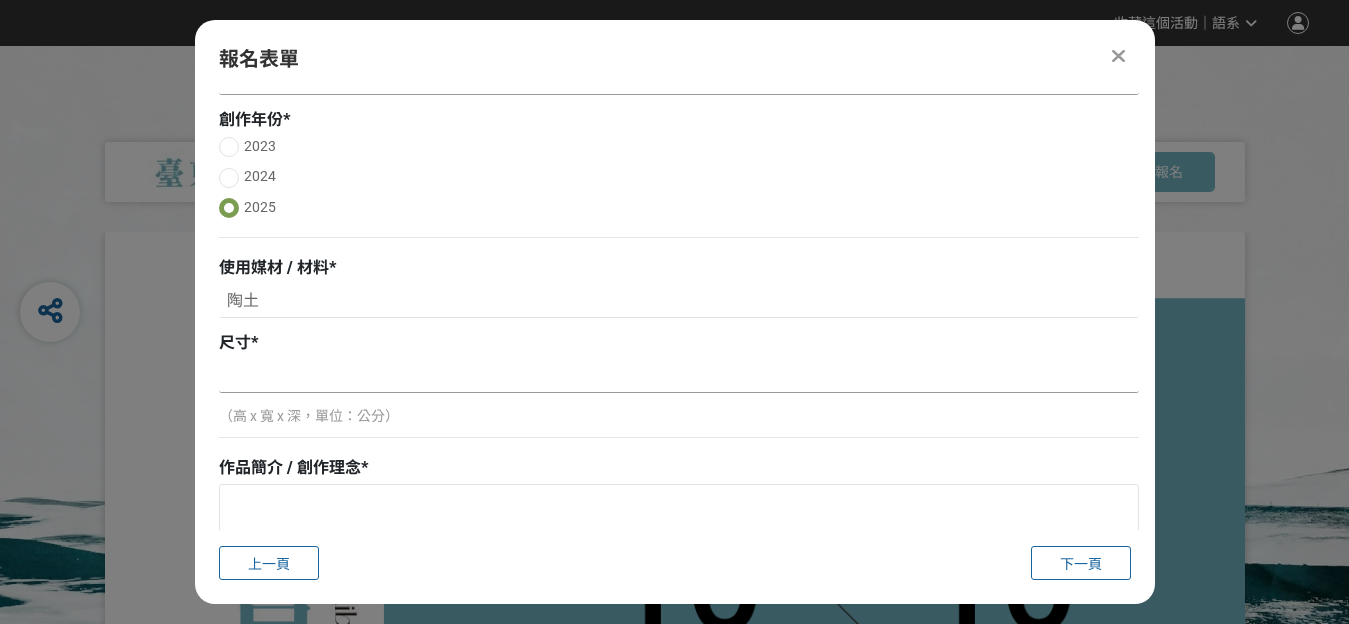type on "墨岩界3" 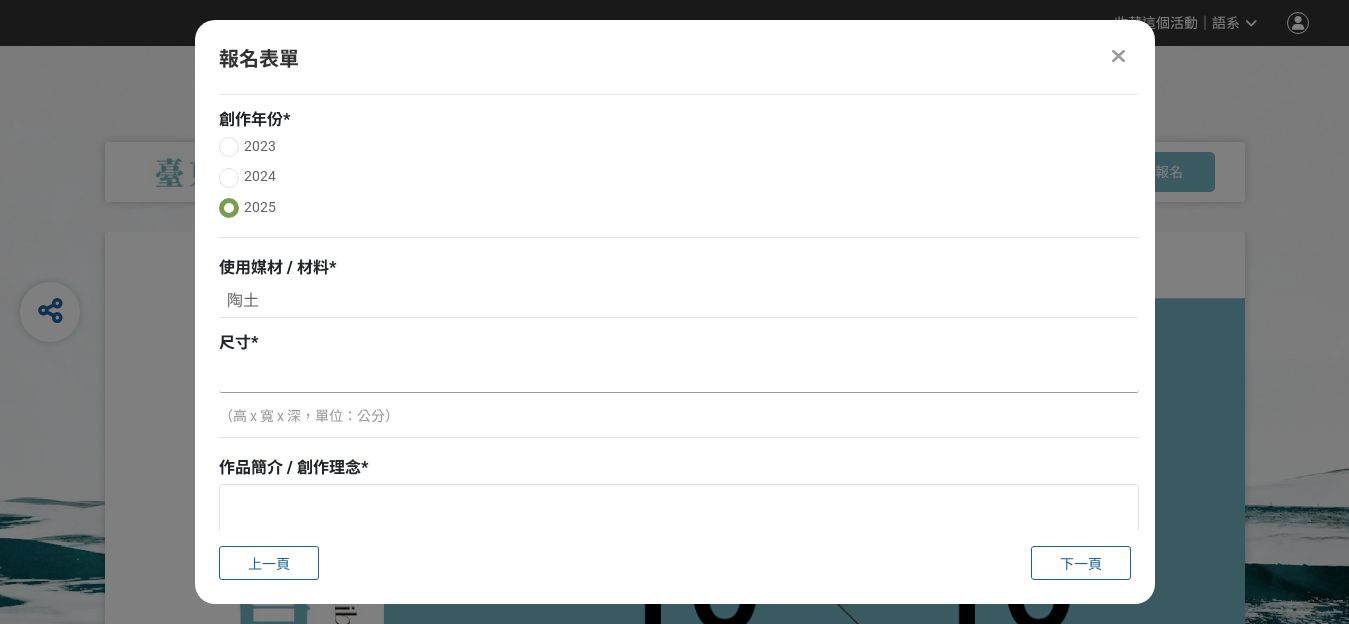 click at bounding box center (679, 376) 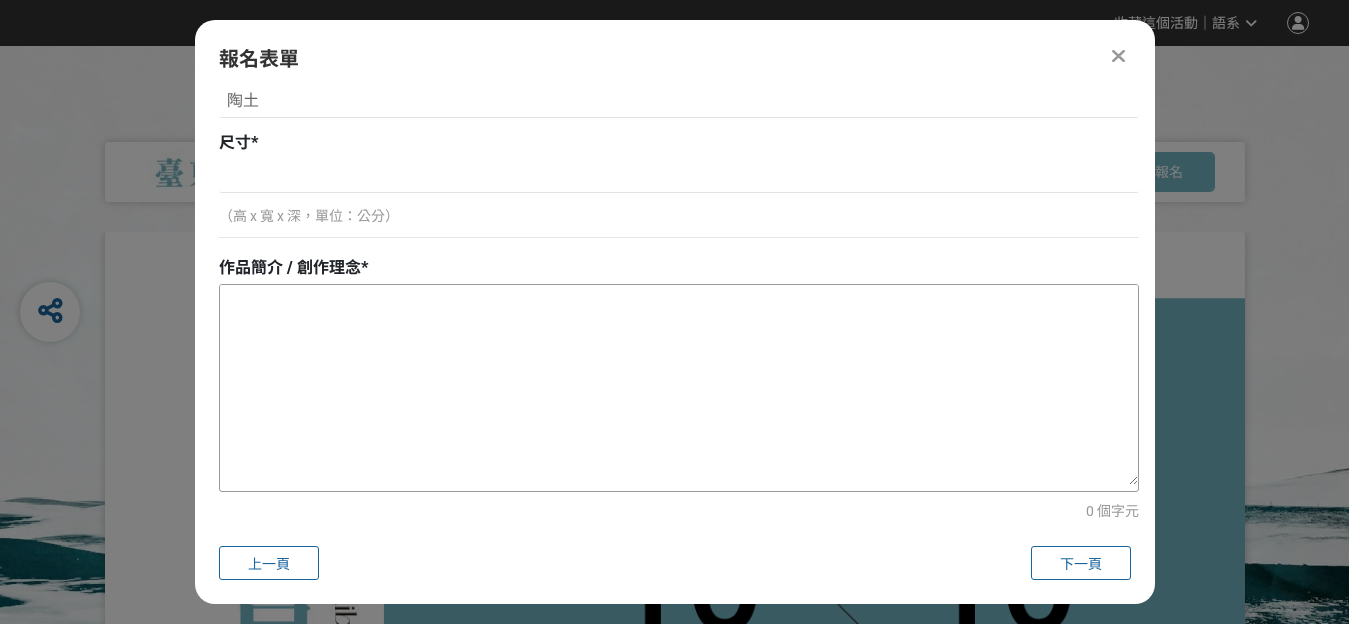 click at bounding box center (679, 385) 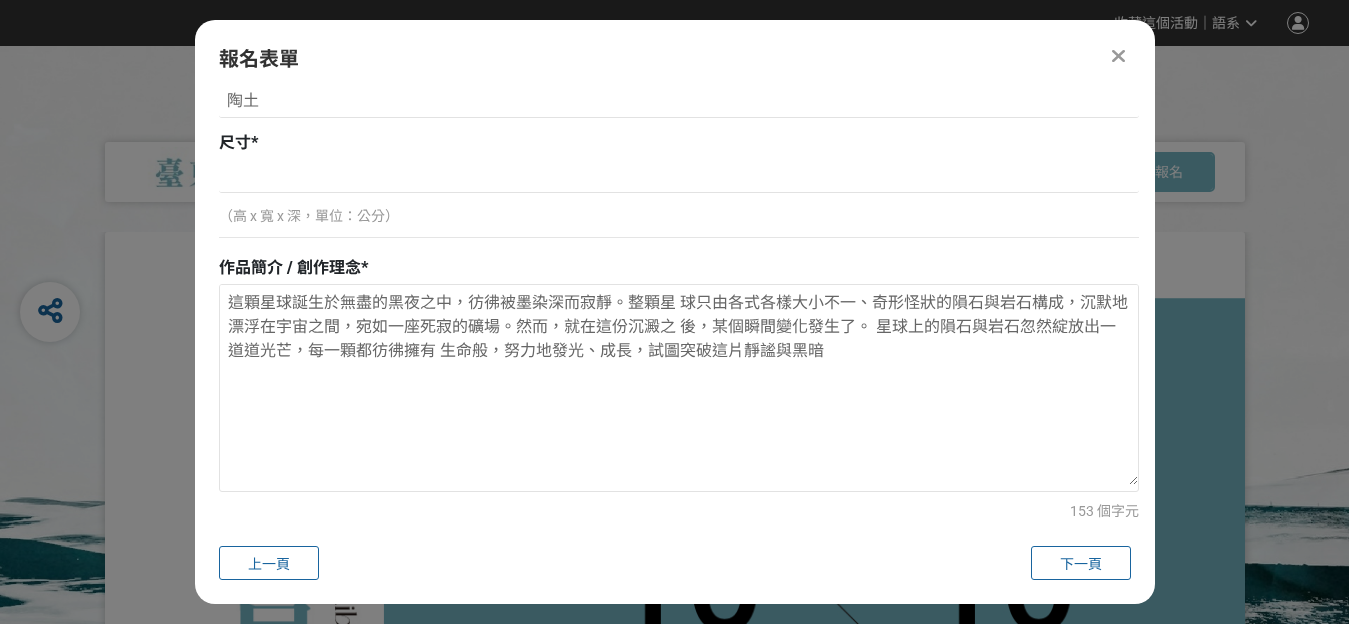 type on "這顆星球誕生於無盡的黑夜之中，彷彿被墨染深而寂靜。整顆星 球只由各式各樣大小不一、奇形怪狀的隕石與岩石構成，沉默地 漂浮在宇宙之間，宛如一座死寂的礦場。然而，就在這份沉澱之 後，某個瞬間變化發生了。 星球上的隕石與岩石忽然綻放出一道道光芒，每一顆都彷彿擁有 生命般，努力地發光、成長，試圖突破這片靜謐與黑暗" 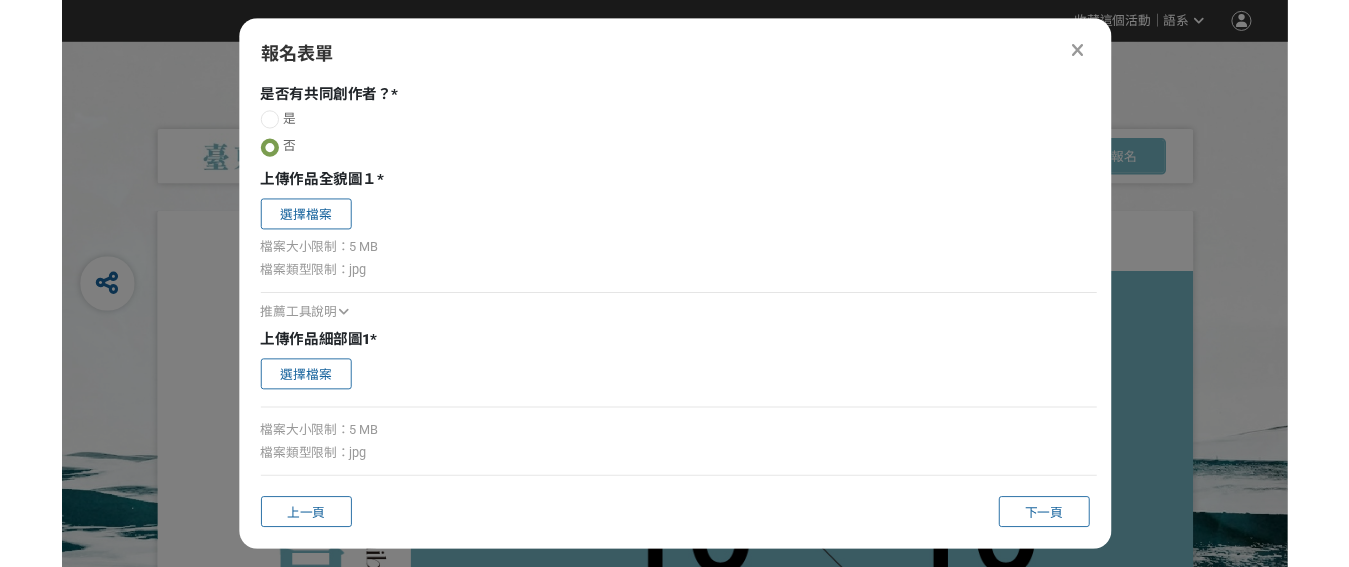 scroll, scrollTop: 938, scrollLeft: 0, axis: vertical 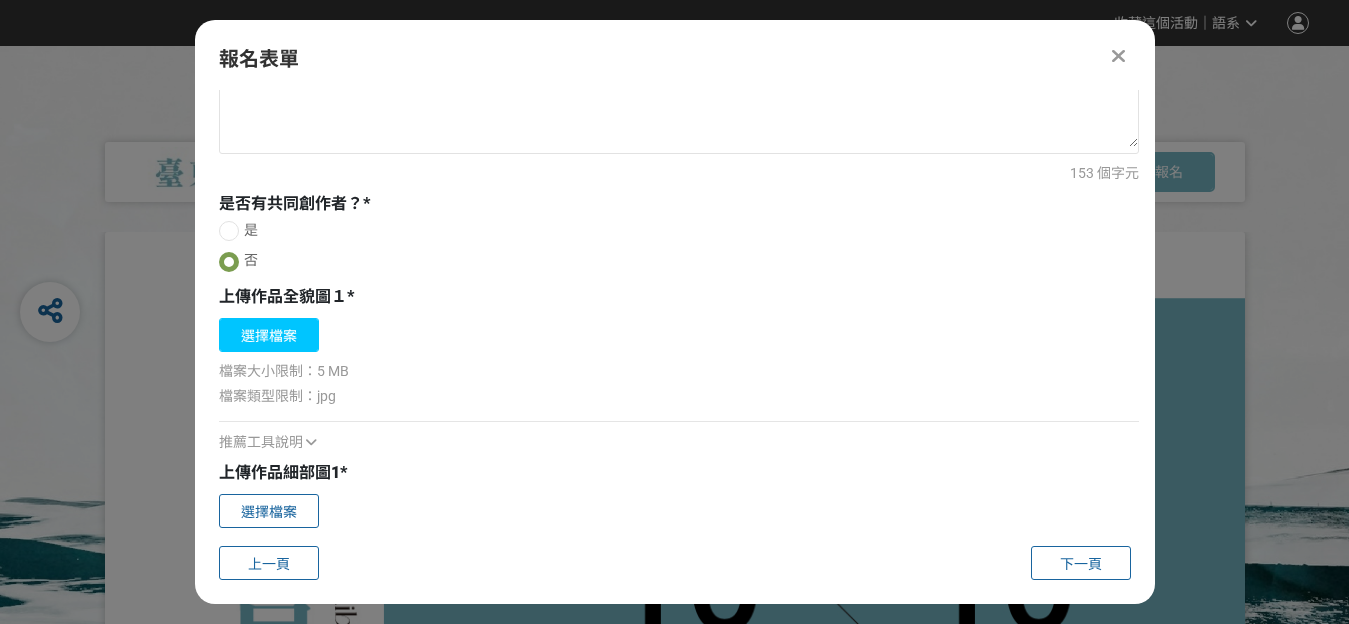 click on "選擇檔案" at bounding box center (269, 335) 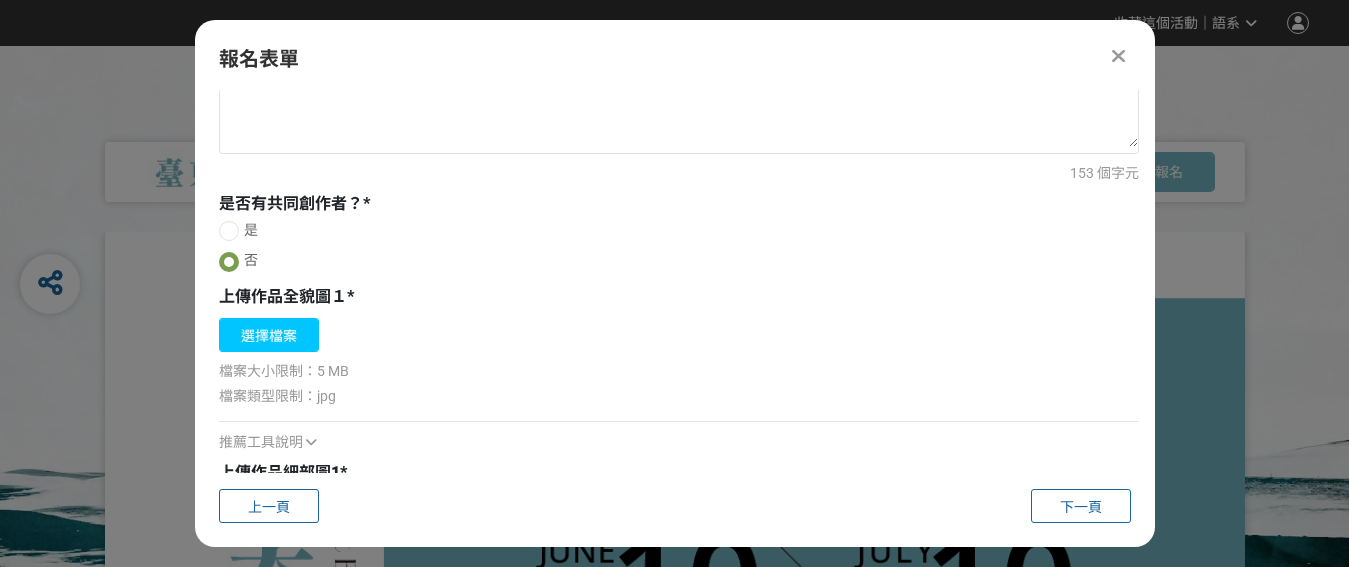 click on "選擇檔案" at bounding box center (269, 335) 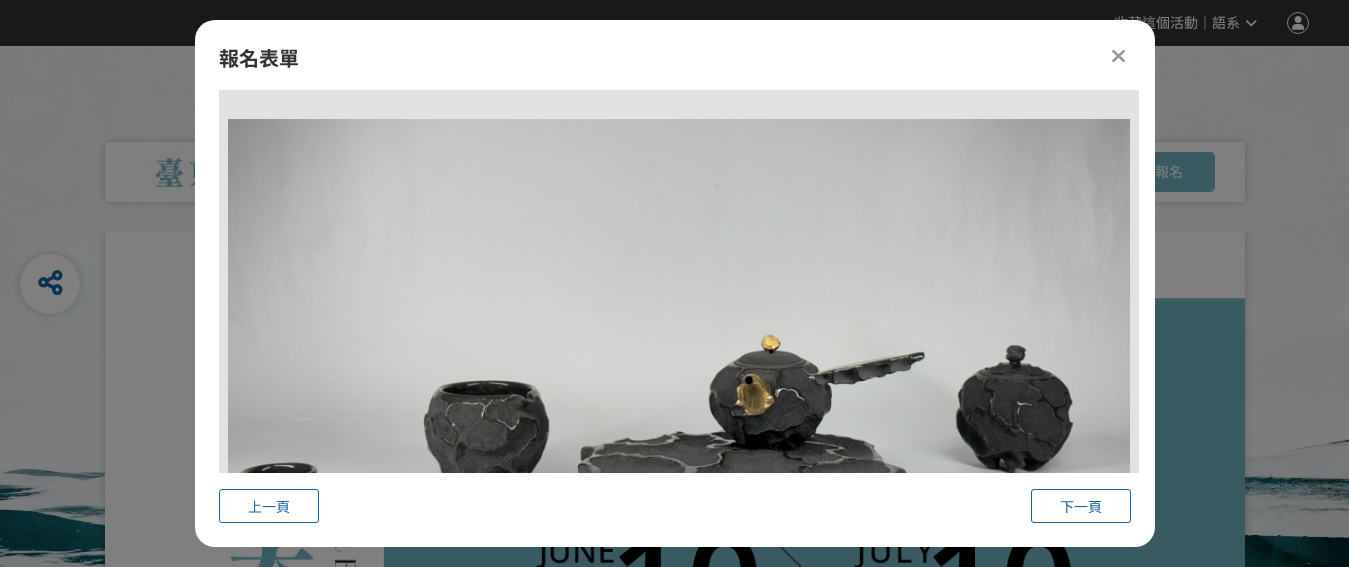 click at bounding box center [679, 373] 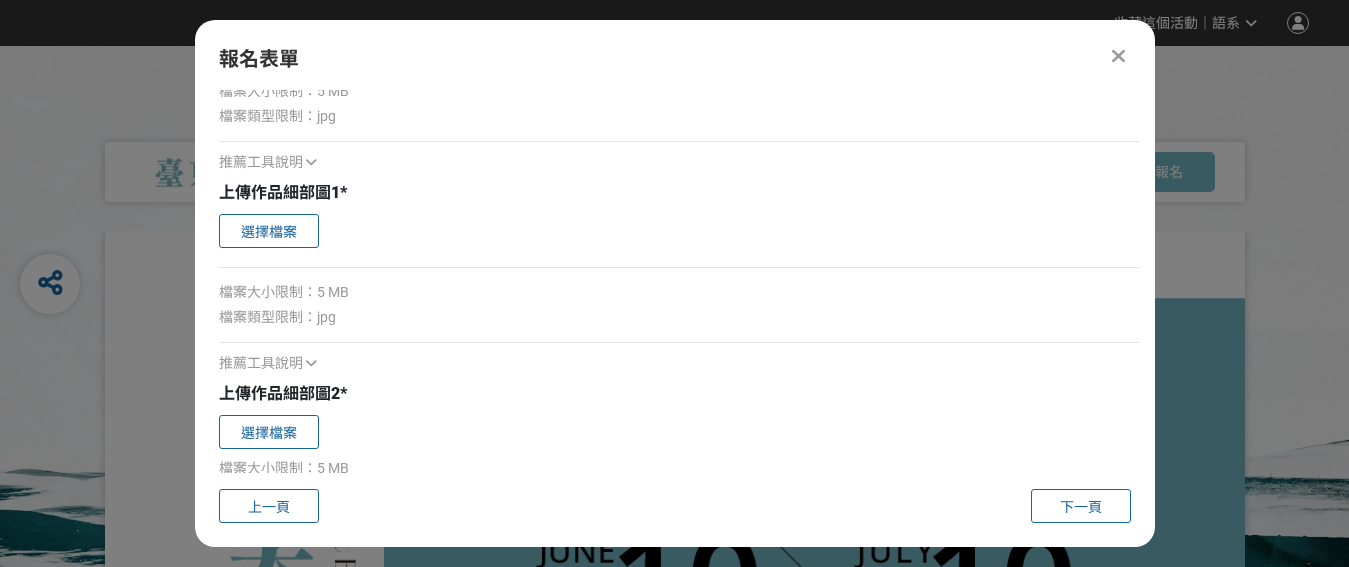 scroll, scrollTop: 2038, scrollLeft: 0, axis: vertical 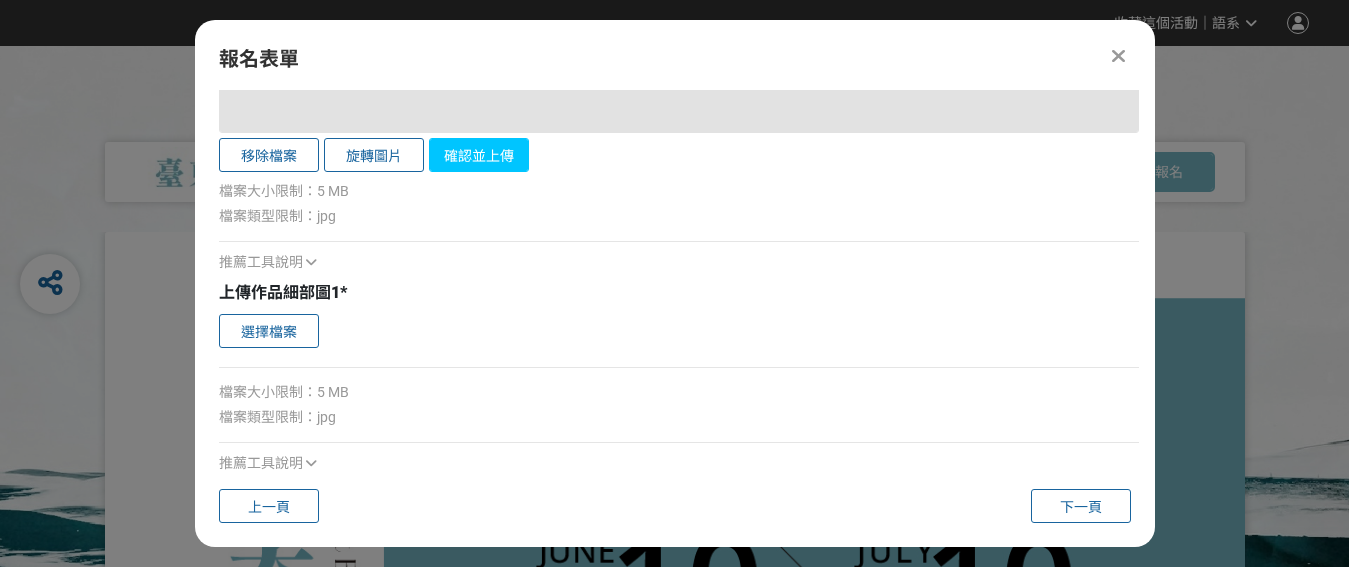 click on "確認並上傳" at bounding box center (479, 155) 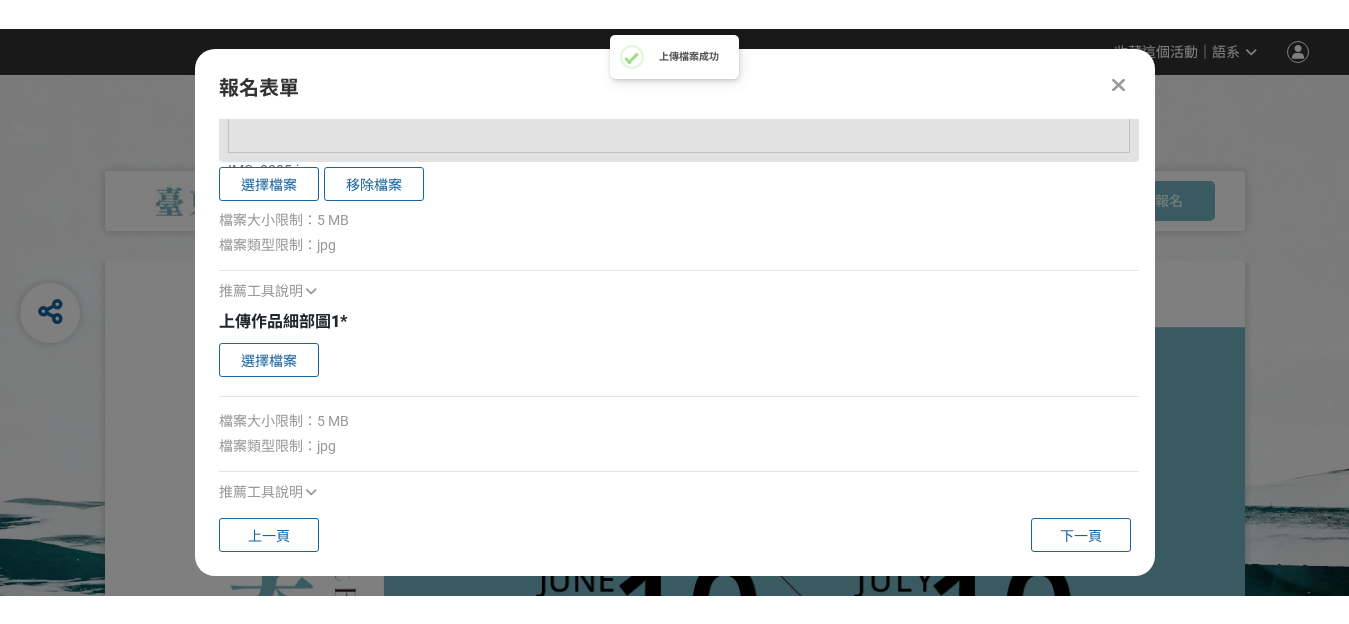 scroll, scrollTop: 2072, scrollLeft: 0, axis: vertical 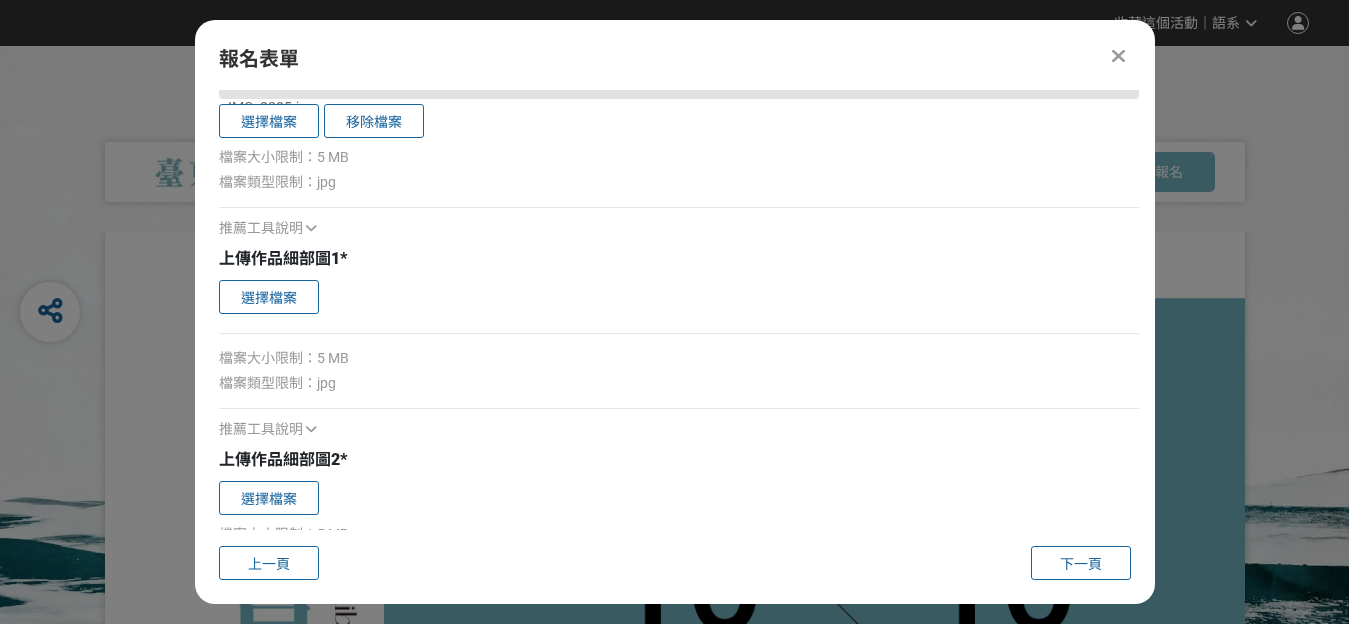 click on "上傳作品細部圖1 * 確認上傳 取消 旋轉圖片 選擇檔案 檔案大小限制：5 MB 檔案類型限制：jpg 推薦工具說明" at bounding box center [679, 343] 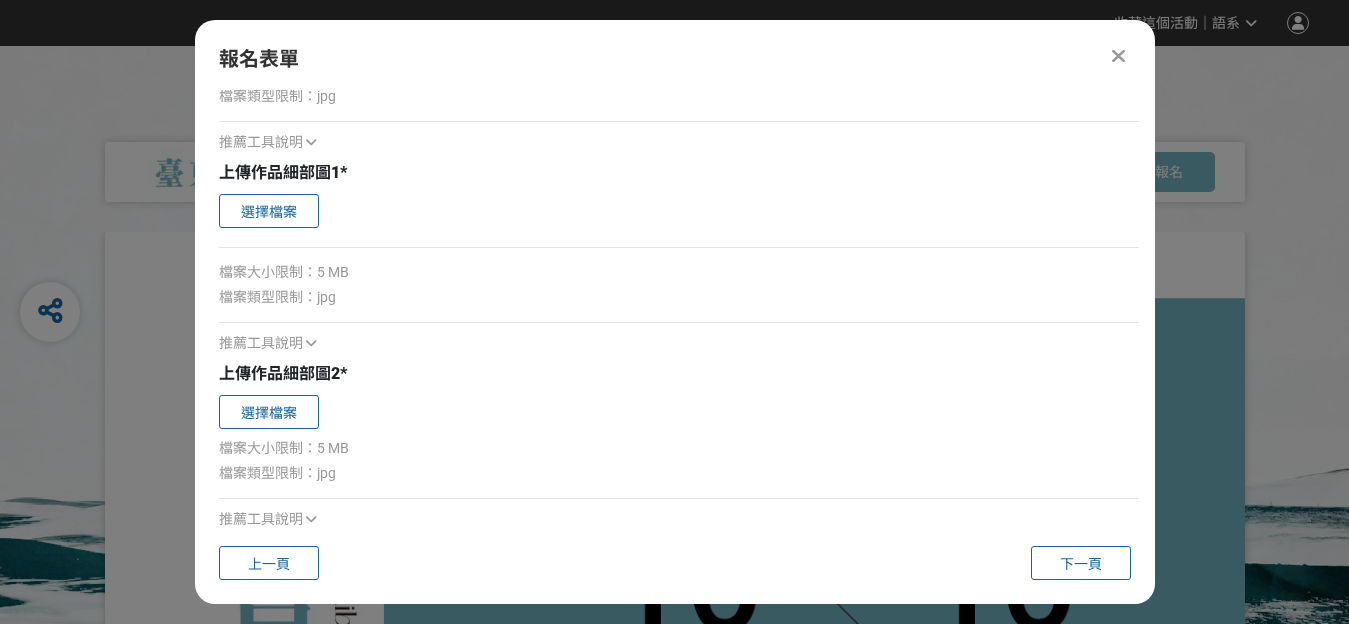 click on "推薦工具說明" at bounding box center (261, 519) 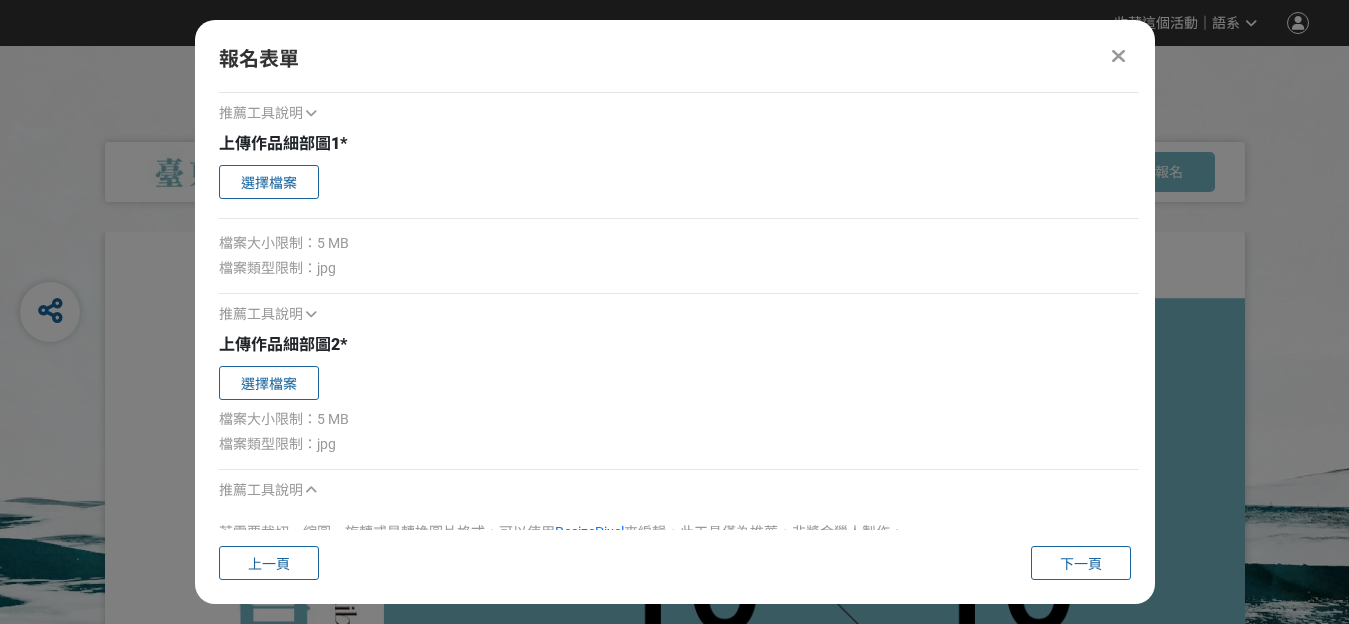 scroll, scrollTop: 2271, scrollLeft: 0, axis: vertical 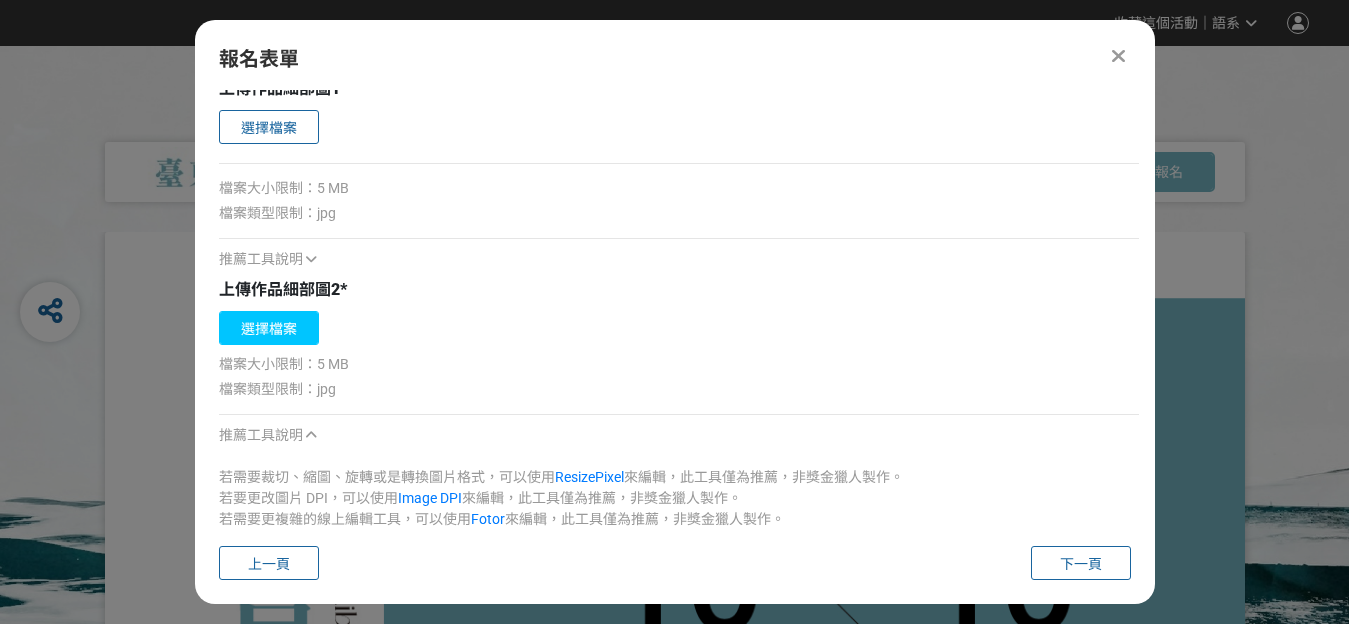 click on "選擇檔案" at bounding box center (269, 328) 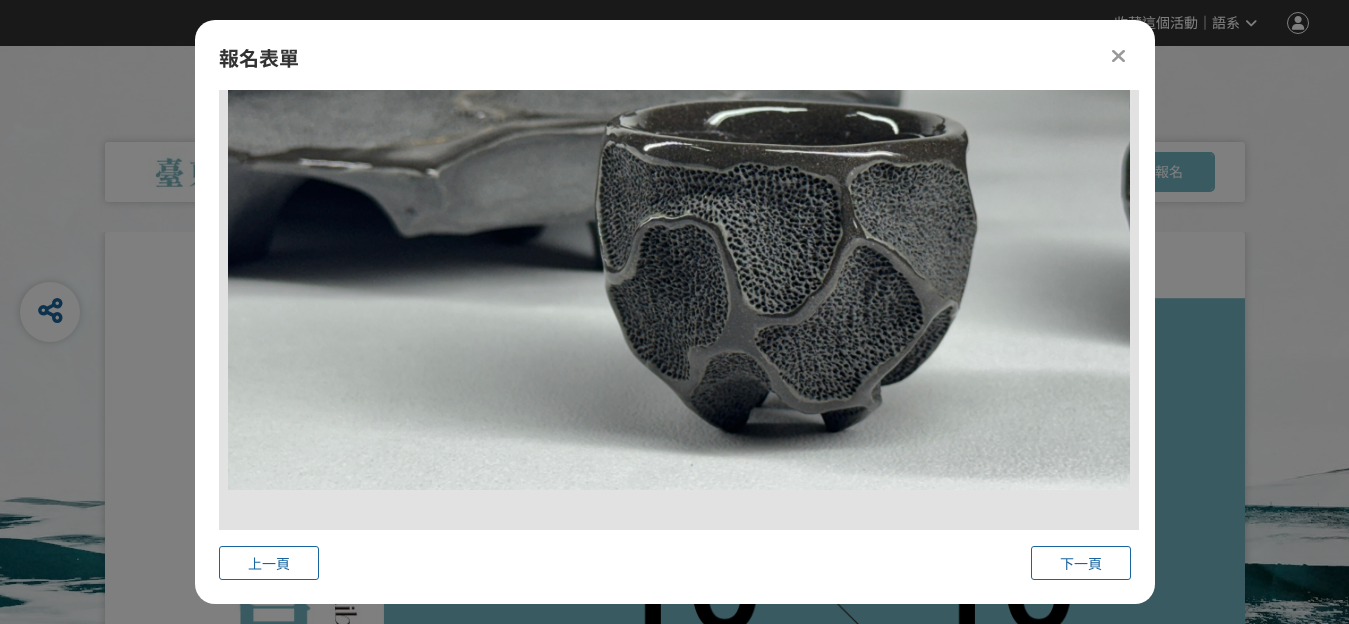 scroll, scrollTop: 3171, scrollLeft: 0, axis: vertical 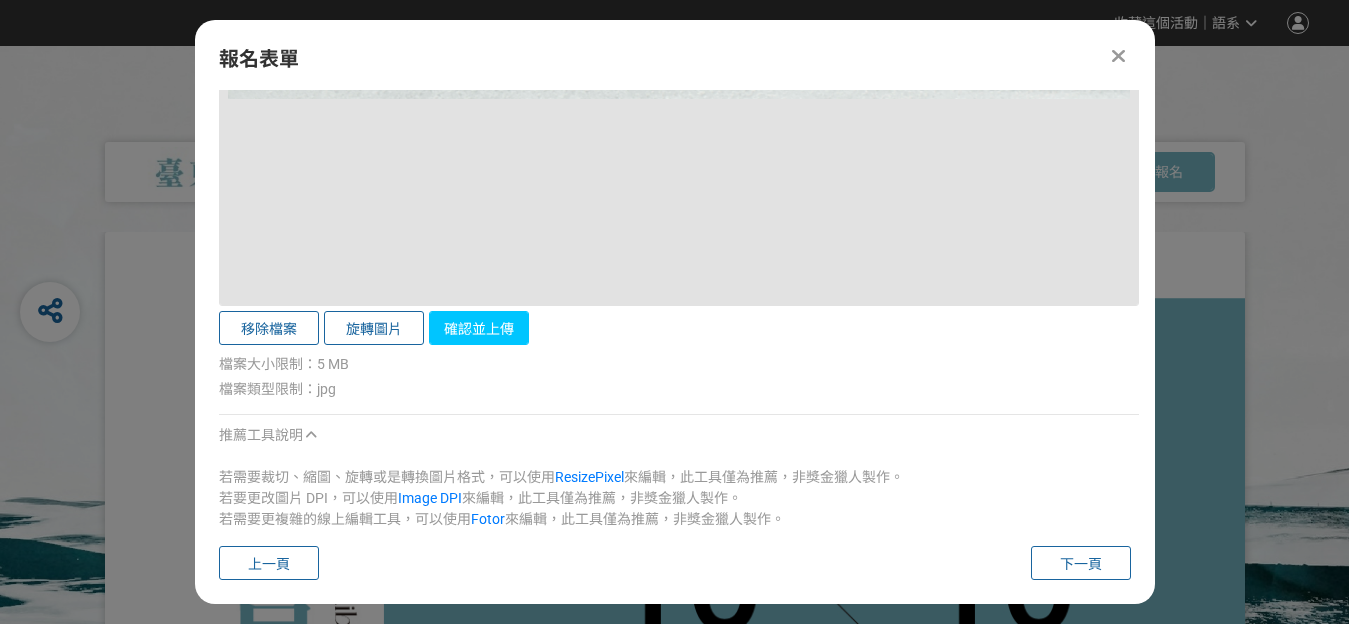 click on "確認並上傳" at bounding box center (479, 328) 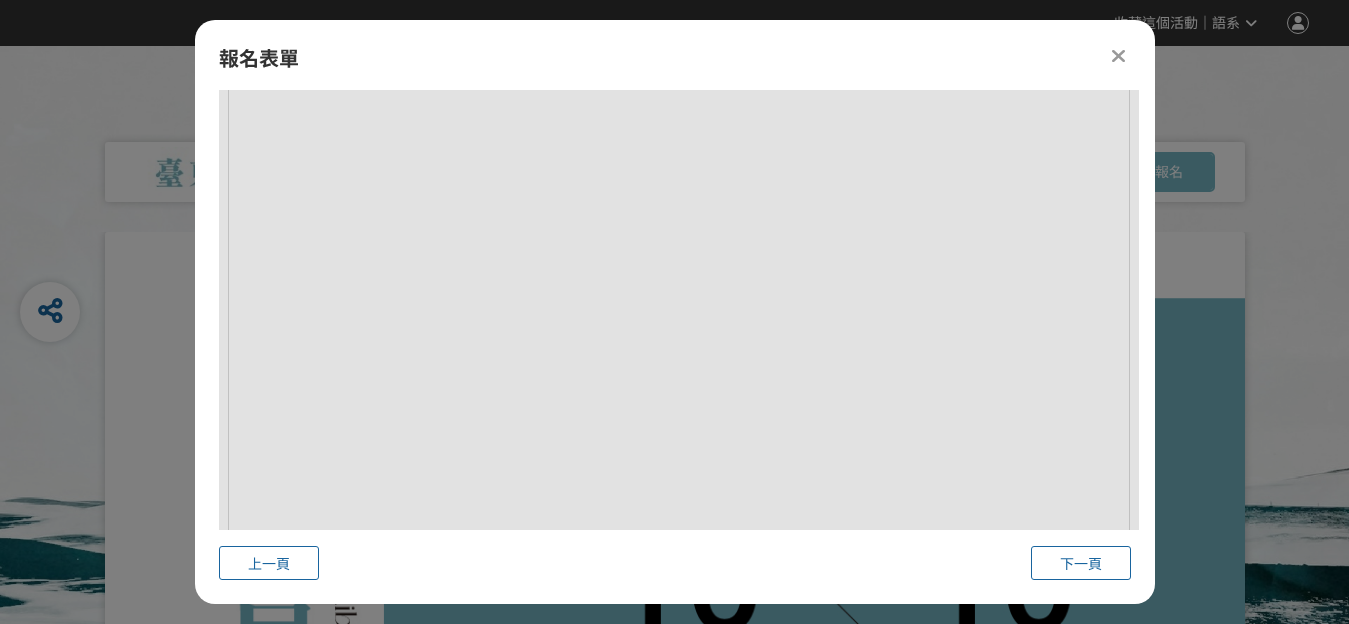 scroll, scrollTop: 2220, scrollLeft: 0, axis: vertical 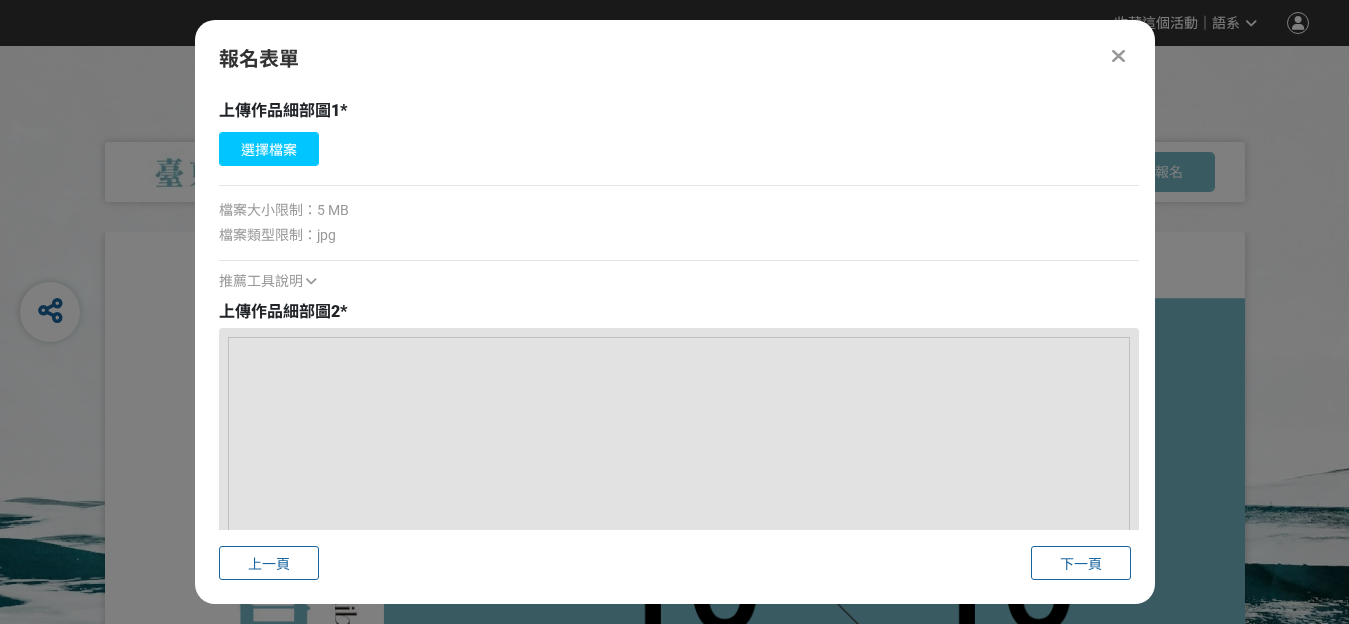 click on "選擇檔案" at bounding box center [269, 149] 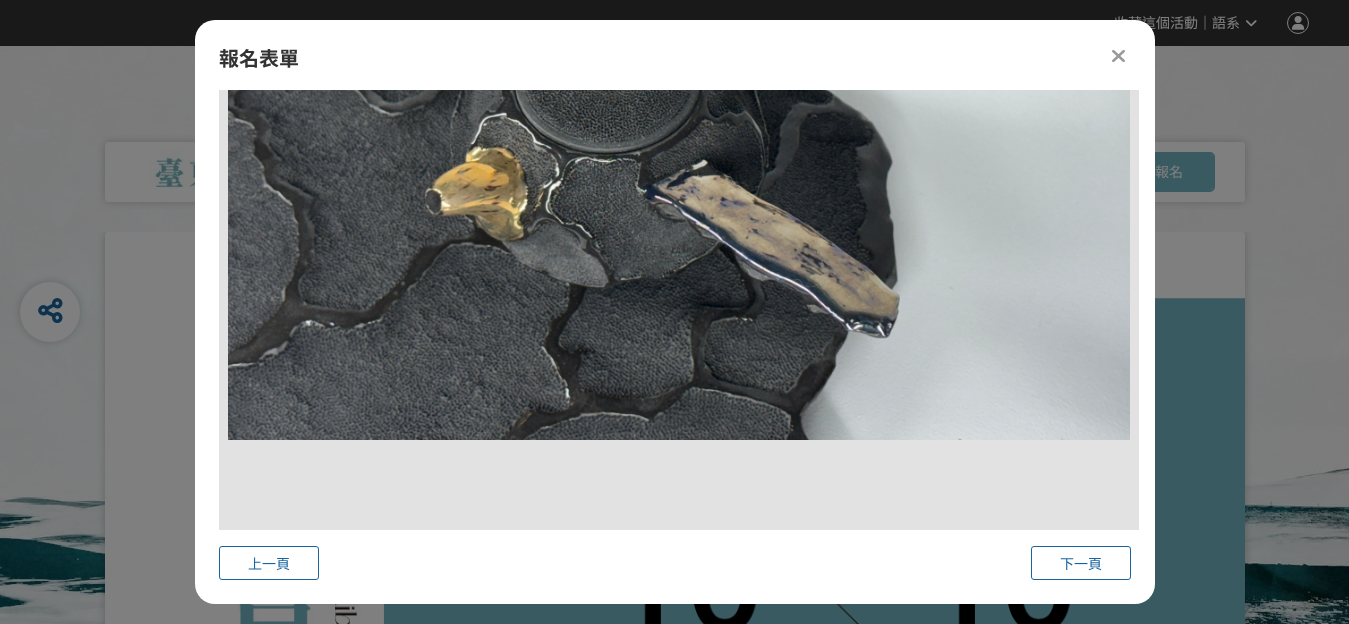 scroll, scrollTop: 2820, scrollLeft: 0, axis: vertical 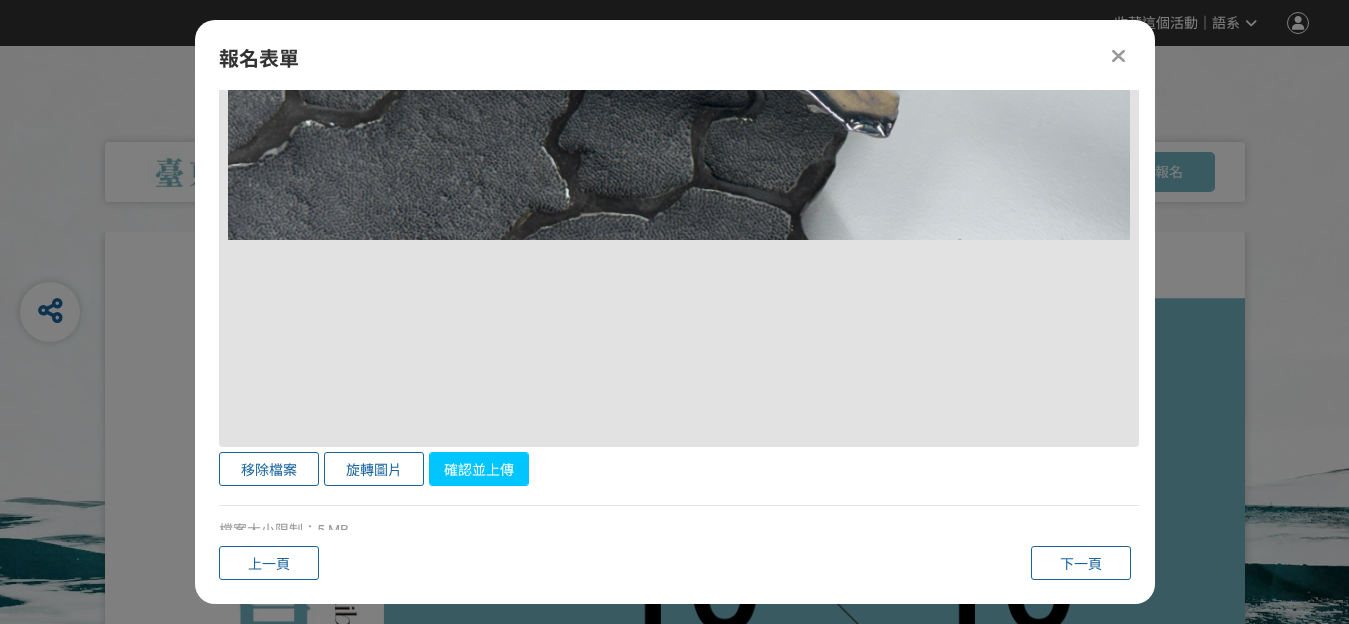 click on "確認並上傳" at bounding box center [479, 469] 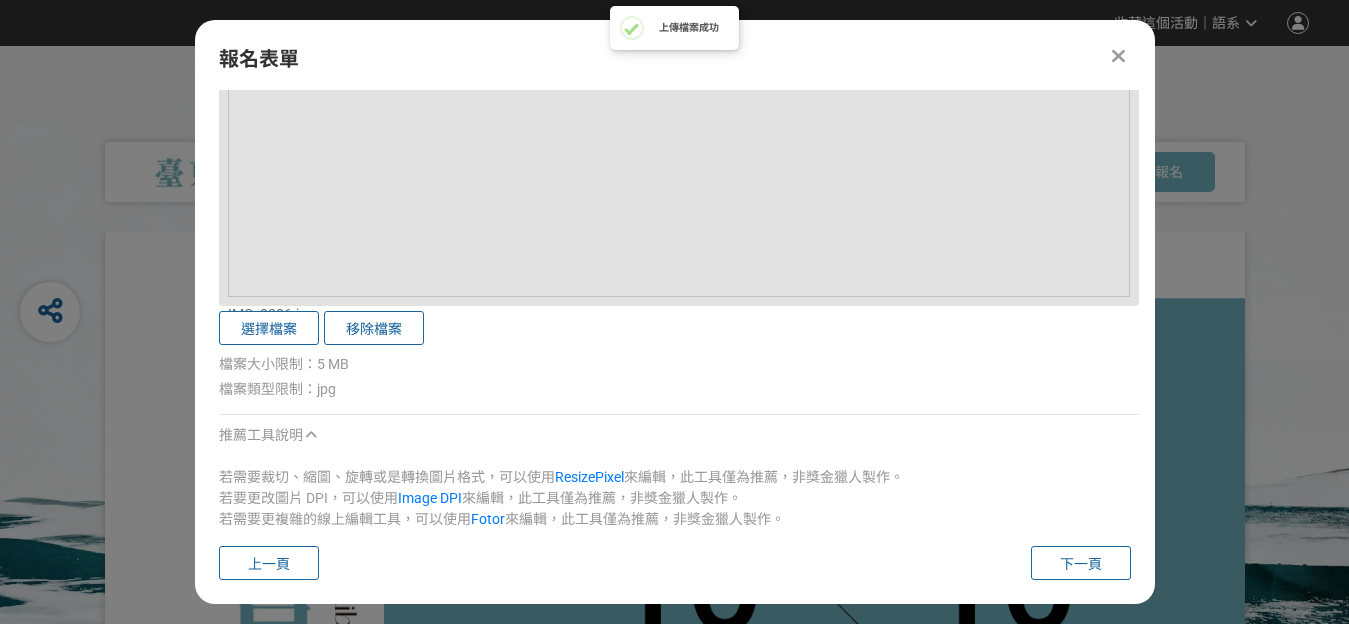 scroll, scrollTop: 4169, scrollLeft: 0, axis: vertical 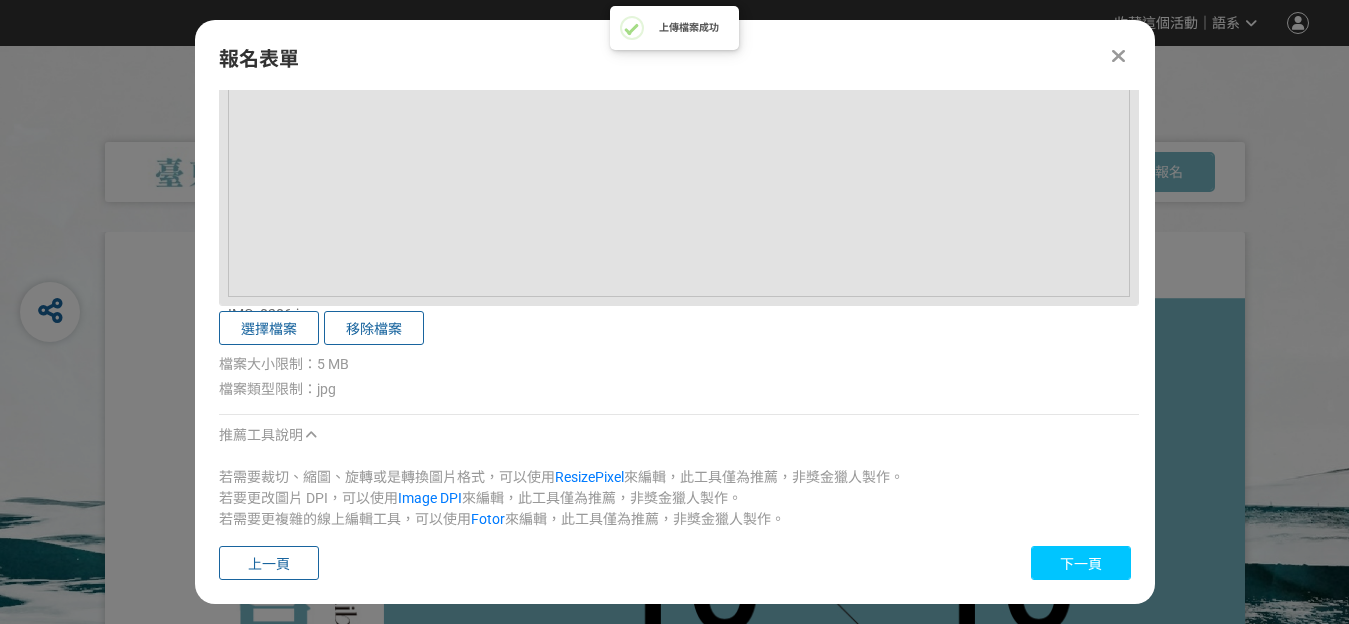 click on "下一頁" at bounding box center [1081, 563] 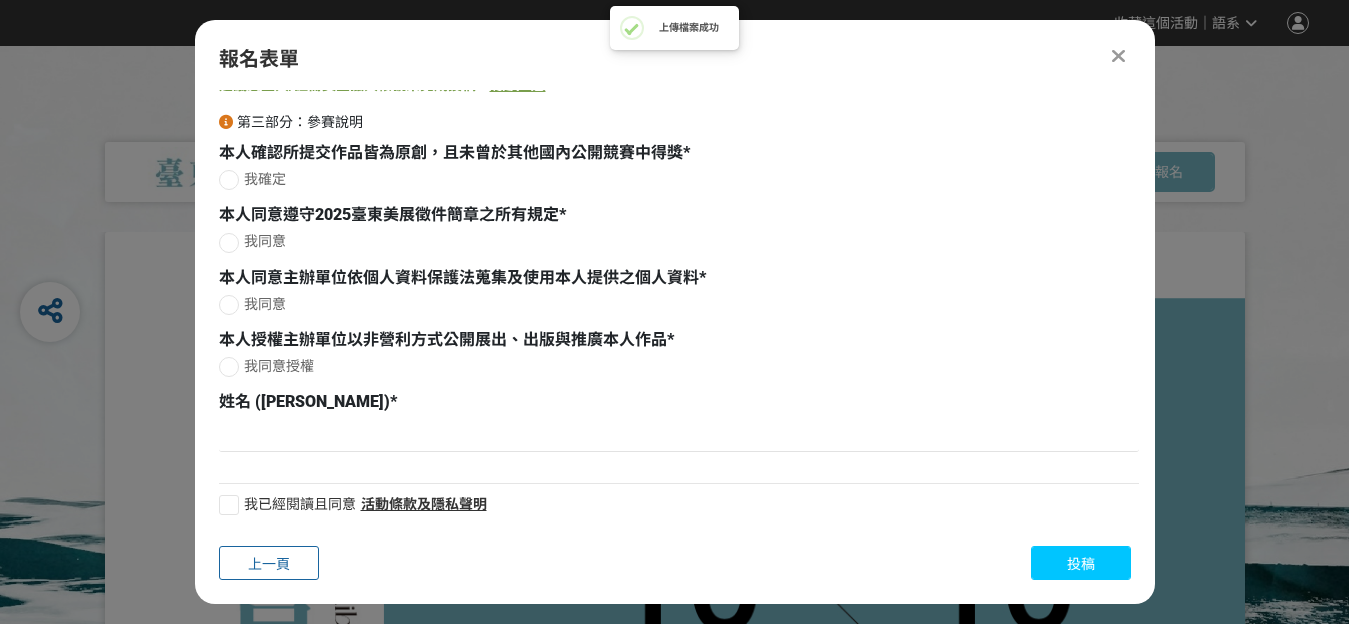 scroll, scrollTop: 89, scrollLeft: 0, axis: vertical 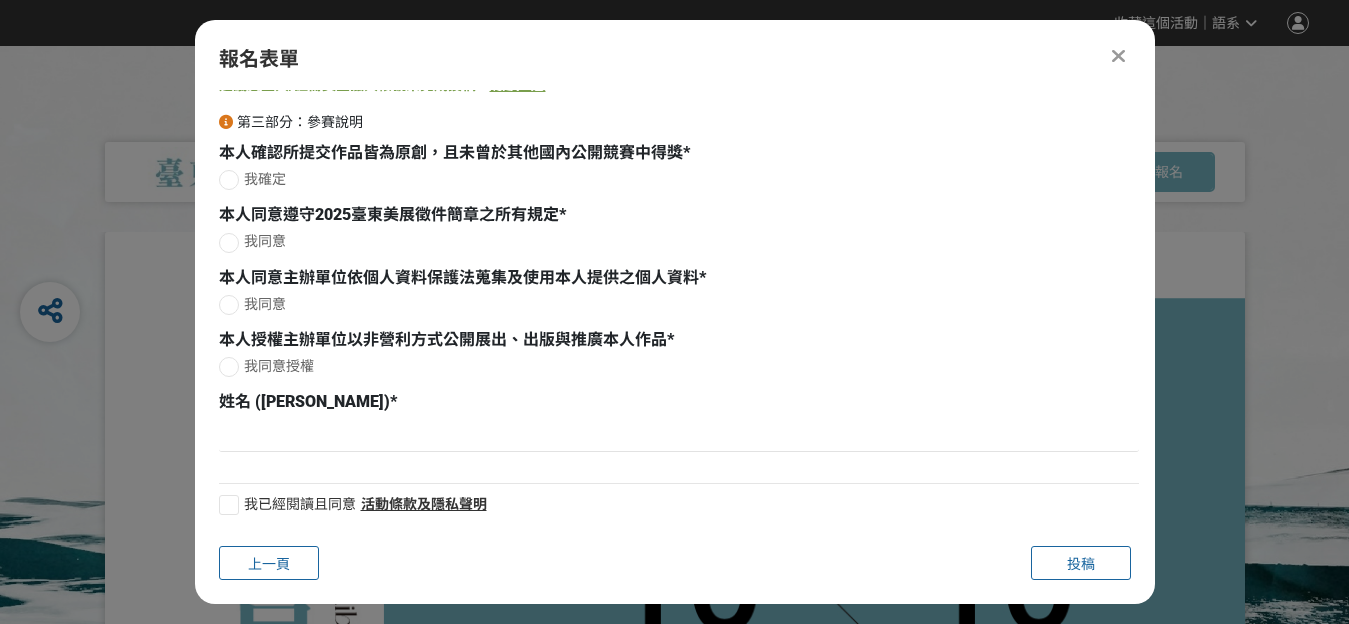 drag, startPoint x: 239, startPoint y: 173, endPoint x: 227, endPoint y: 187, distance: 18.439089 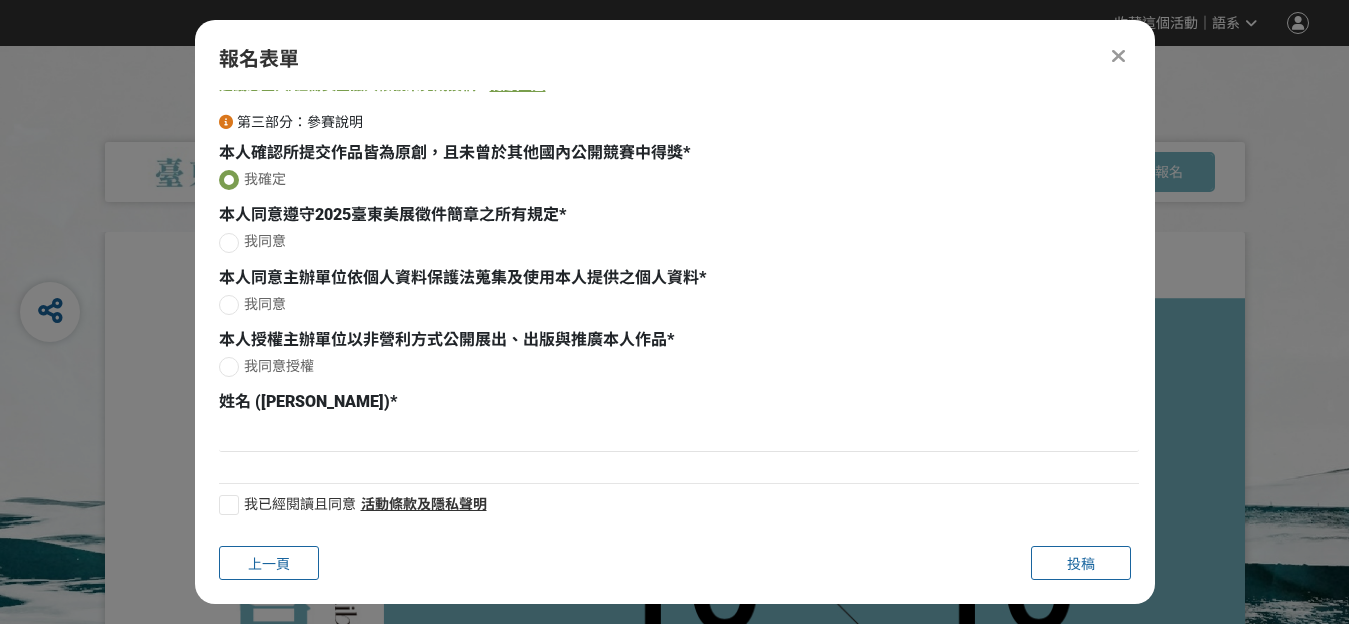 click at bounding box center [229, 243] 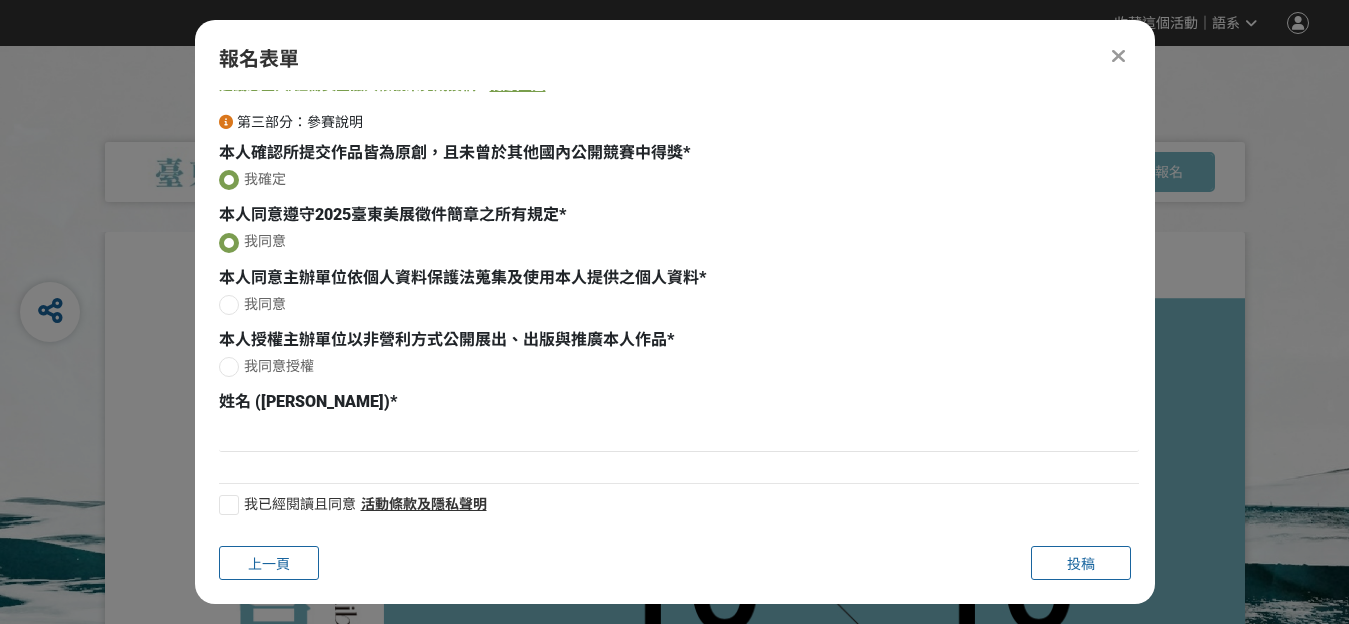 click on "我同意" at bounding box center [679, 304] 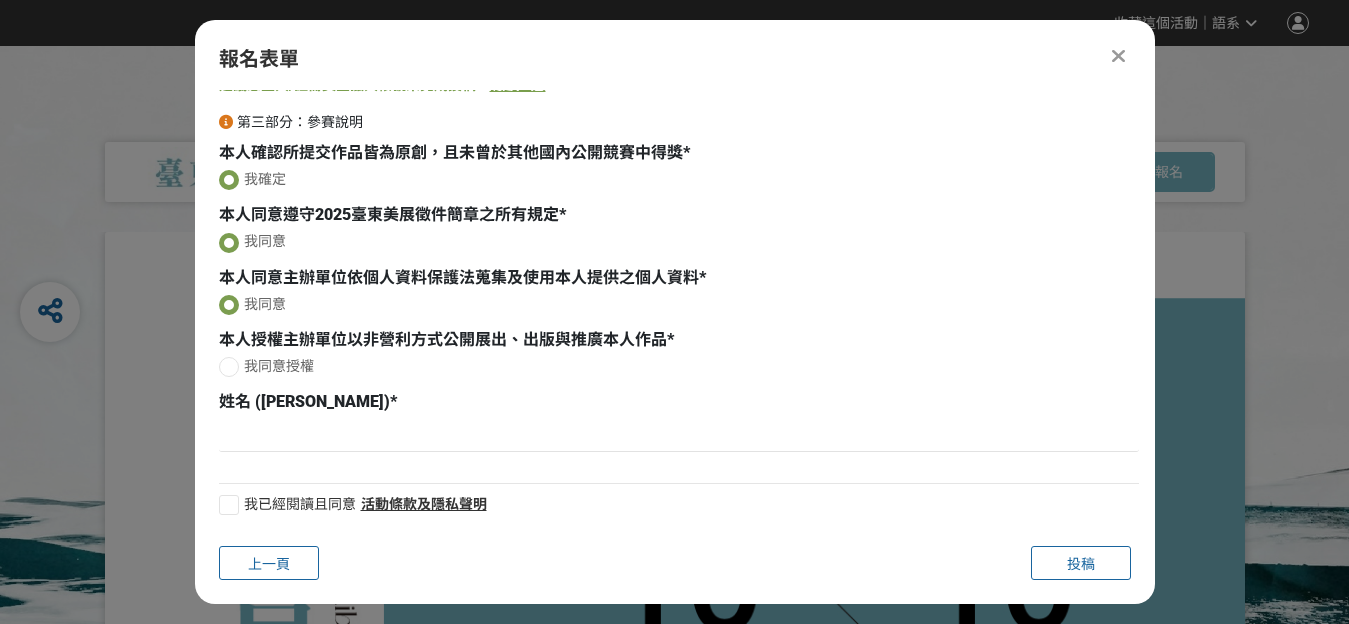 click on "我同意授權" at bounding box center (679, 366) 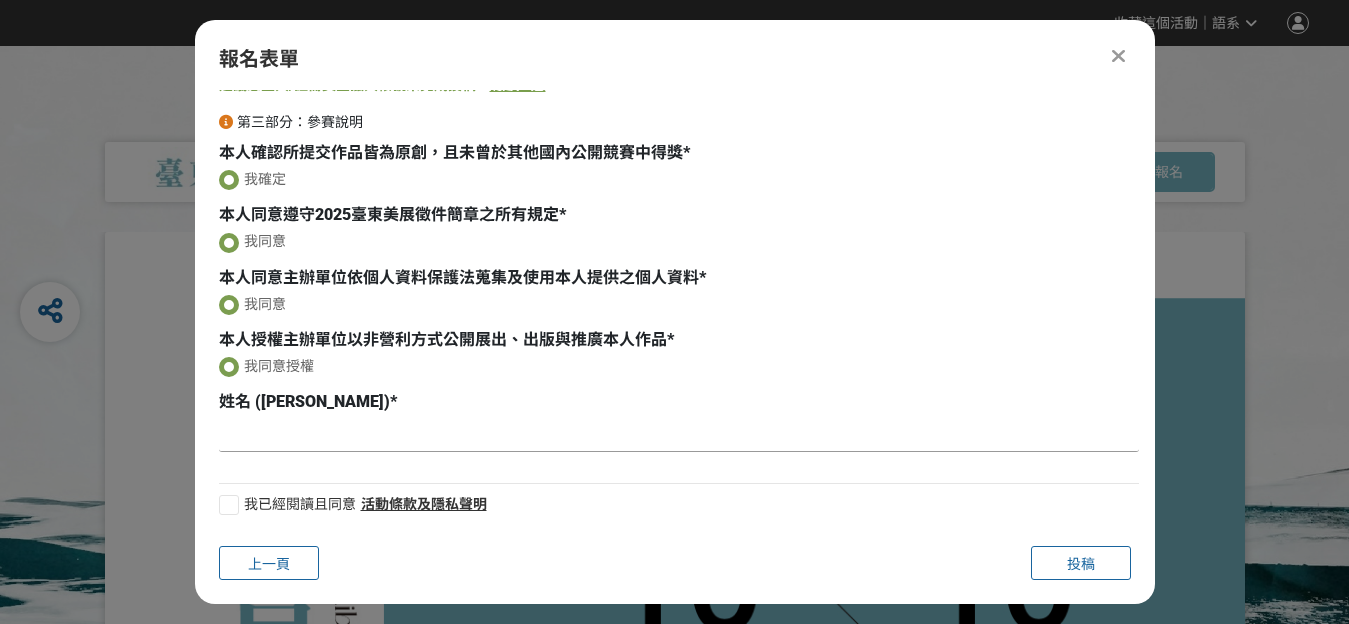 click at bounding box center (679, 435) 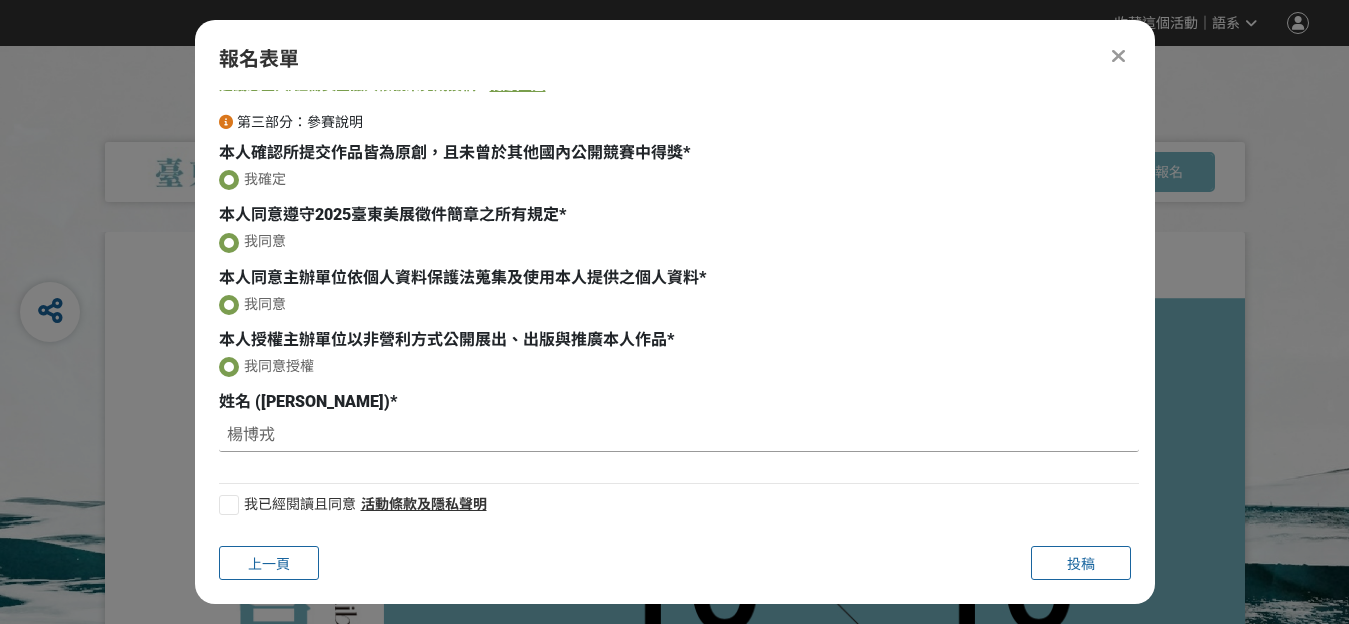 type on "楊博戎" 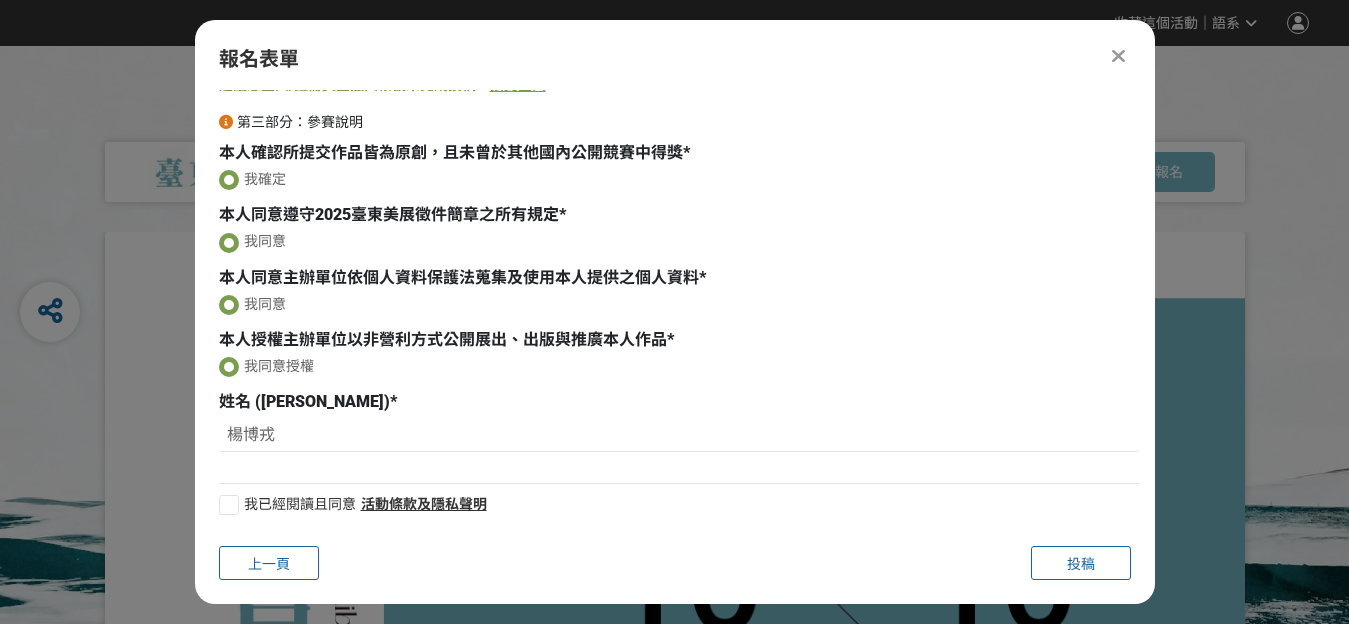 click at bounding box center [229, 505] 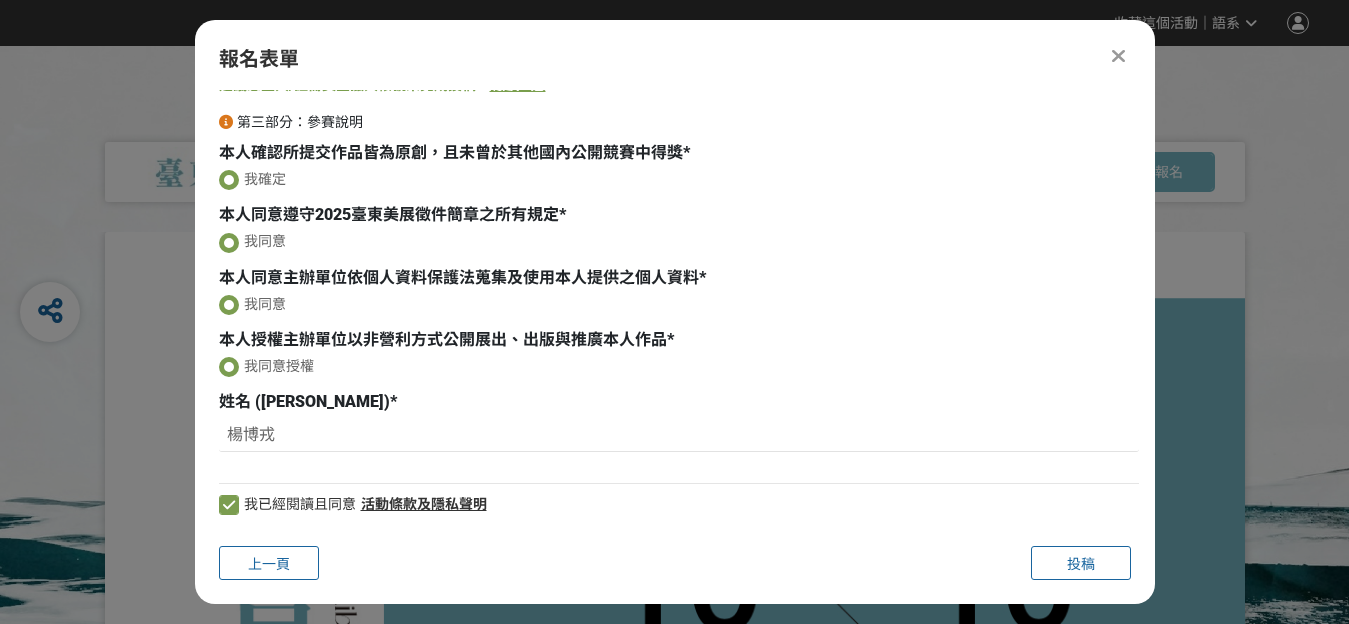 drag, startPoint x: 225, startPoint y: 510, endPoint x: 486, endPoint y: 524, distance: 261.3752 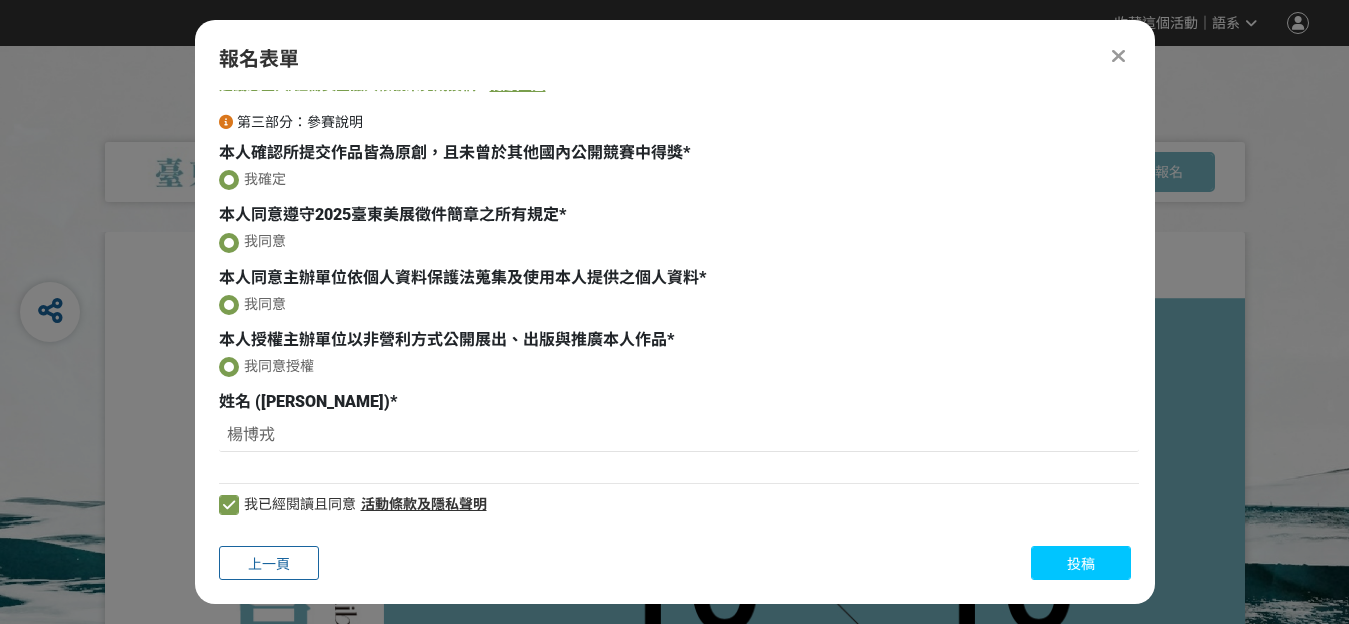 click on "投稿" at bounding box center (1081, 563) 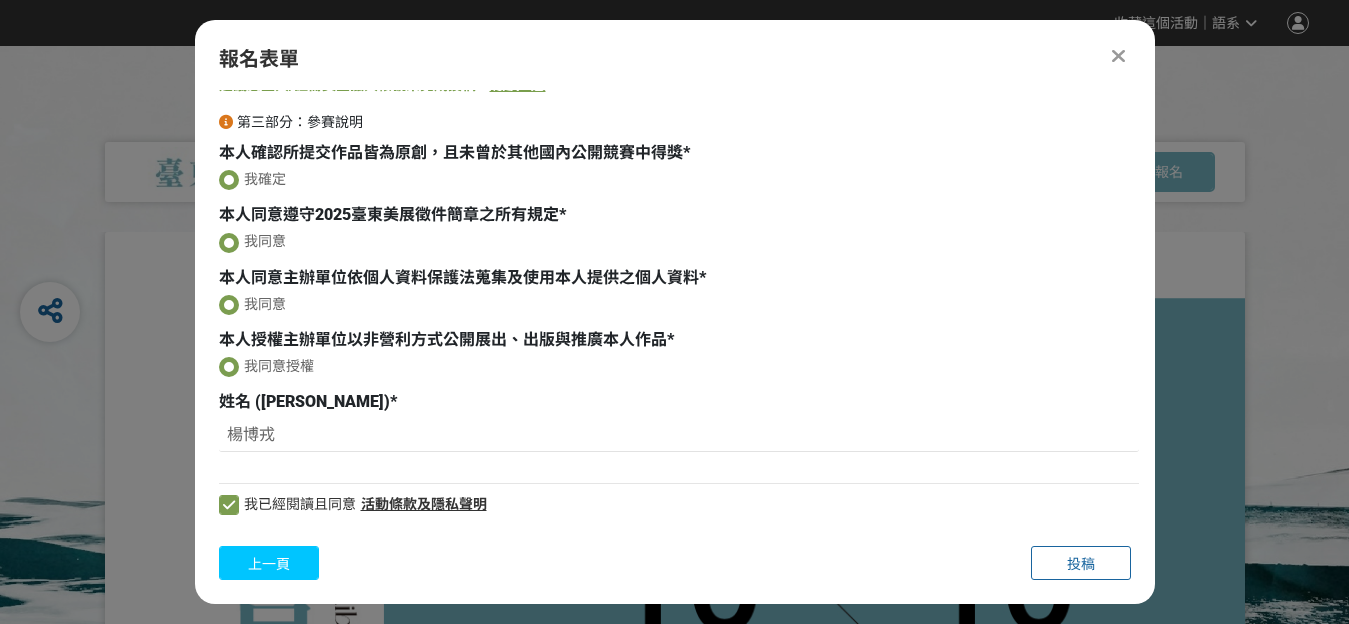 click on "上一頁" at bounding box center (269, 564) 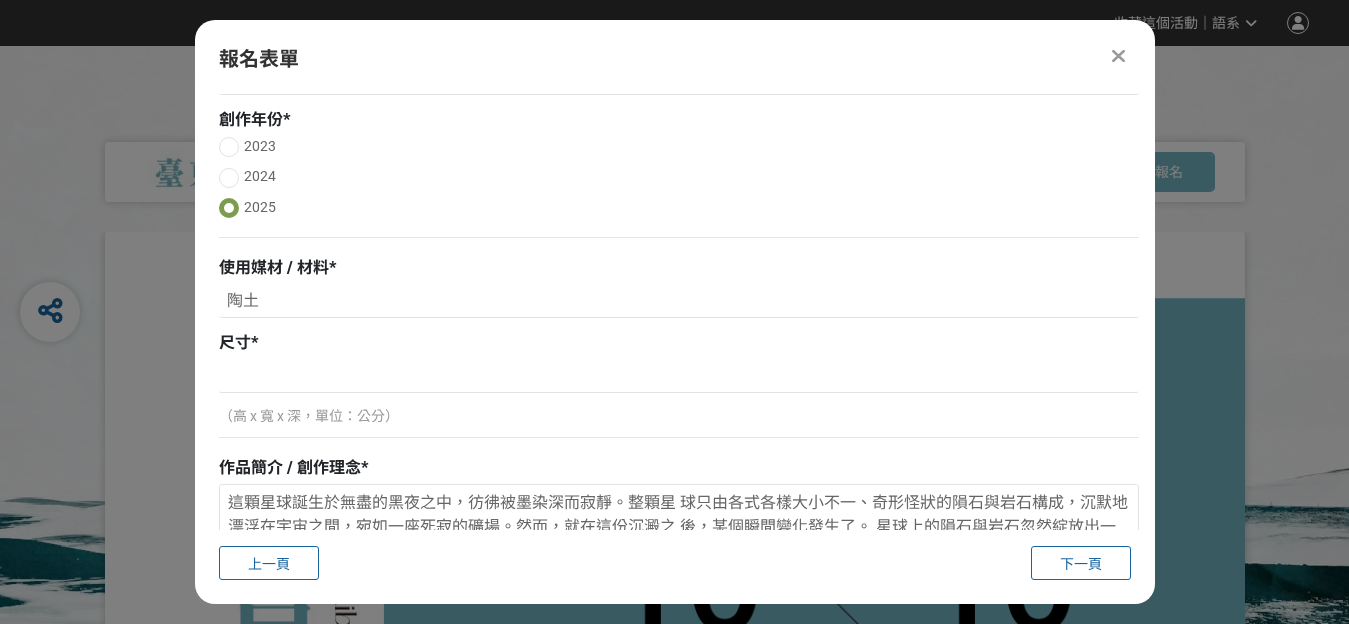 scroll, scrollTop: 0, scrollLeft: 0, axis: both 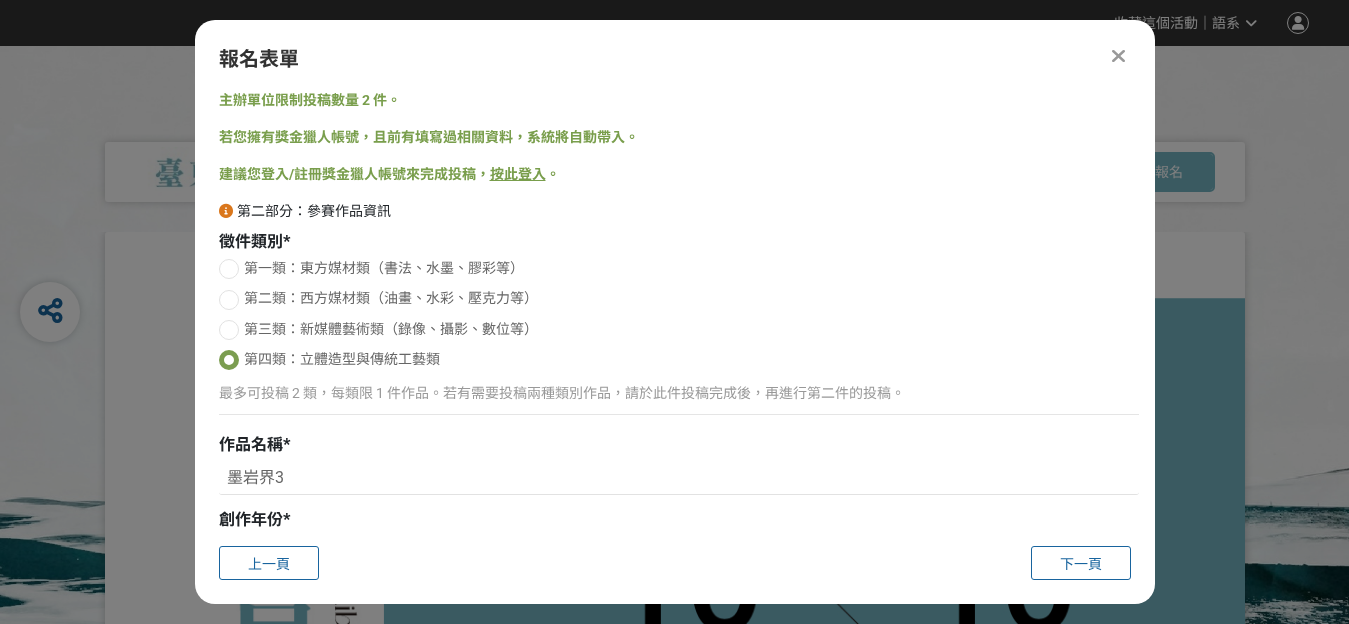 click on "按此登入" at bounding box center (518, 174) 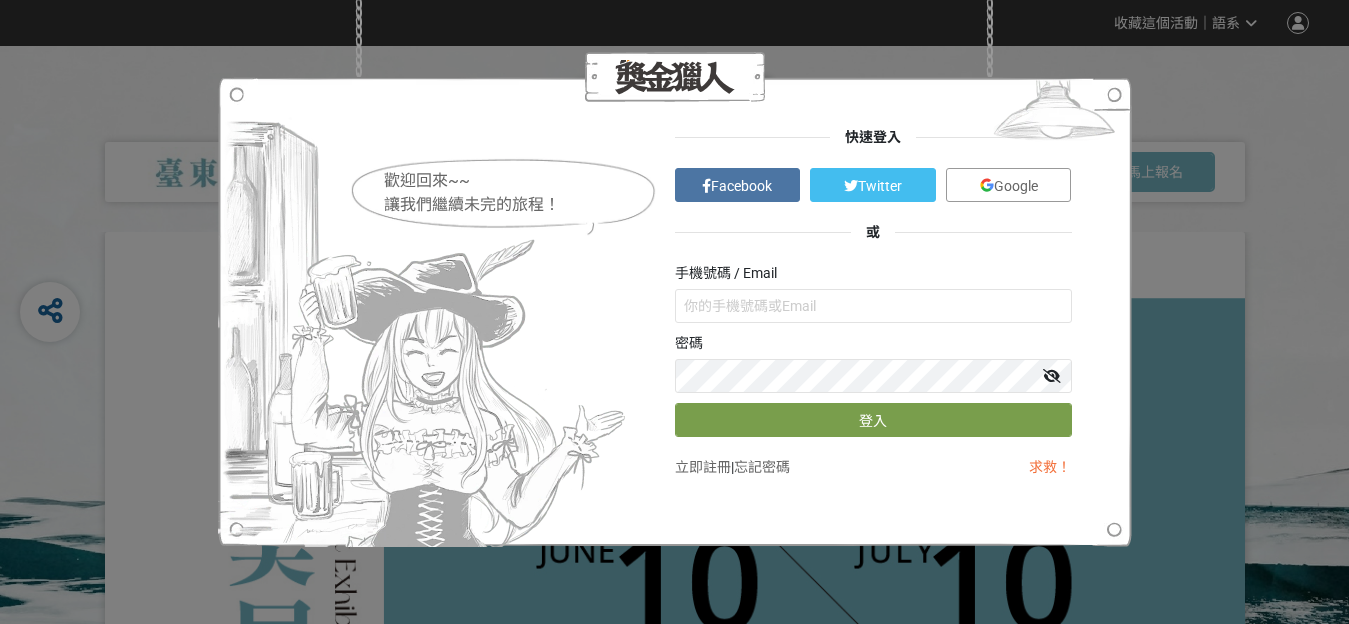 click at bounding box center (987, 185) 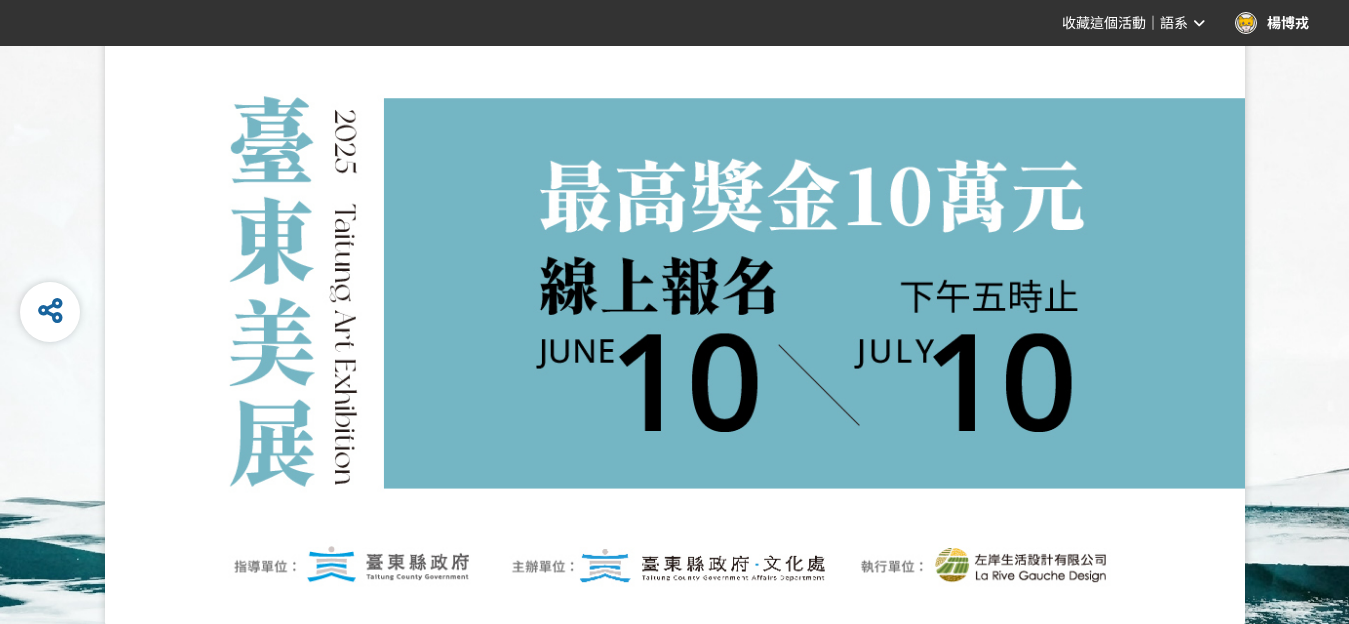 scroll, scrollTop: 0, scrollLeft: 0, axis: both 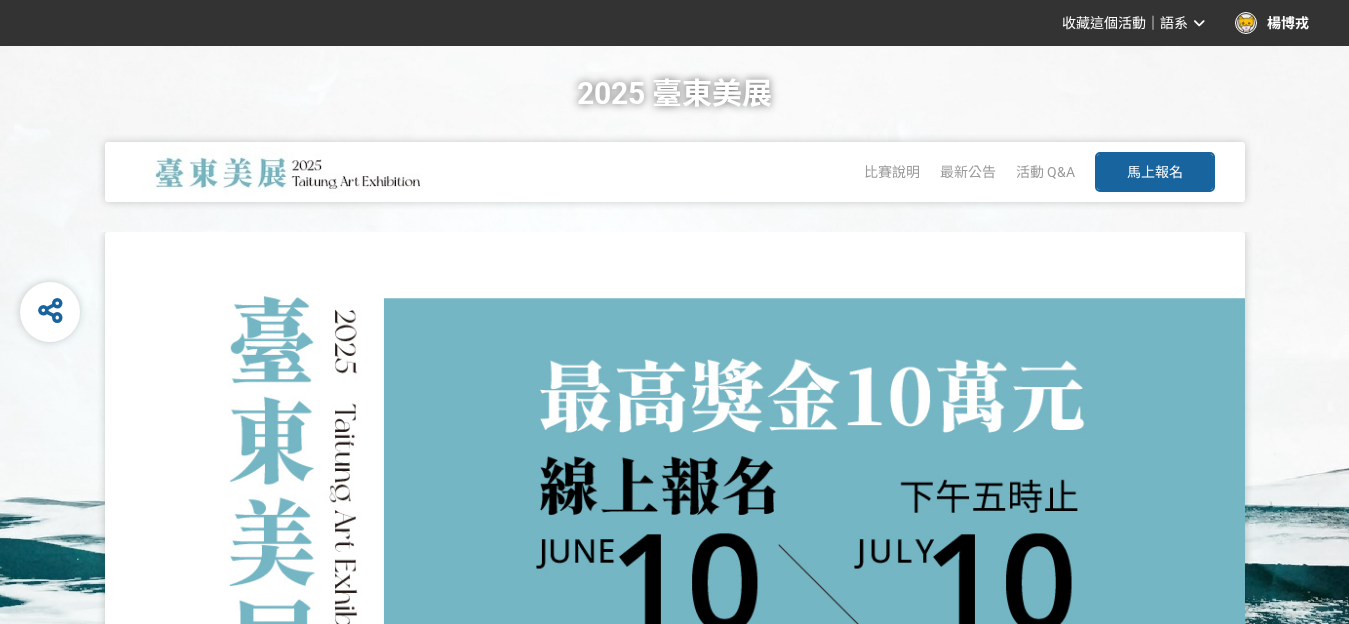 click on "馬上報名" at bounding box center [1155, 172] 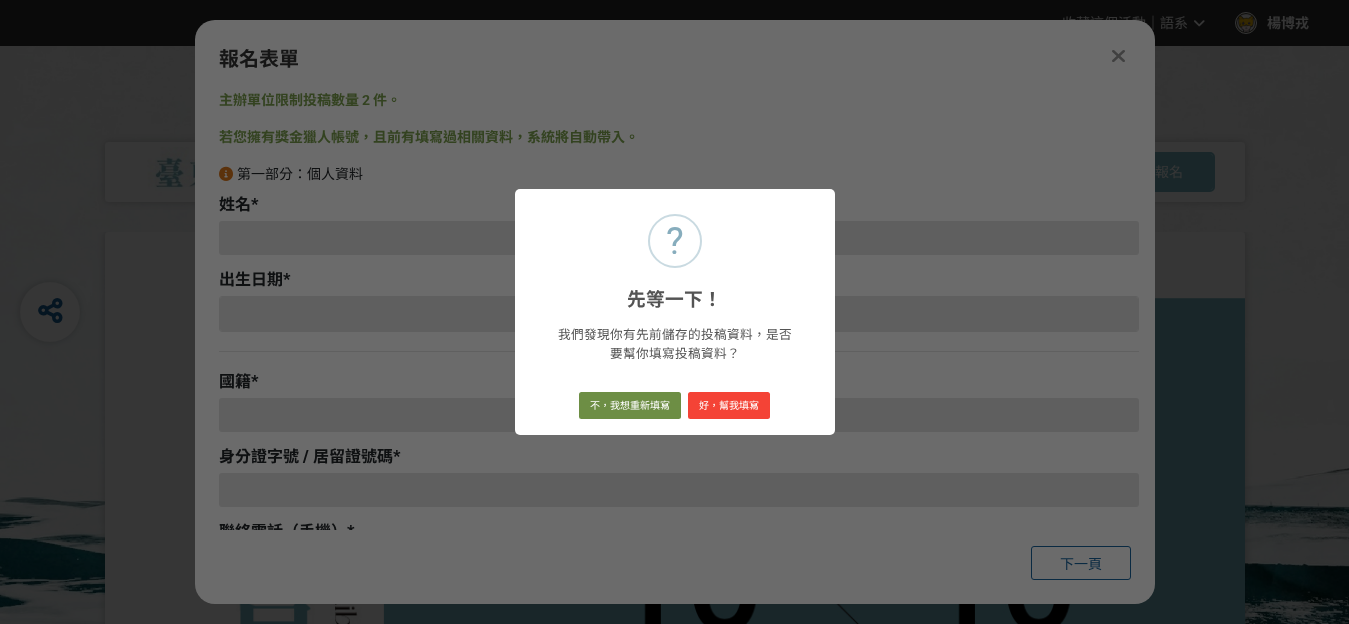 type on "[EMAIL_ADDRESS][DOMAIN_NAME]" 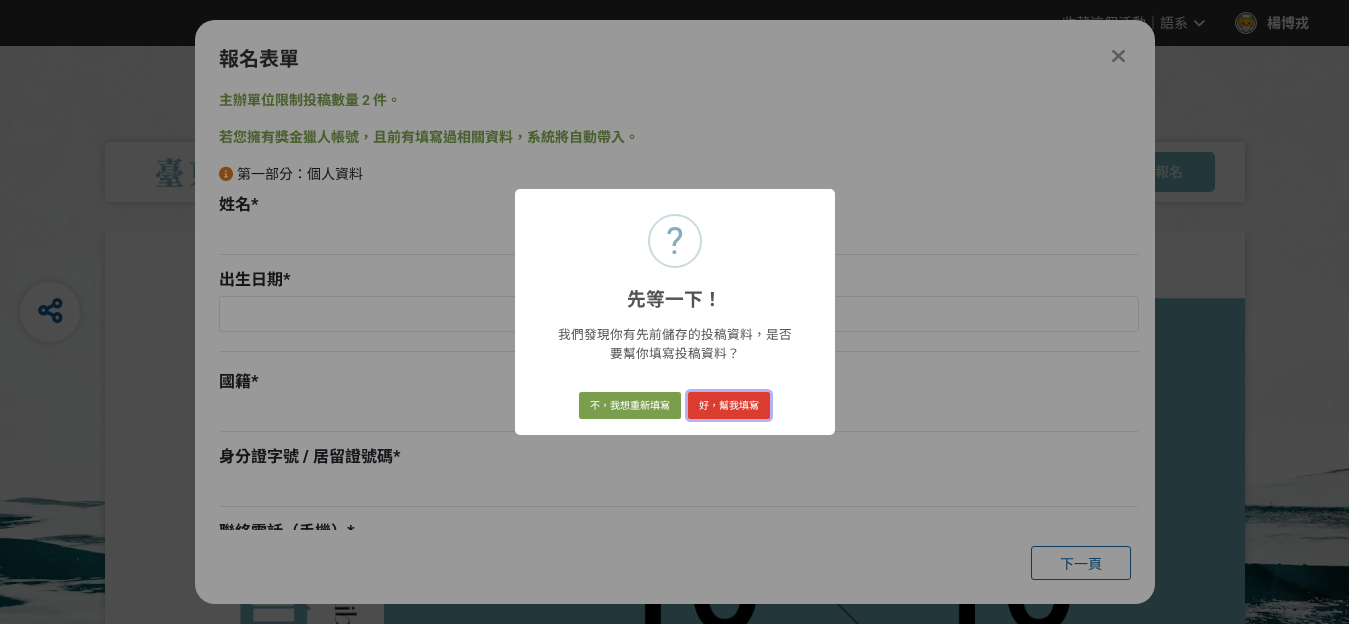 click on "好，幫我填寫" at bounding box center [729, 406] 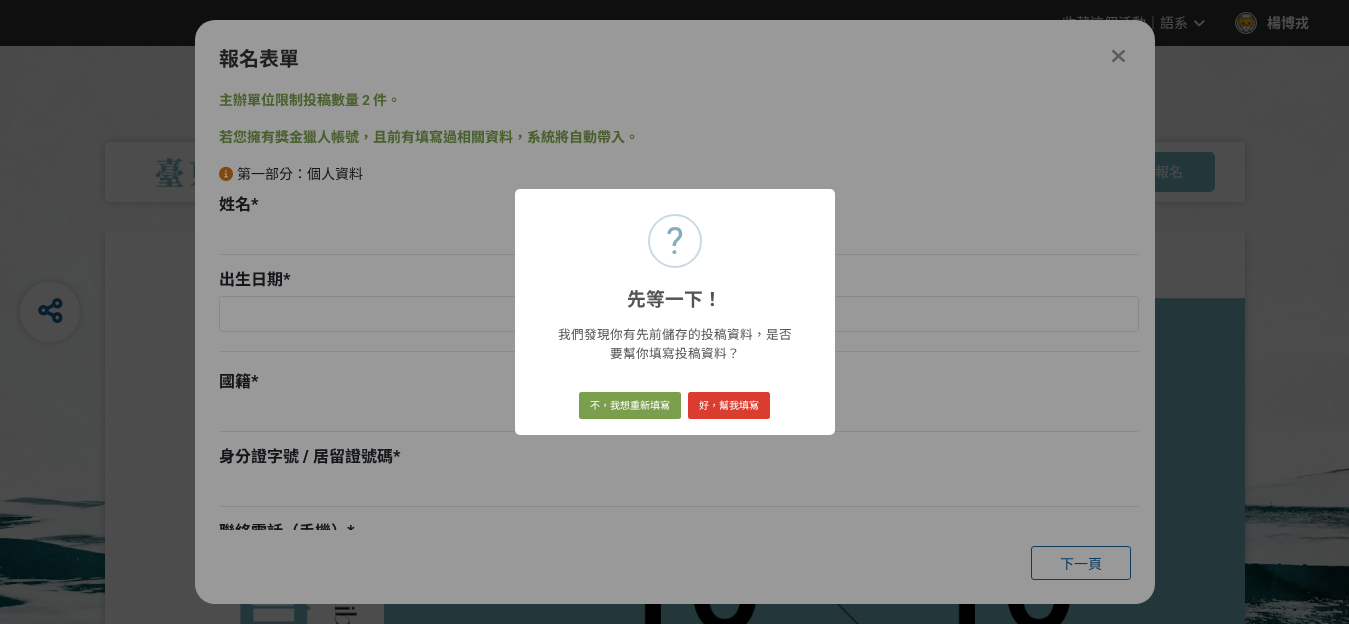 type on "楊博戎" 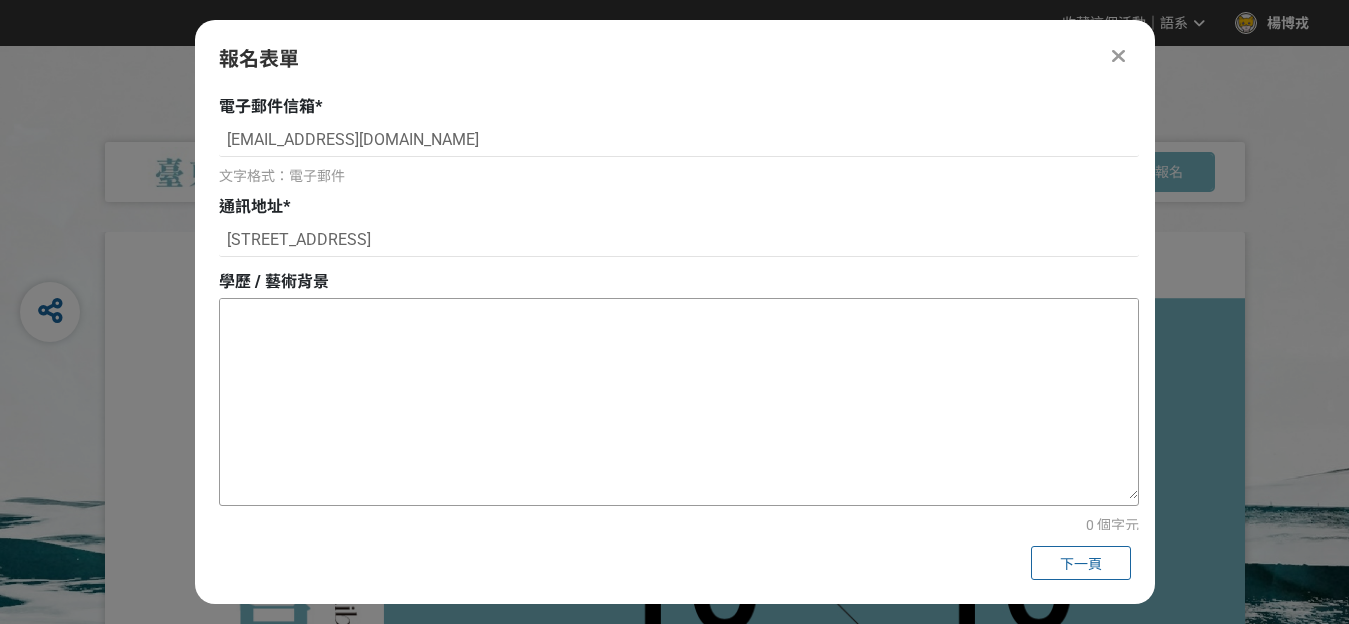 scroll, scrollTop: 756, scrollLeft: 0, axis: vertical 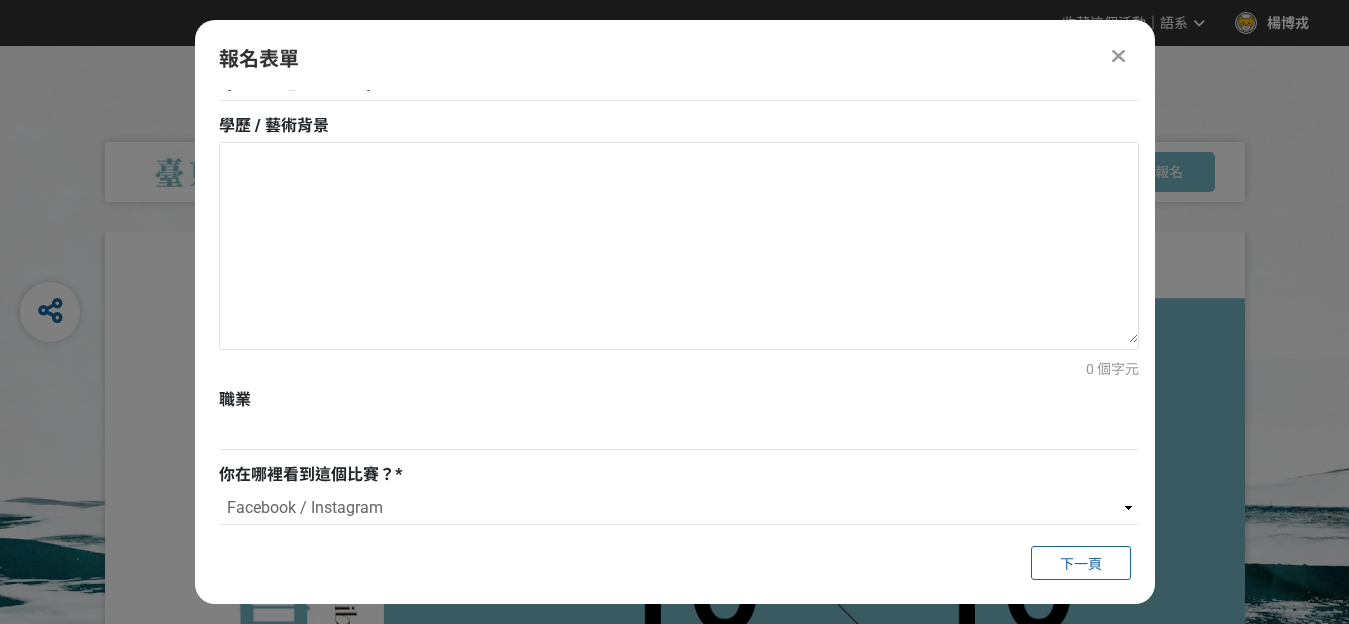 click on "職業" at bounding box center (679, 400) 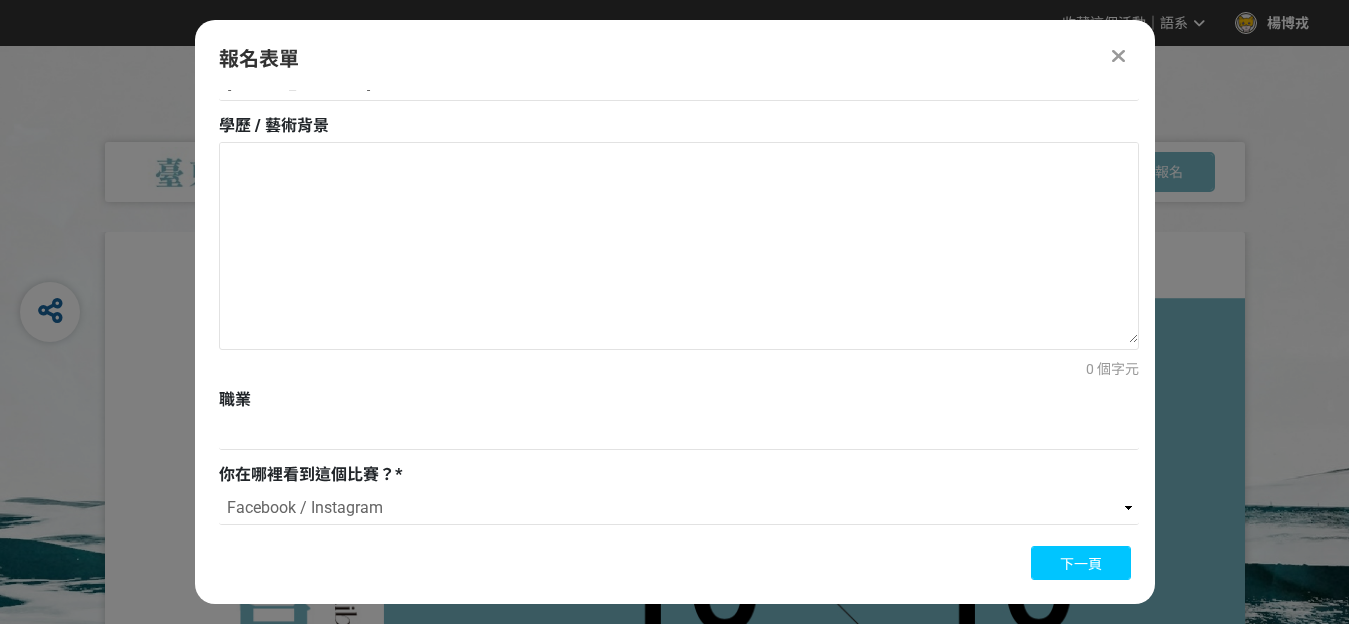 click on "下一頁" at bounding box center (1081, 563) 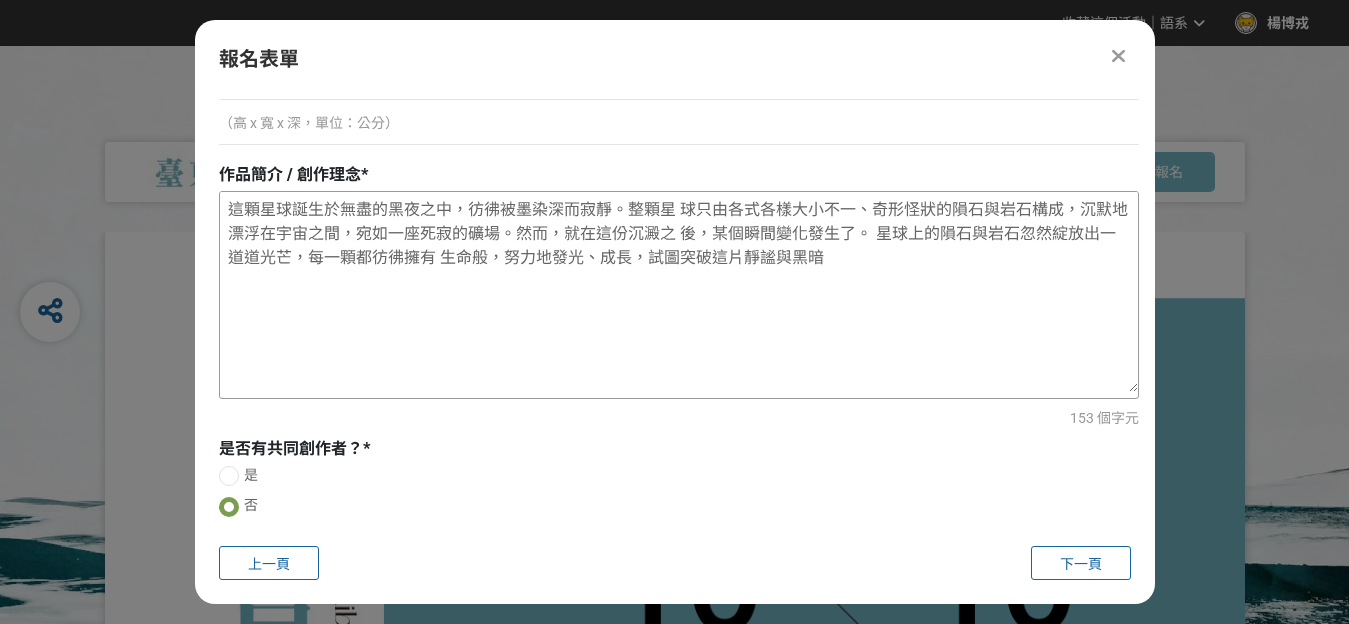 scroll, scrollTop: 456, scrollLeft: 0, axis: vertical 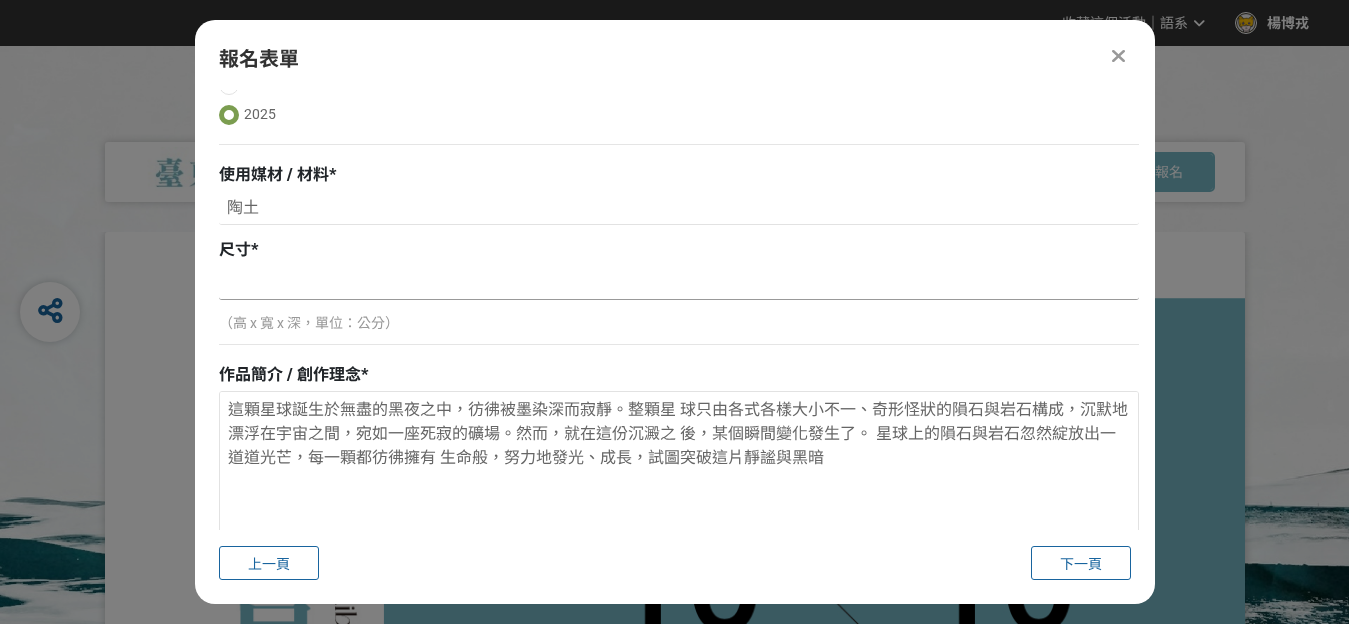 click at bounding box center (679, 283) 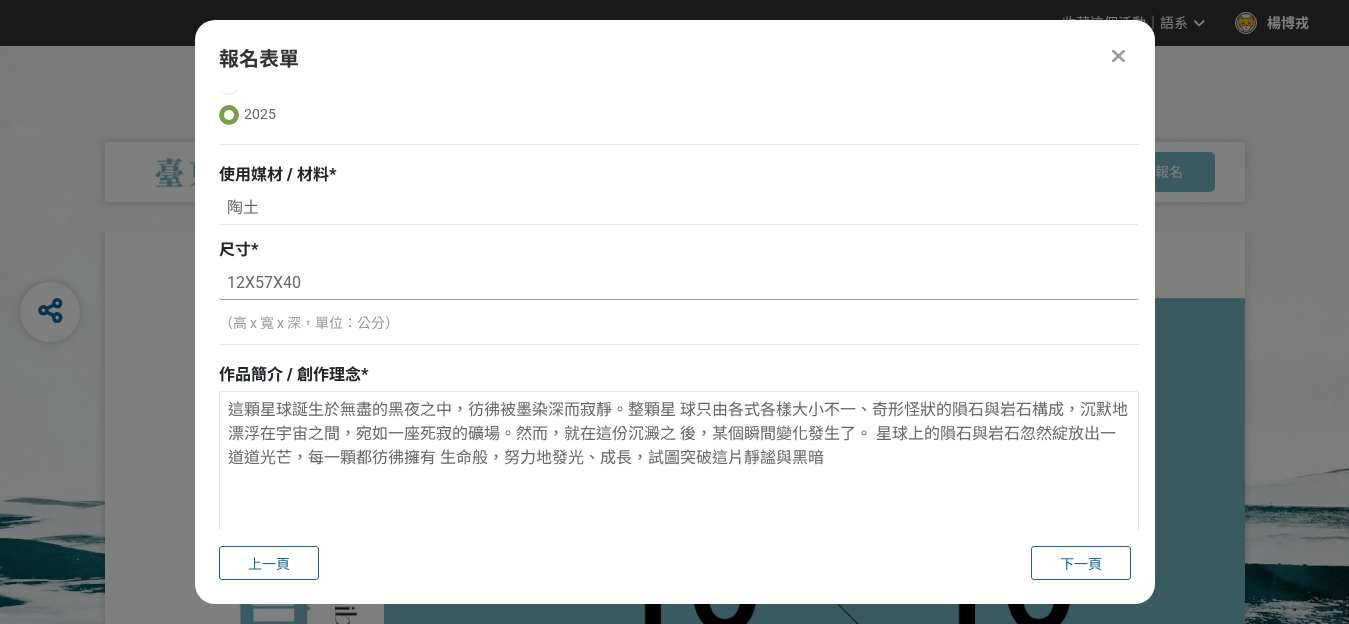 type on "12X57X40" 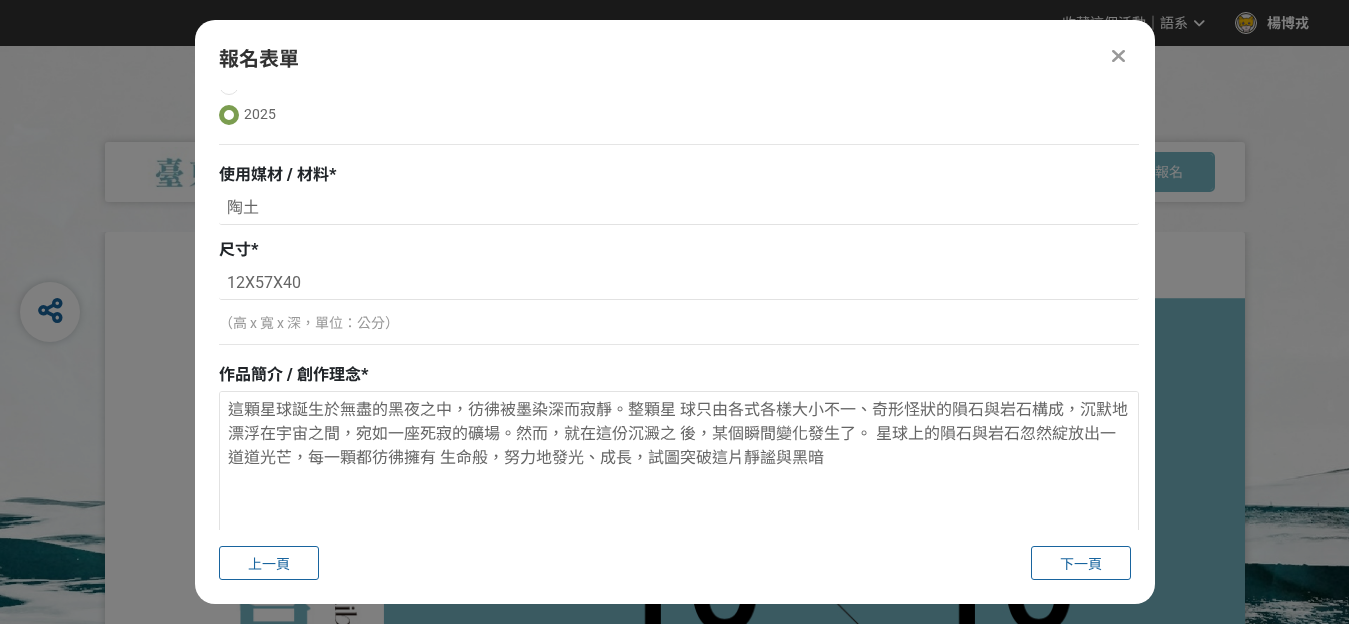 click on "報名表單 主辦單位限制投稿數量 2 件。 若您擁有獎金獵人帳號，且前有填寫過相關資料，系統將自動帶入。 第二部分：參賽作品資訊 徵件類別 * 第一類：東方媒材類（書法、水墨、膠彩等） 第二類：西方媒材類（油畫、水彩、壓克力等） 第三類：新媒體藝術類（錄像、攝影、數位等） 第四類：立體造型與傳統工藝類 最多可投稿 2 類，每類限 1 件作品。若有需要投稿兩種類別作品，請於此件投稿完成後，再進行第二件的投稿。 作品名稱 * 墨岩界3 創作年份 * 2023 2024 2025 使用媒材 / 材料 * 陶土 尺寸 * 12X57X40 （高 x 寬 x 深，單位：公分） 作品簡介 / 創作理念 * 153 個字元 是否有共同創作者？ * 是 否 上傳作品全貌圖１ * 確認上傳 取消 旋轉圖片 移除檔案 IMG_0205.jpg IMG_0205.jpg 選擇檔案 移除檔案 檔案大小限制：5 MB 檔案類型限制：jpg 推薦工具說明   上傳作品細部圖1 * *" at bounding box center (675, 312) 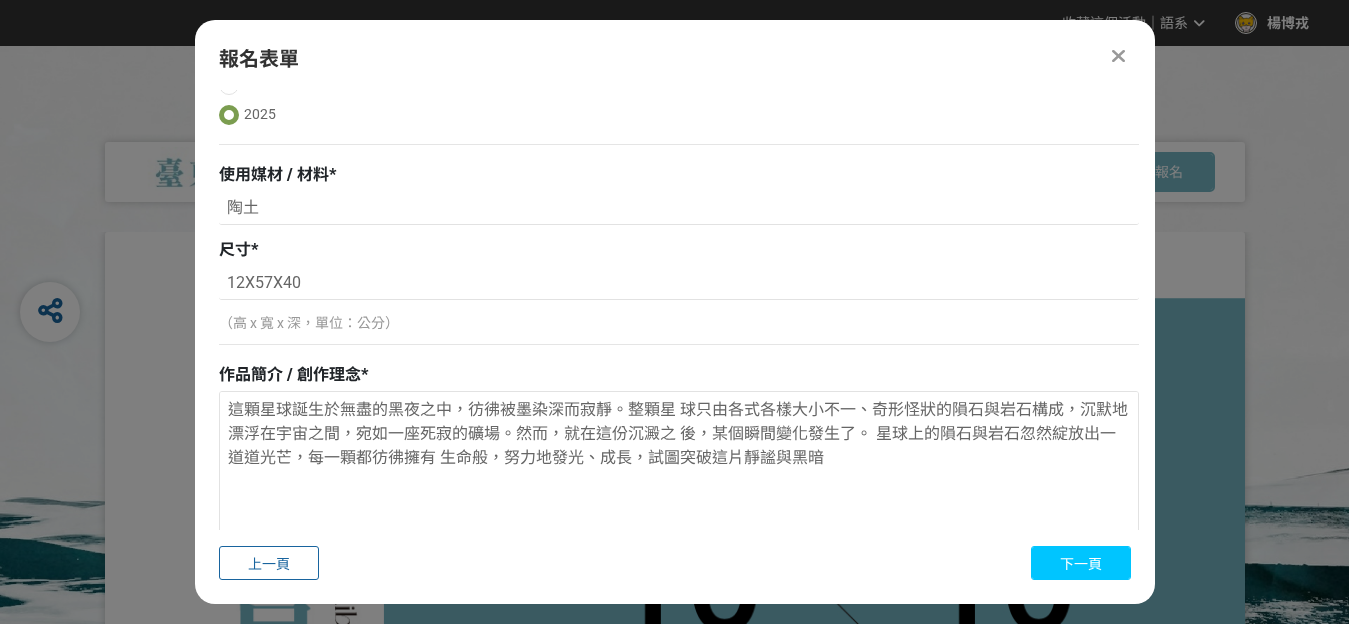 click on "下一頁" at bounding box center [1081, 563] 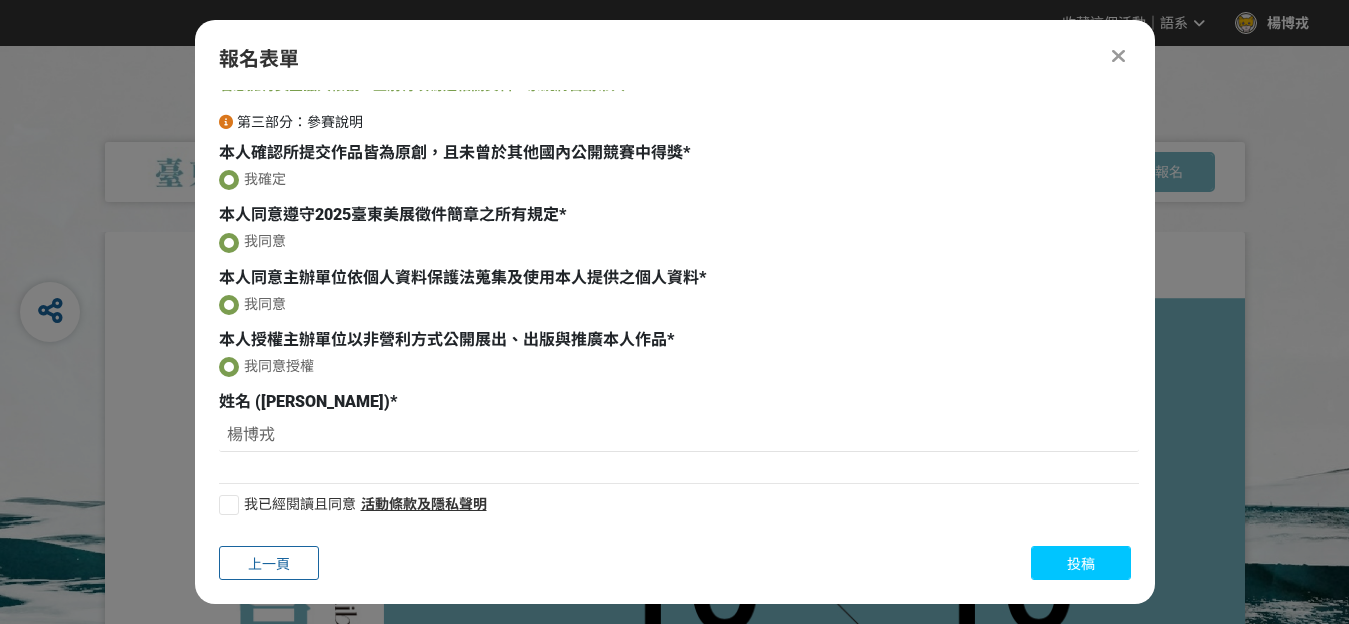 click on "投稿" at bounding box center [1081, 563] 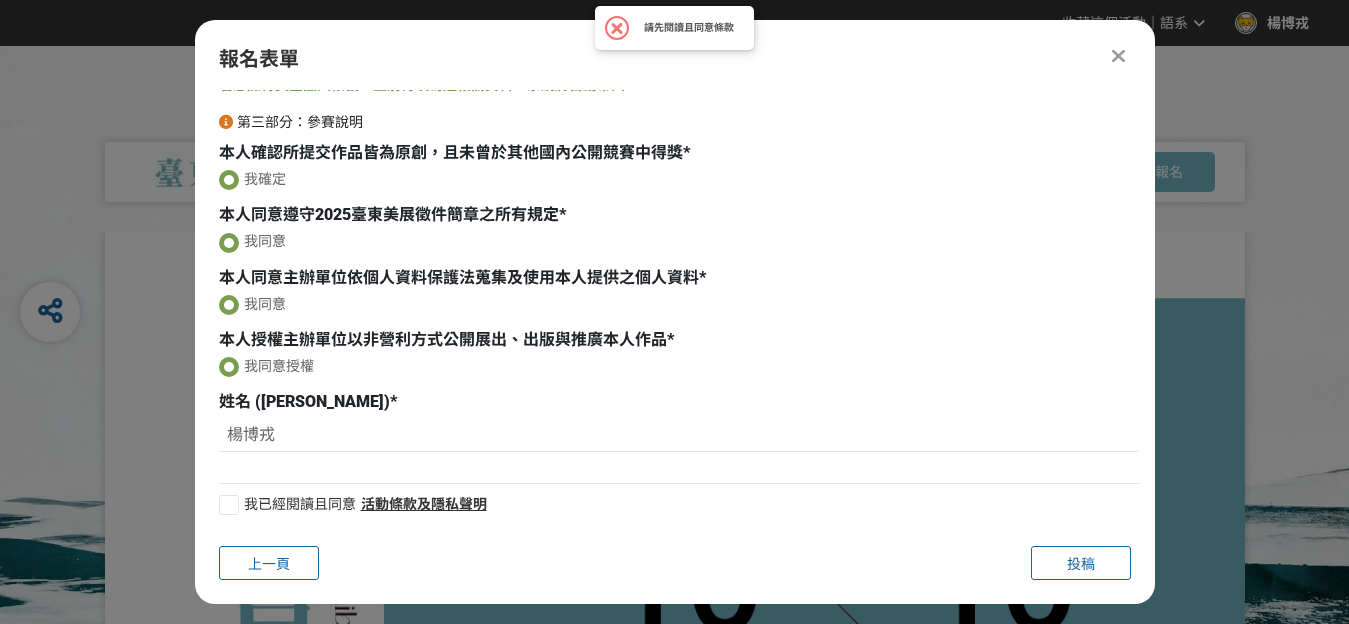 click at bounding box center [229, 505] 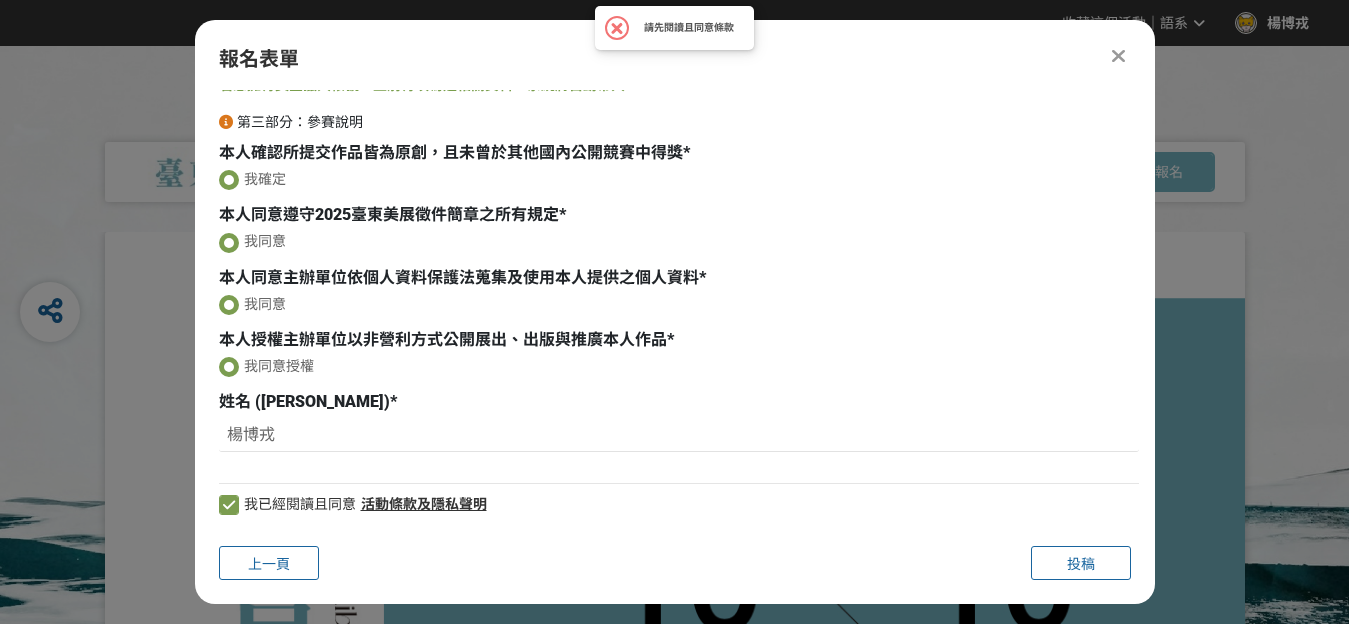 click on "上一頁 投稿" at bounding box center [675, 563] 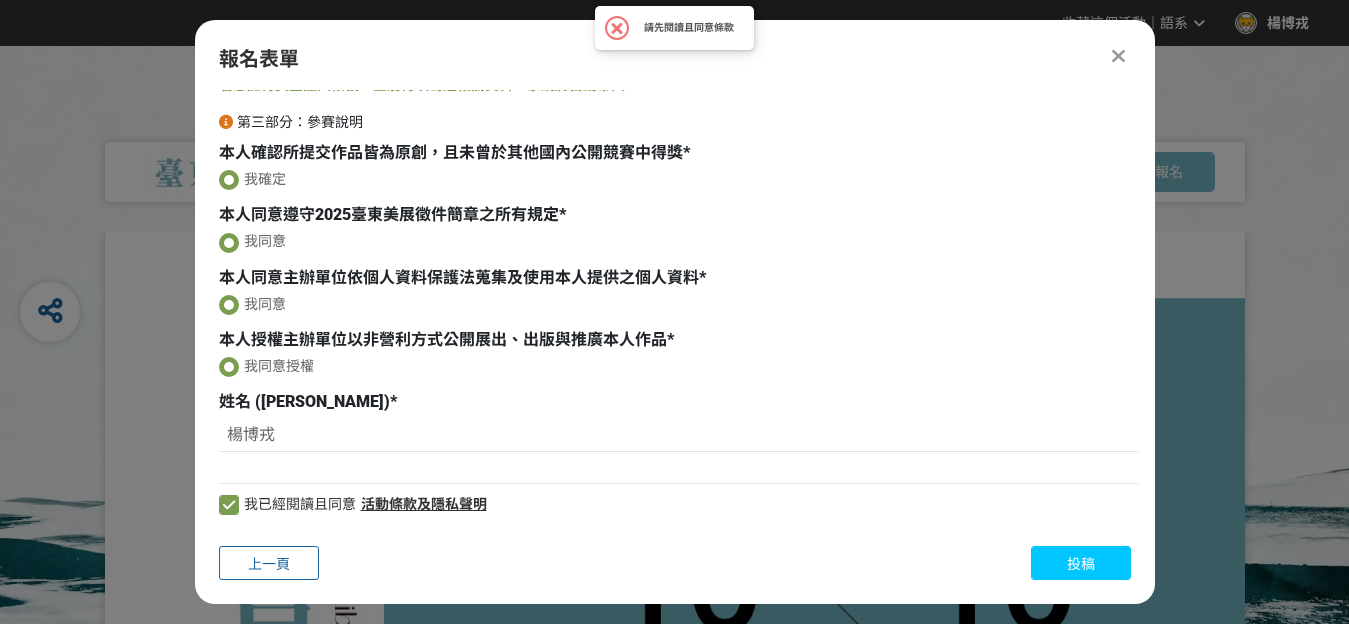 click on "投稿" at bounding box center (1081, 563) 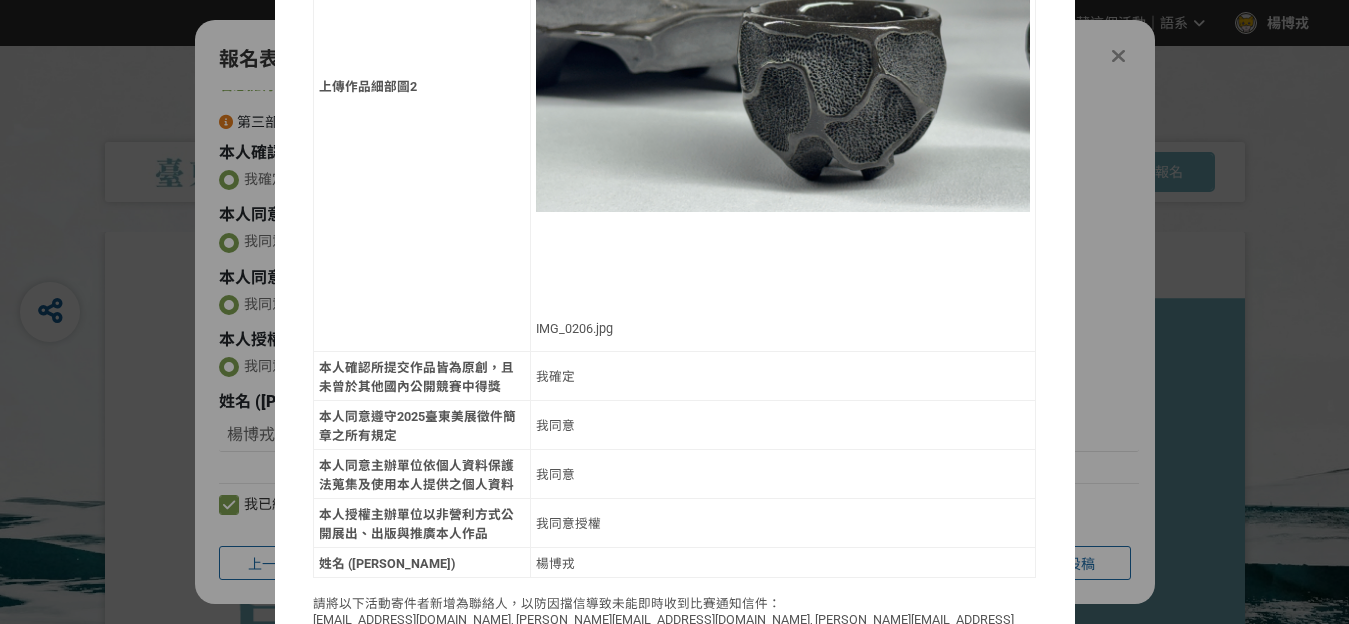 scroll, scrollTop: 2003, scrollLeft: 0, axis: vertical 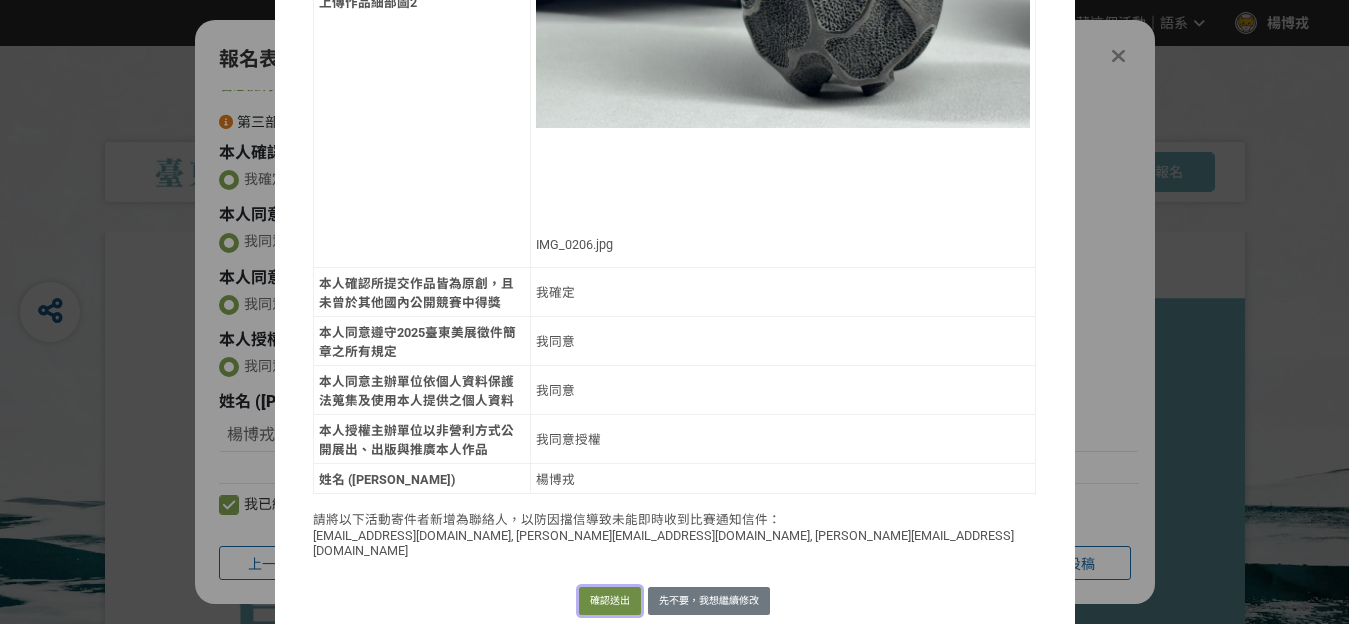 click on "確認送出" at bounding box center (610, 601) 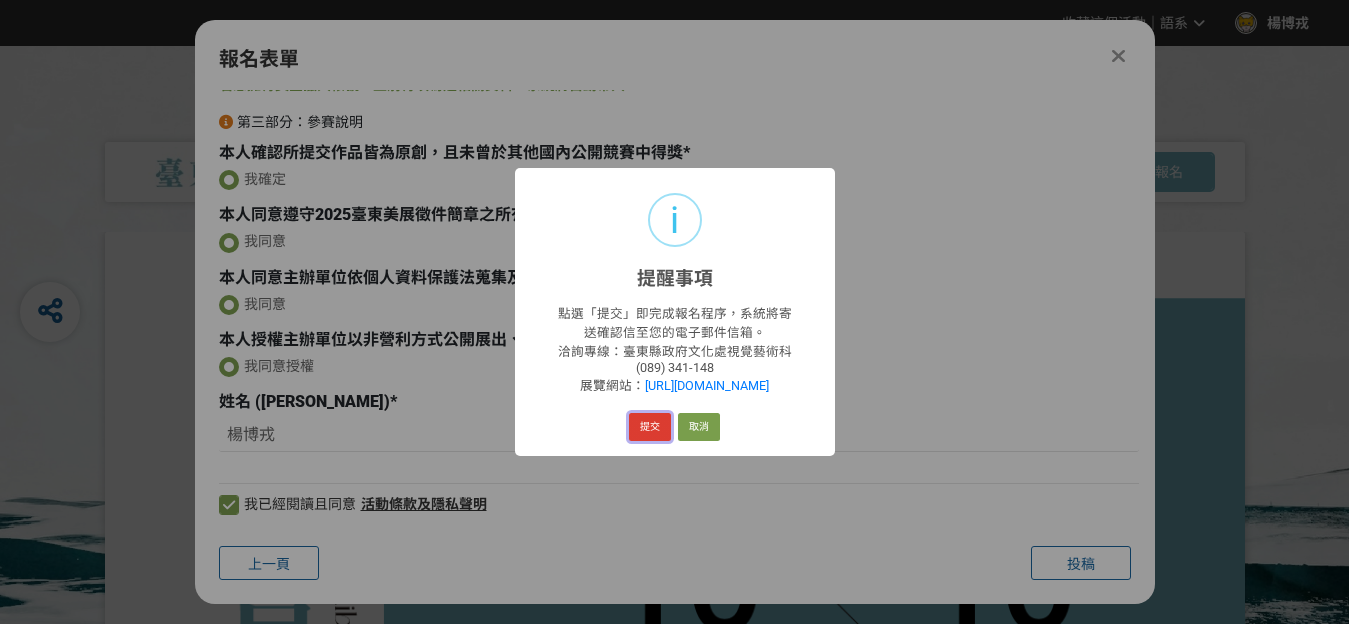 click on "提交" at bounding box center (650, 427) 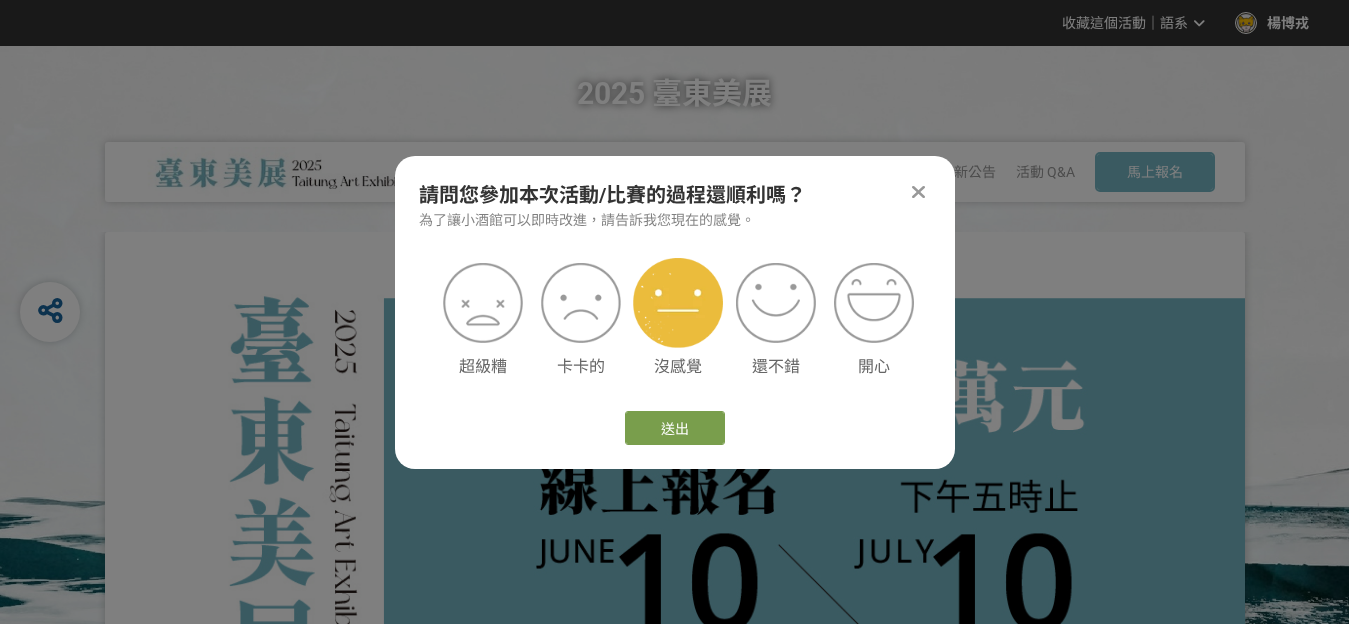 click at bounding box center [678, 303] 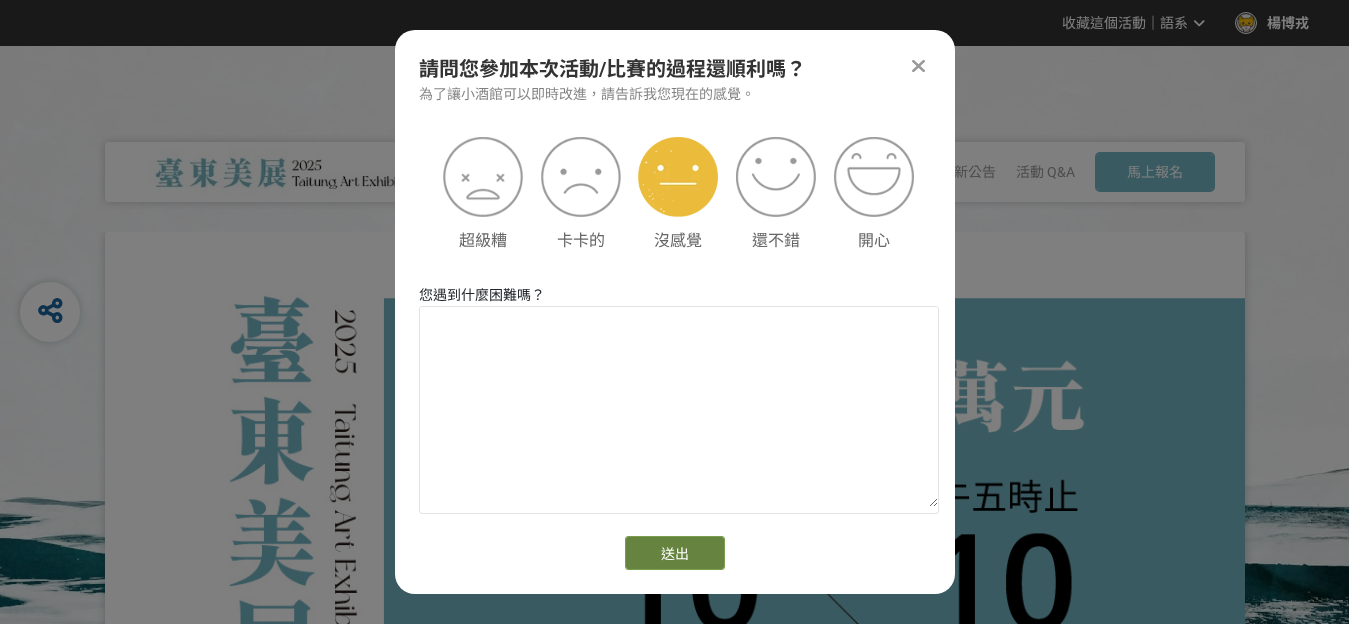 click on "送出" at bounding box center [675, 553] 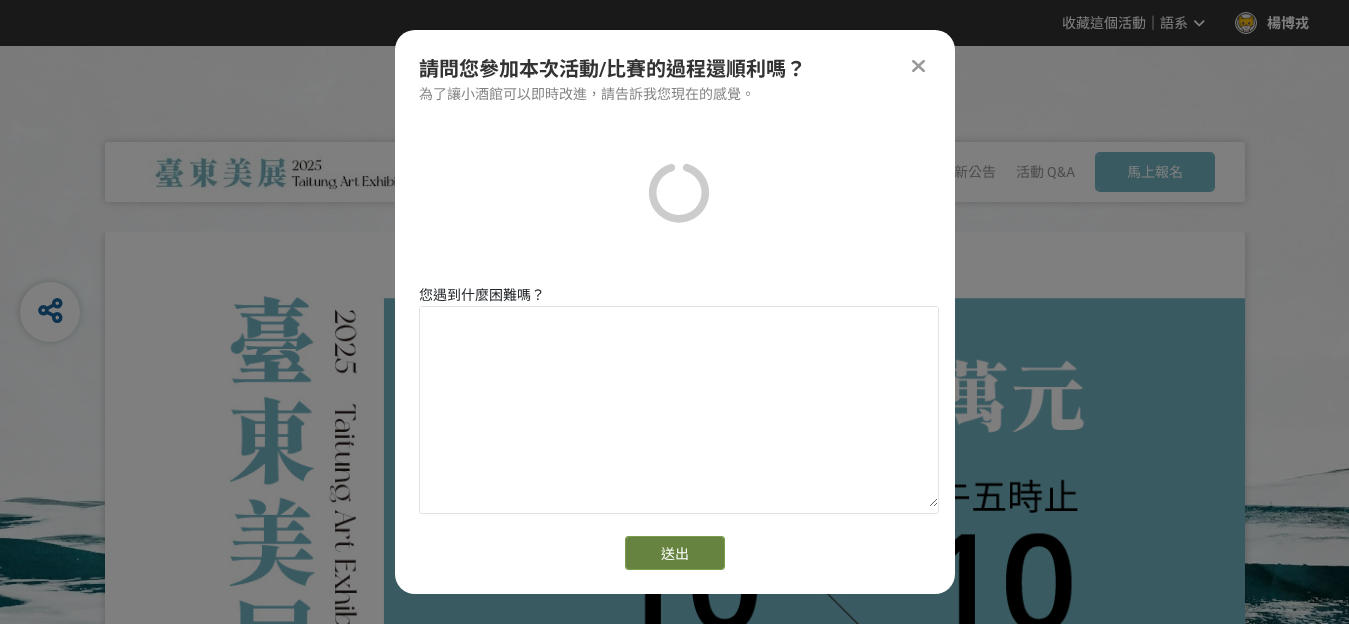 click on "送出" at bounding box center [675, 553] 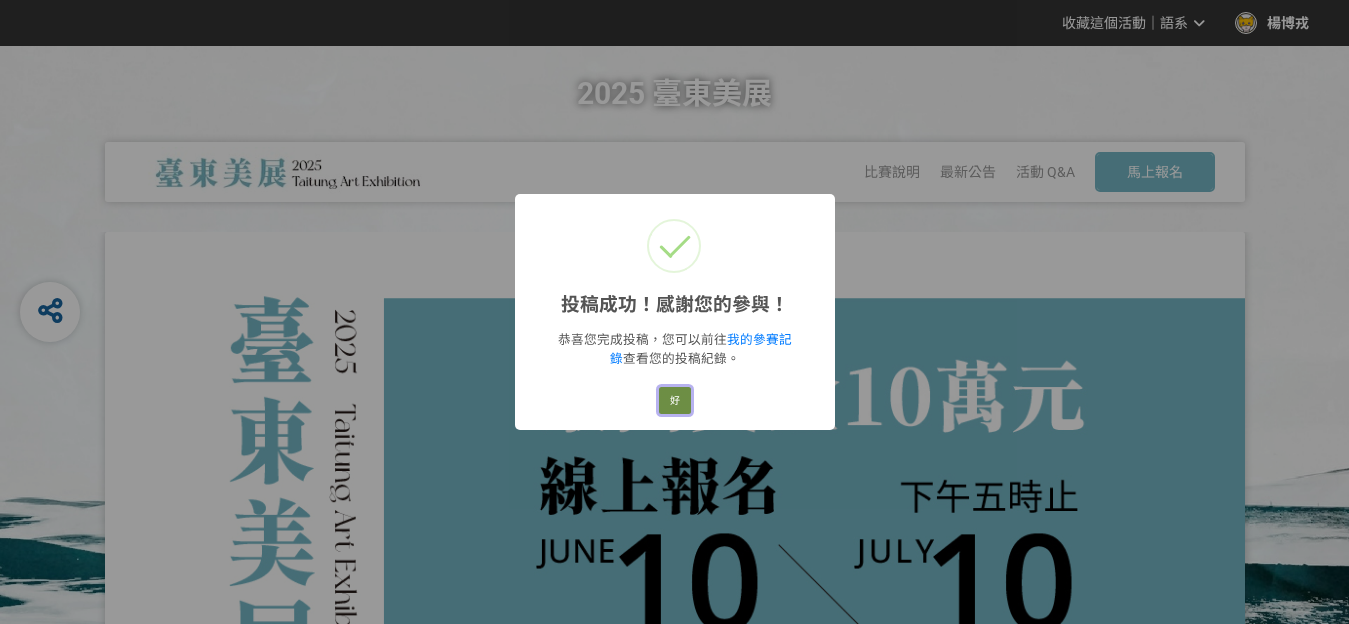 click on "好" at bounding box center (675, 401) 